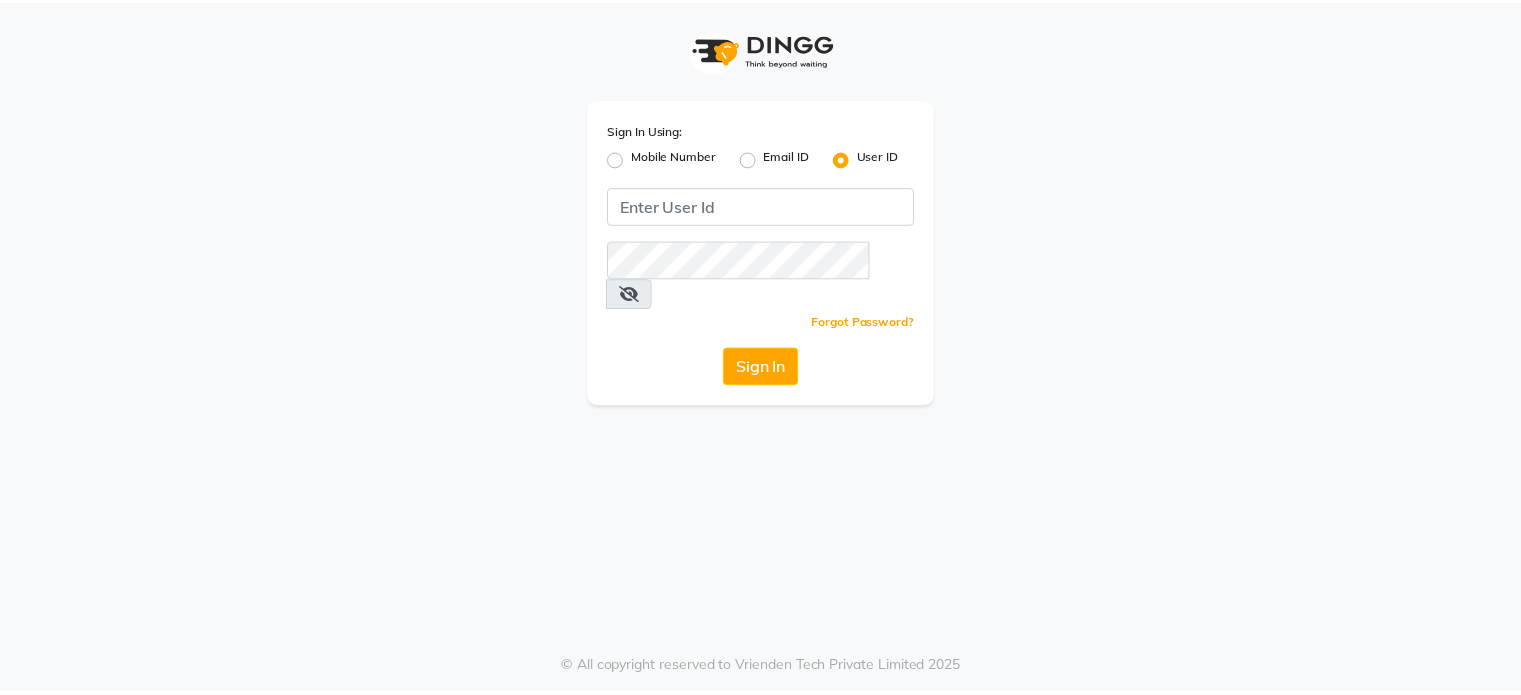 scroll, scrollTop: 0, scrollLeft: 0, axis: both 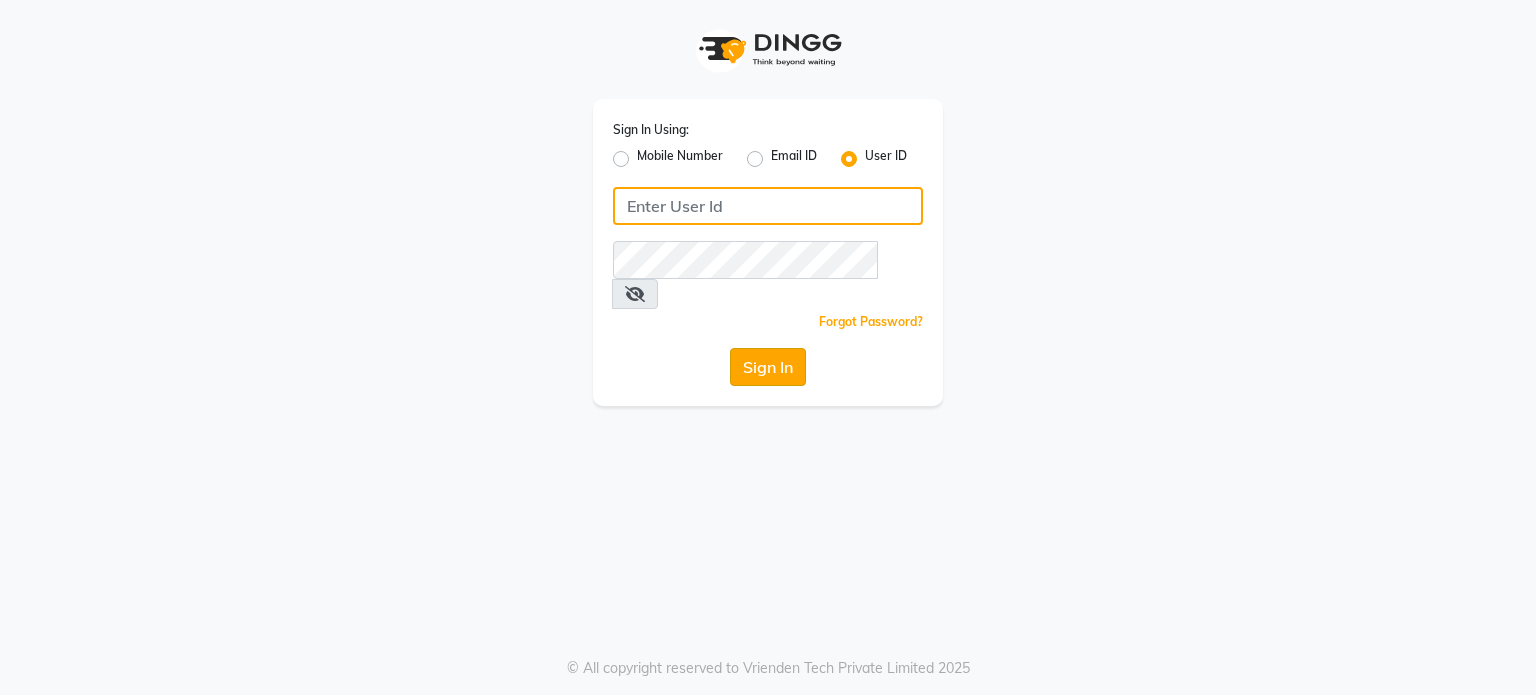 type on "tanishqa2003" 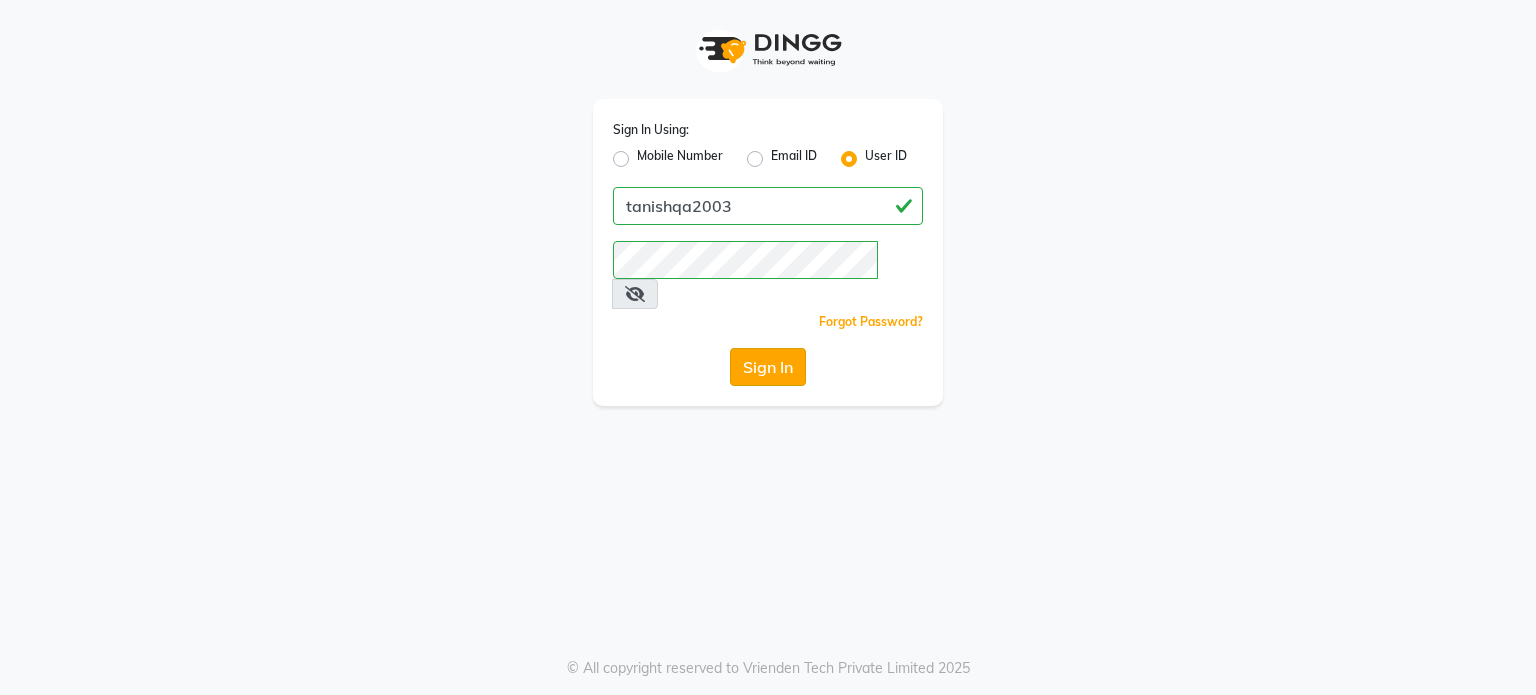 click on "Sign In" 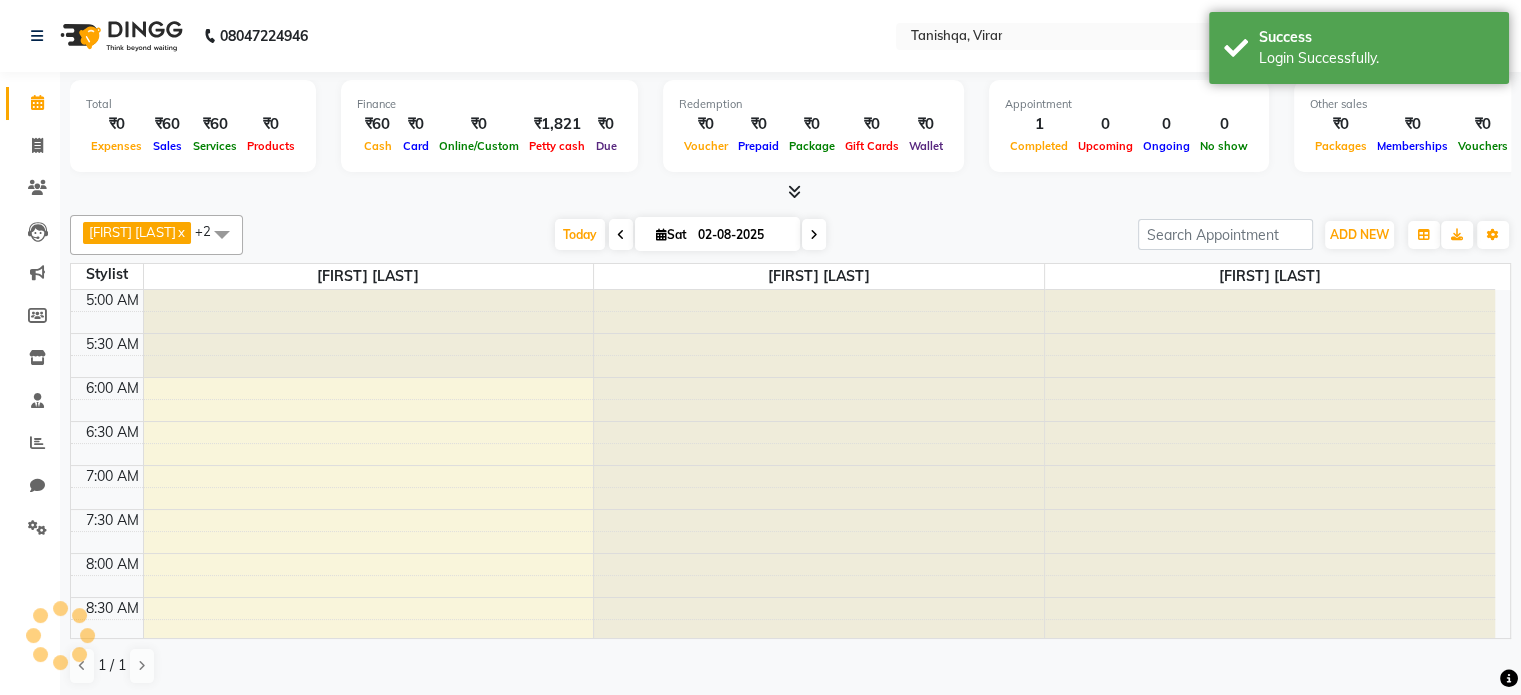 scroll, scrollTop: 786, scrollLeft: 0, axis: vertical 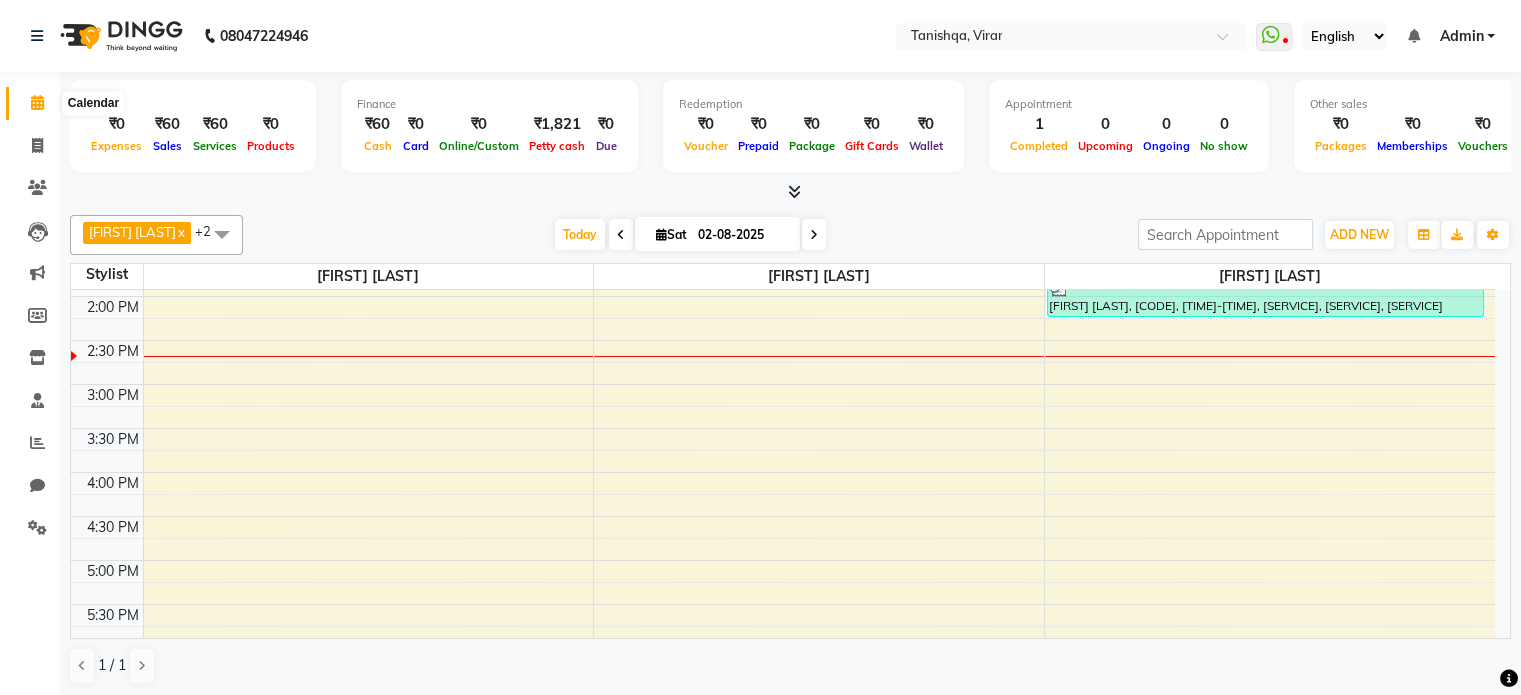 drag, startPoint x: 403, startPoint y: 442, endPoint x: 41, endPoint y: 95, distance: 501.4509 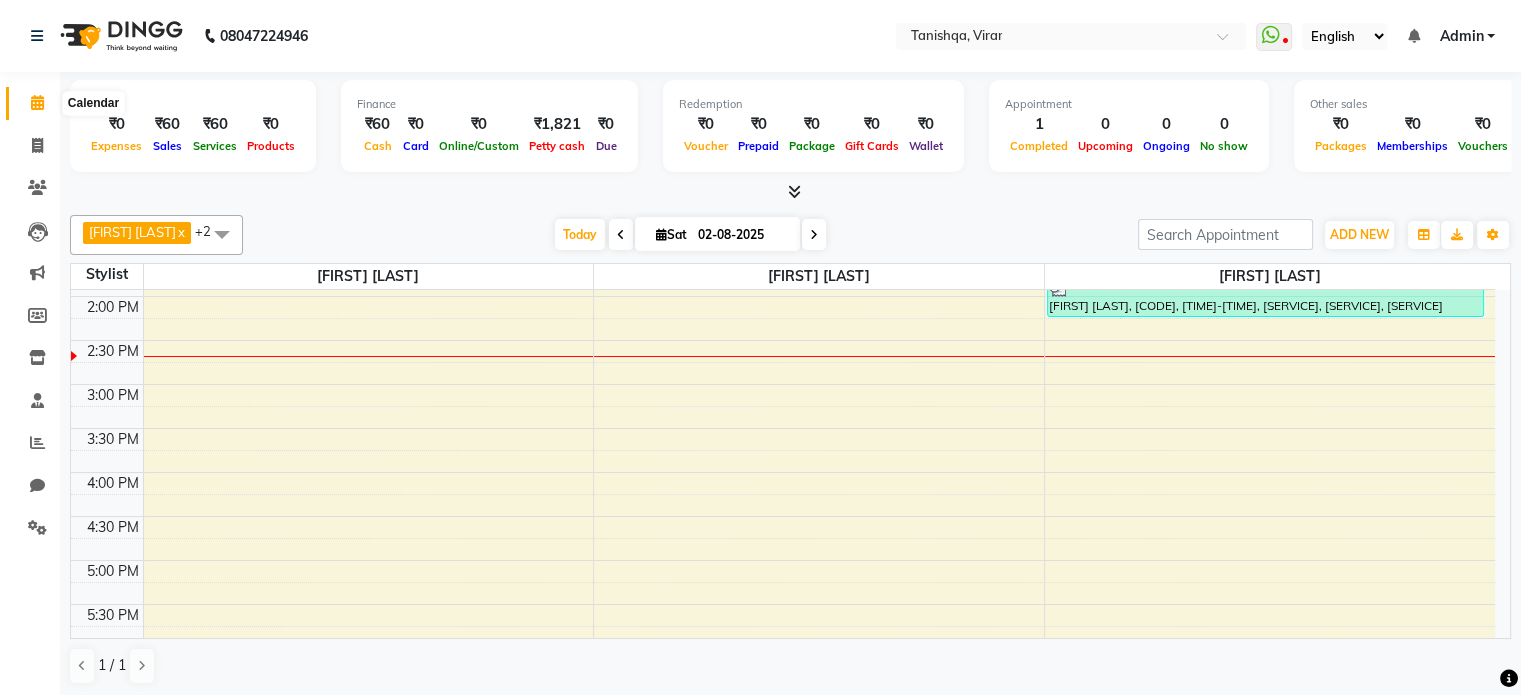 click on "[CODE] Select Location × [NAME], [AREA]  WhatsApp Status  ✕ Status:  Disconnected Most Recent Message: [DATE]     [TIME] Recent Service Activity: [DATE]     [TIME]  [PHONE] Whatsapp Settings English ENGLISH Español العربية मराठी हिंदी ગુજરાતી தமிழ் 中文 Notifications nothing to show Admin Manage Profile Change Password Sign out  Version:3.15.11  ☀ [NAME], [AREA]  Calendar  Invoice  Clients  Leads   Marketing  Members  Inventory  Staff  Reports  Chat  Settings Completed InProgress Upcoming Dropped Tentative Check-In Confirm Bookings Generate Report Segments Page Builder Total  ₹0  Expenses ₹60  Sales ₹60  Services ₹0  Products Finance  ₹60  Cash ₹0  Card ₹0  Online/Custom ₹1,821 Petty cash ₹0 Due  Redemption  ₹0 Voucher ₹0 Prepaid ₹0 Package ₹0  Gift Cards ₹0  Wallet  Appointment  1 Completed 0 Upcoming 0 Ongoing 0 No show  Other sales  ₹0  Packages ₹0  Memberships ₹0  Vouchers ₹0  Prepaids" 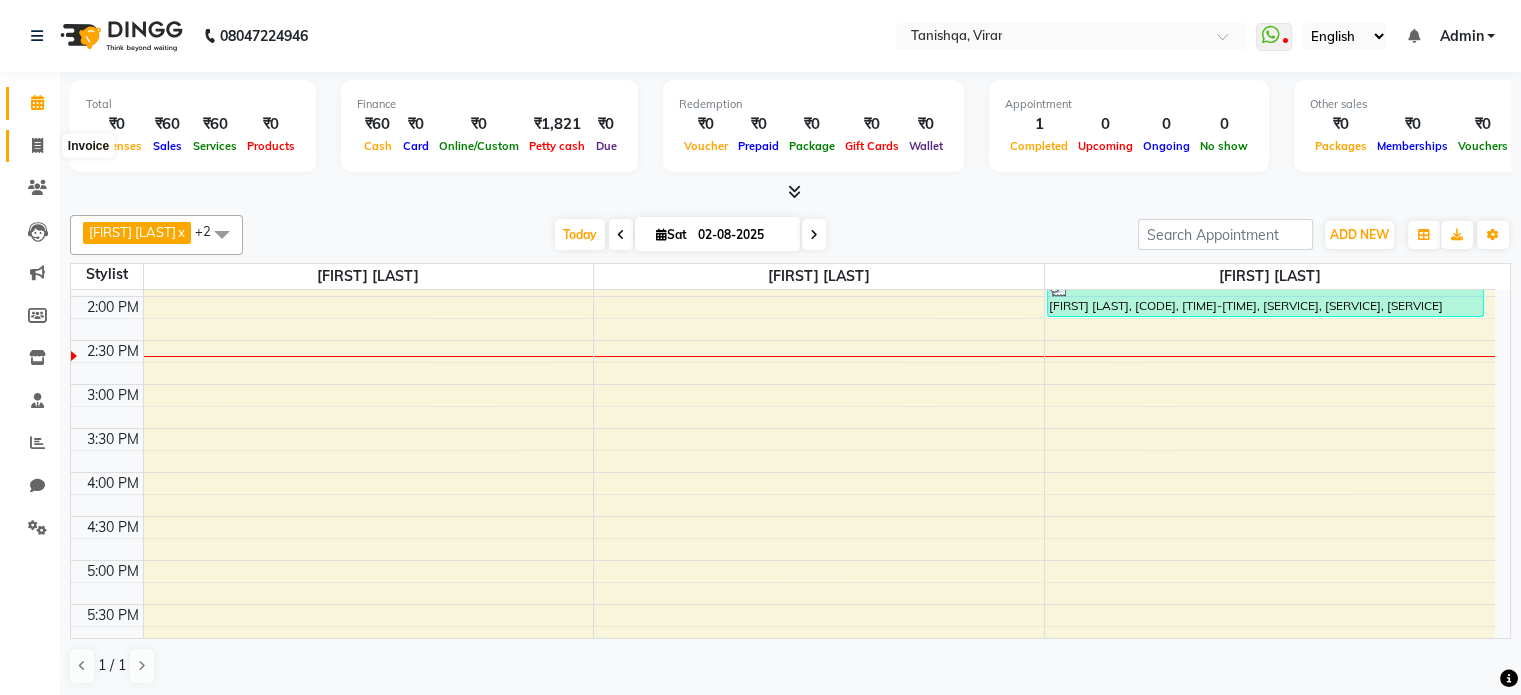 click 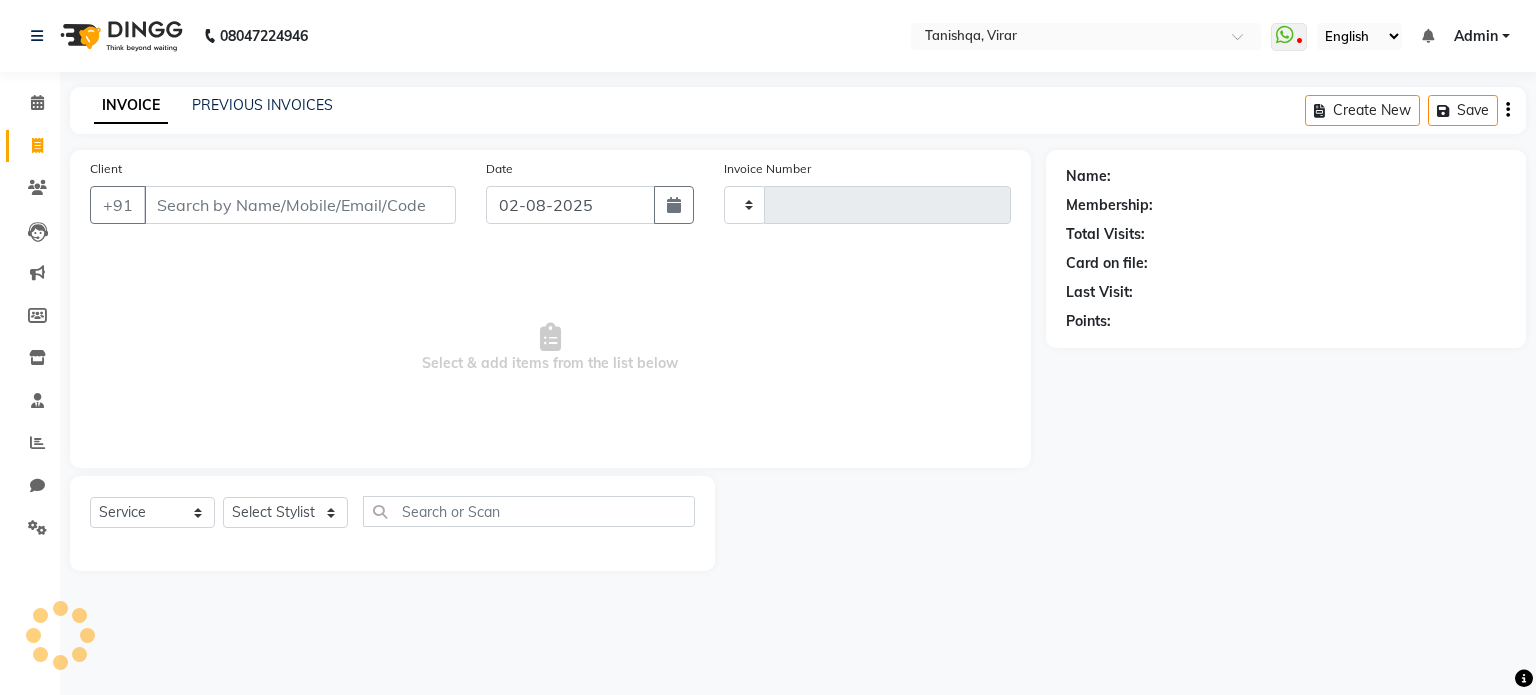 type on "0441" 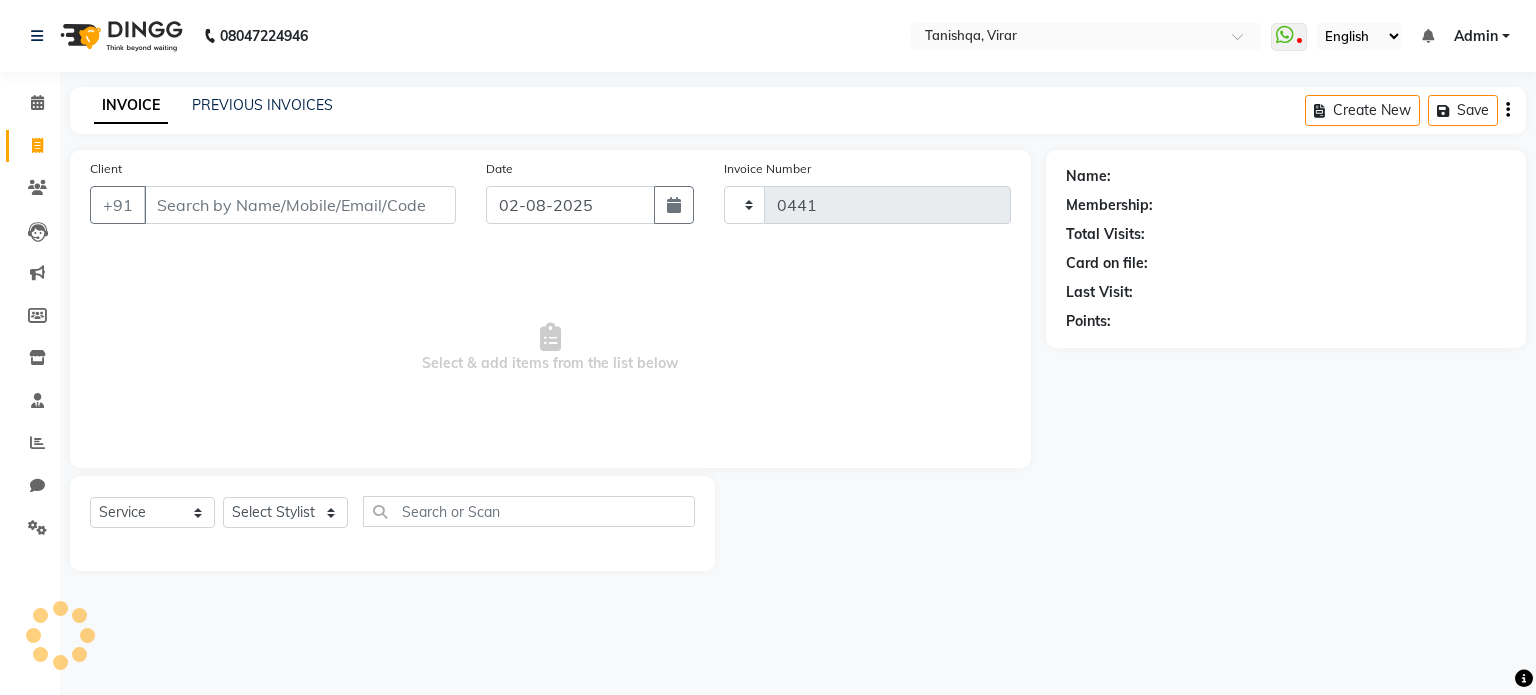 select on "8149" 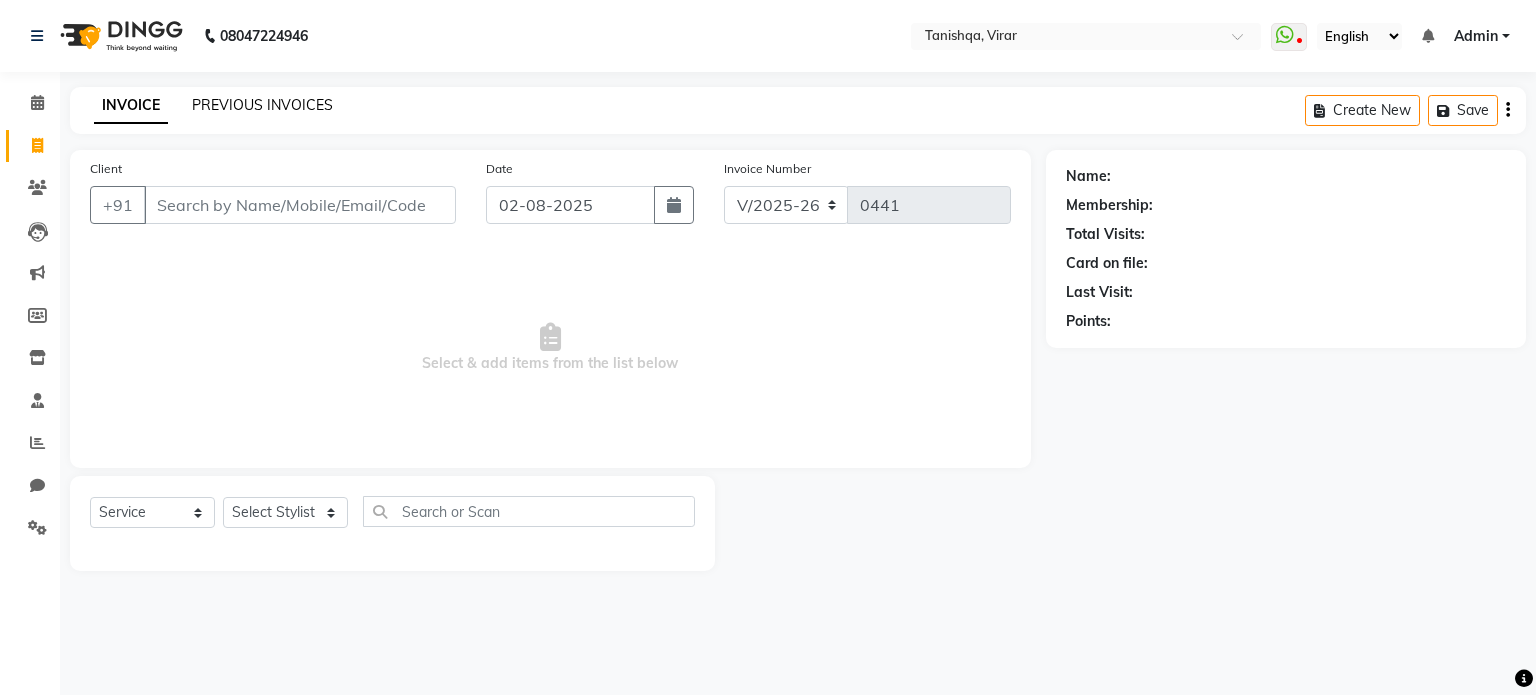 click on "PREVIOUS INVOICES" 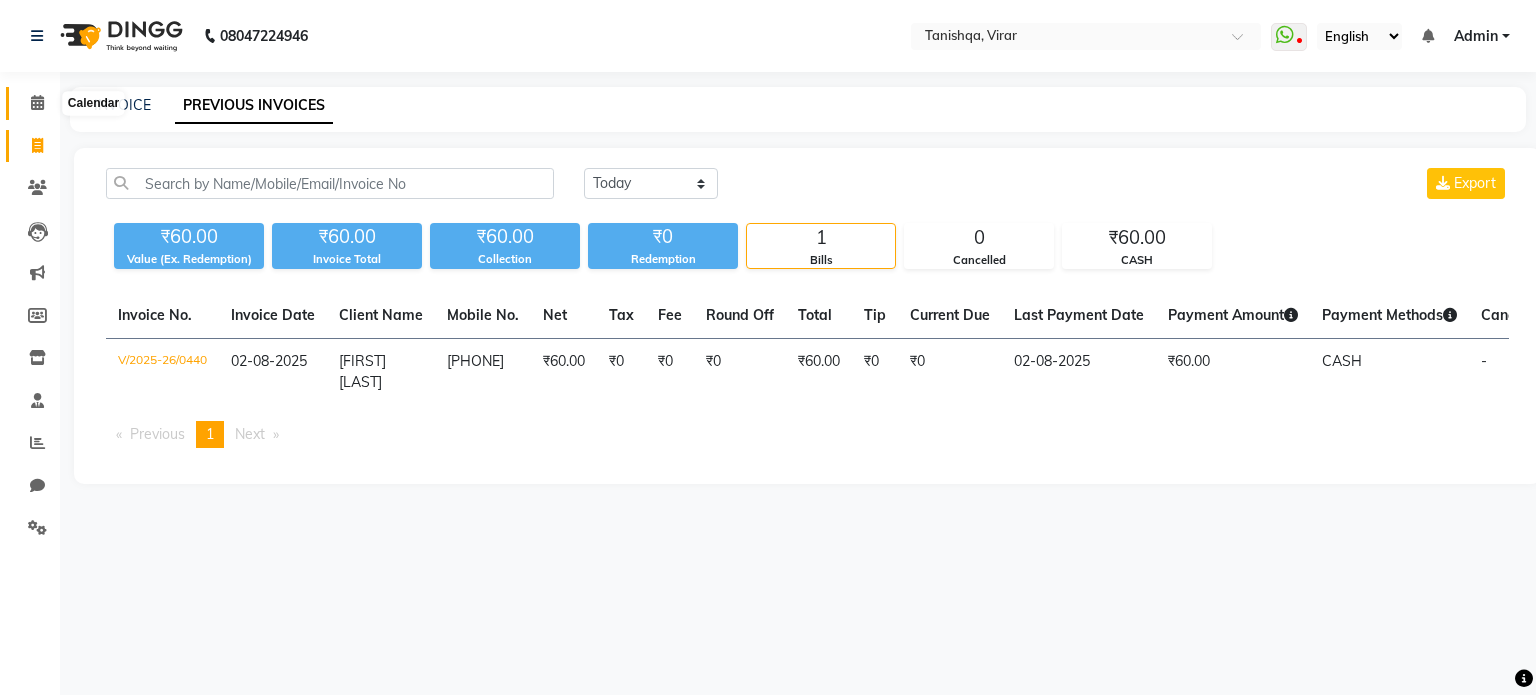 click 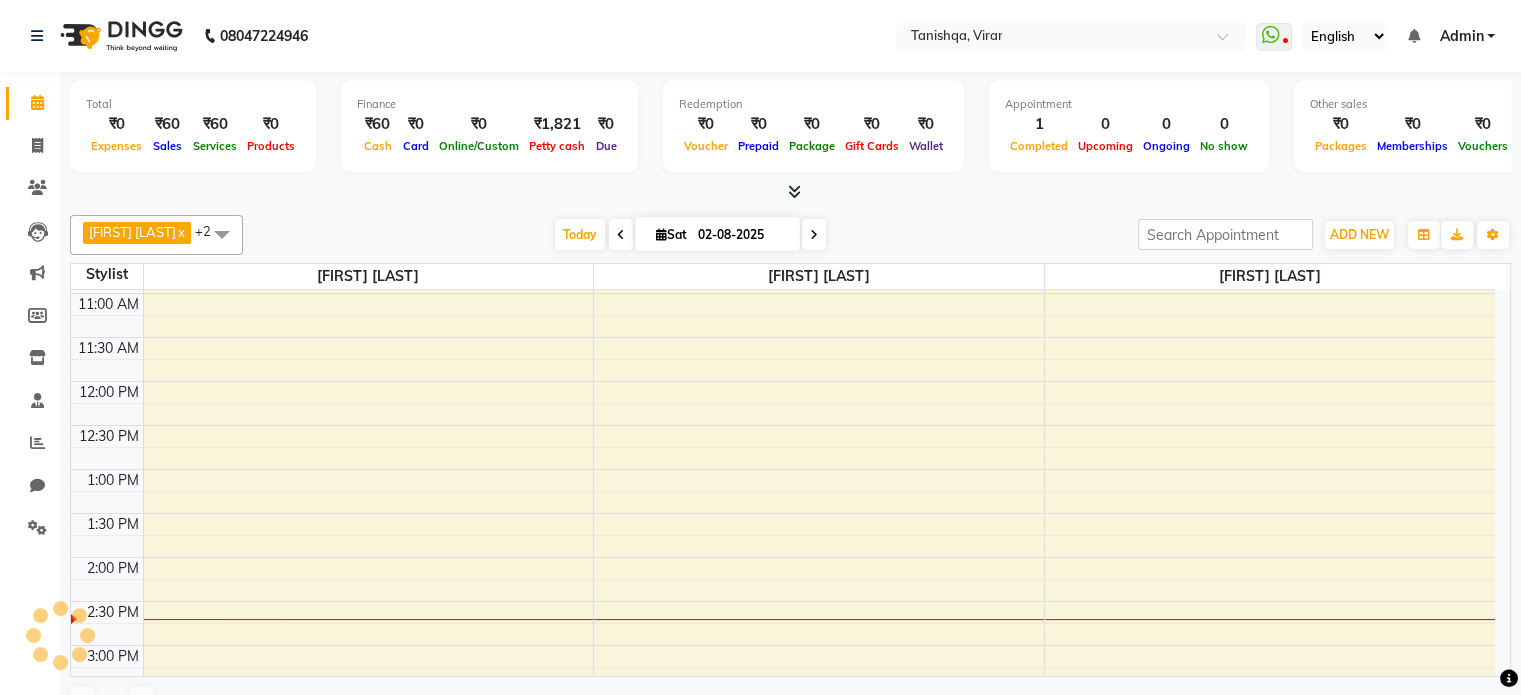 scroll, scrollTop: 88, scrollLeft: 0, axis: vertical 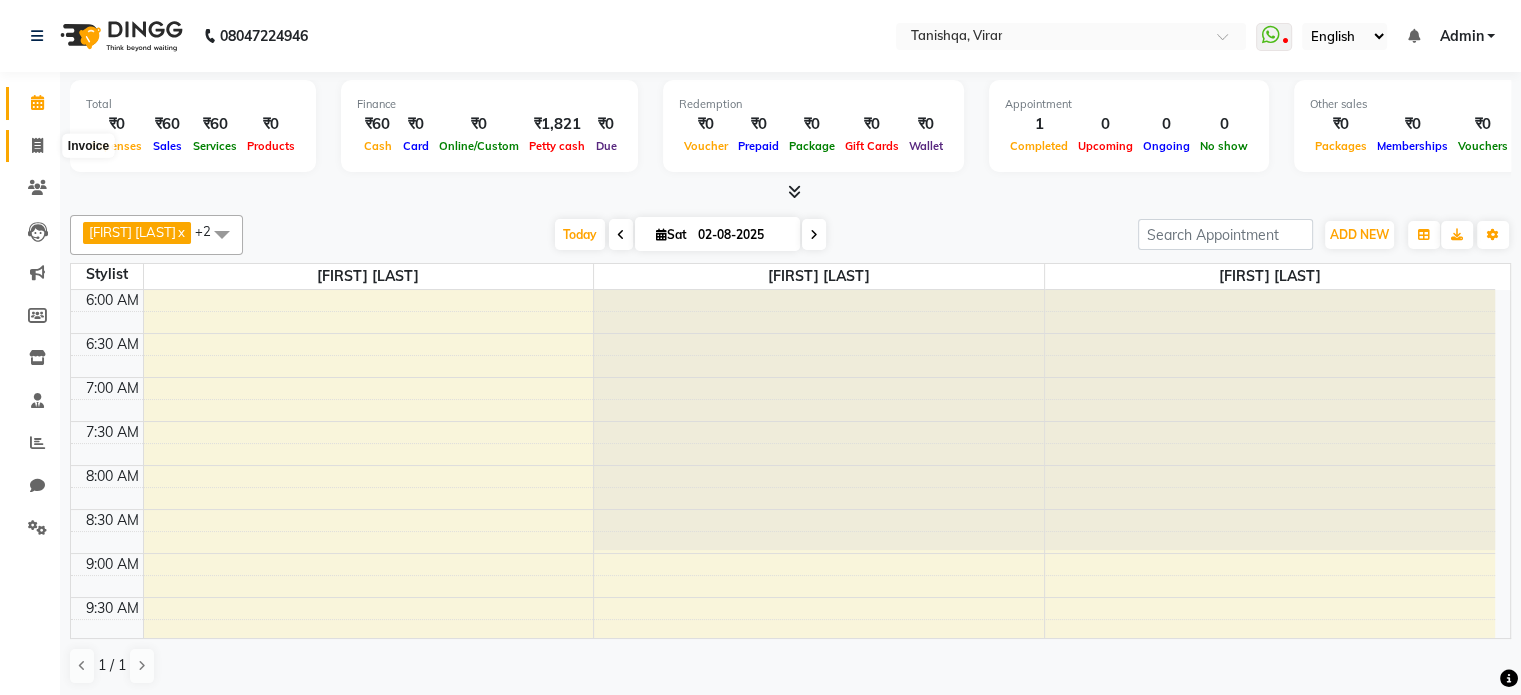 click 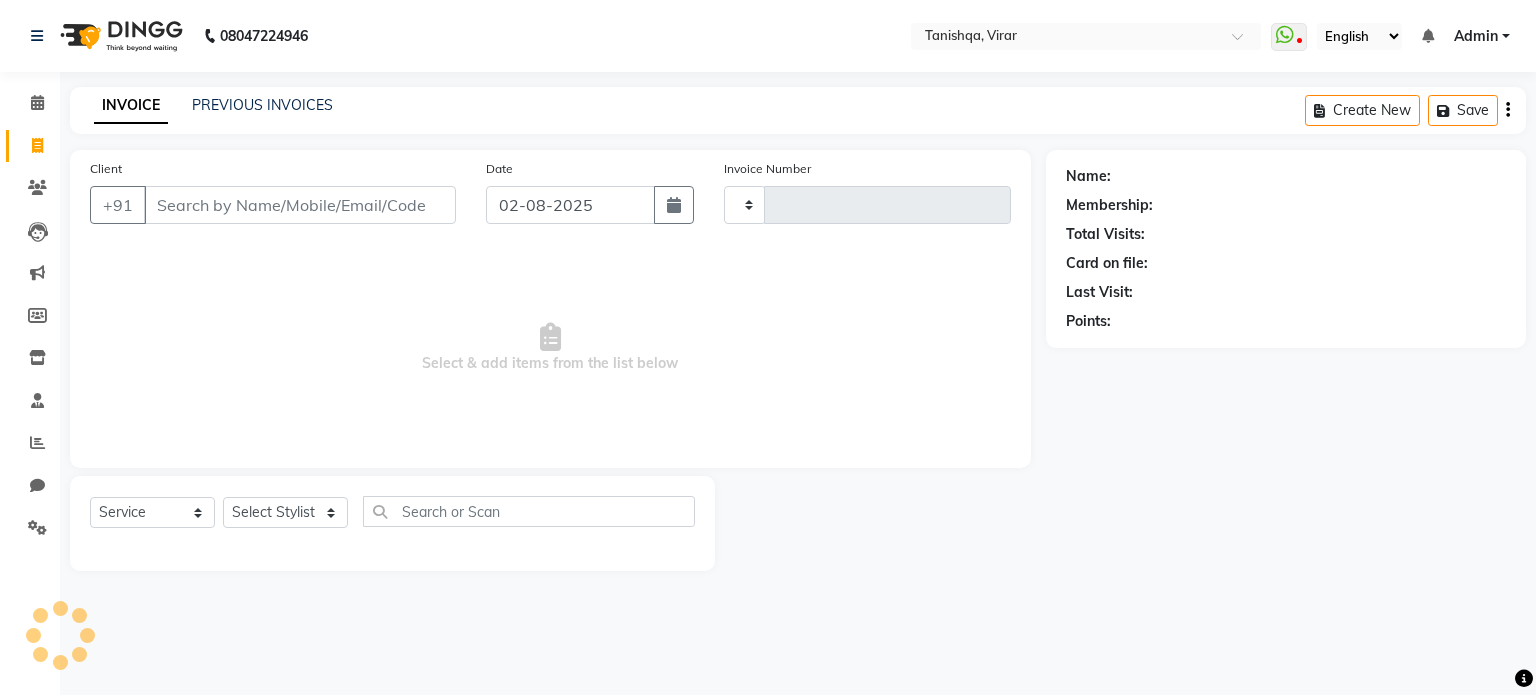 type on "0441" 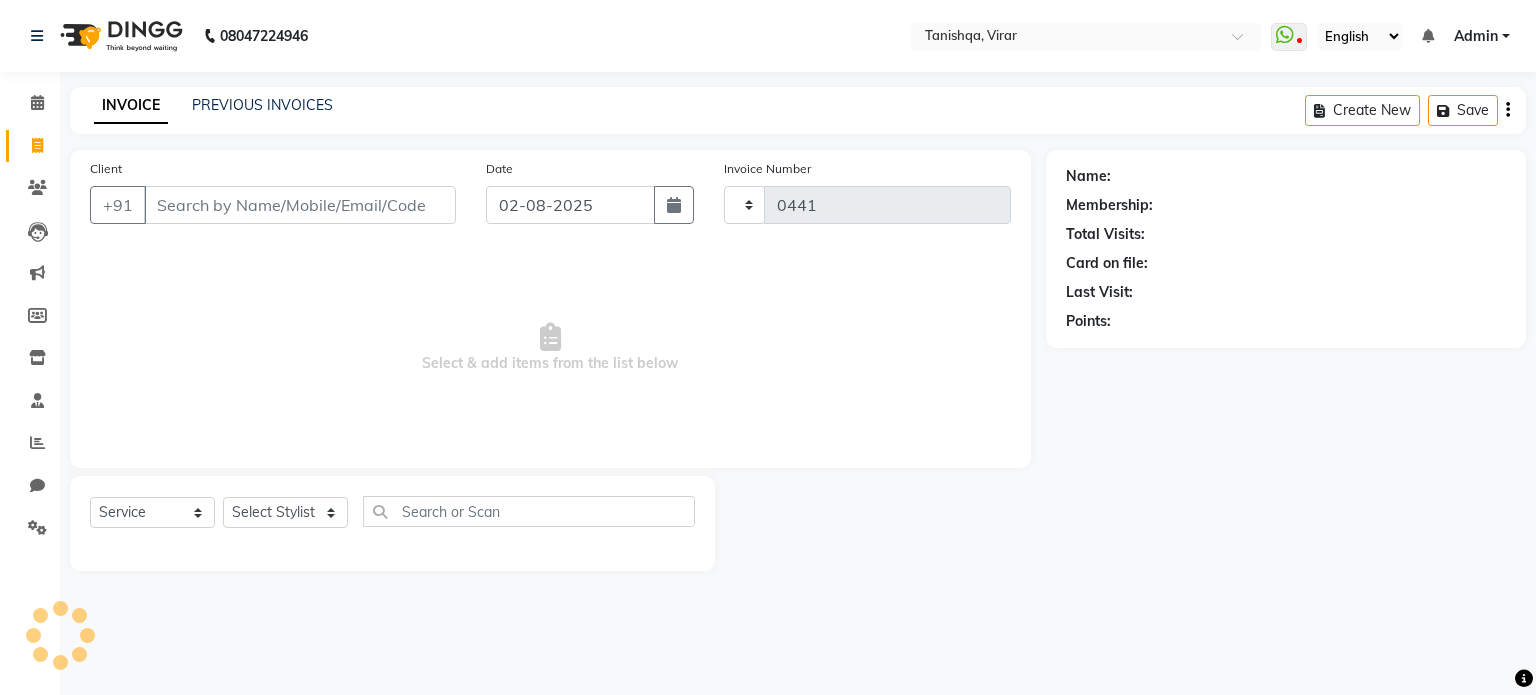 select on "8149" 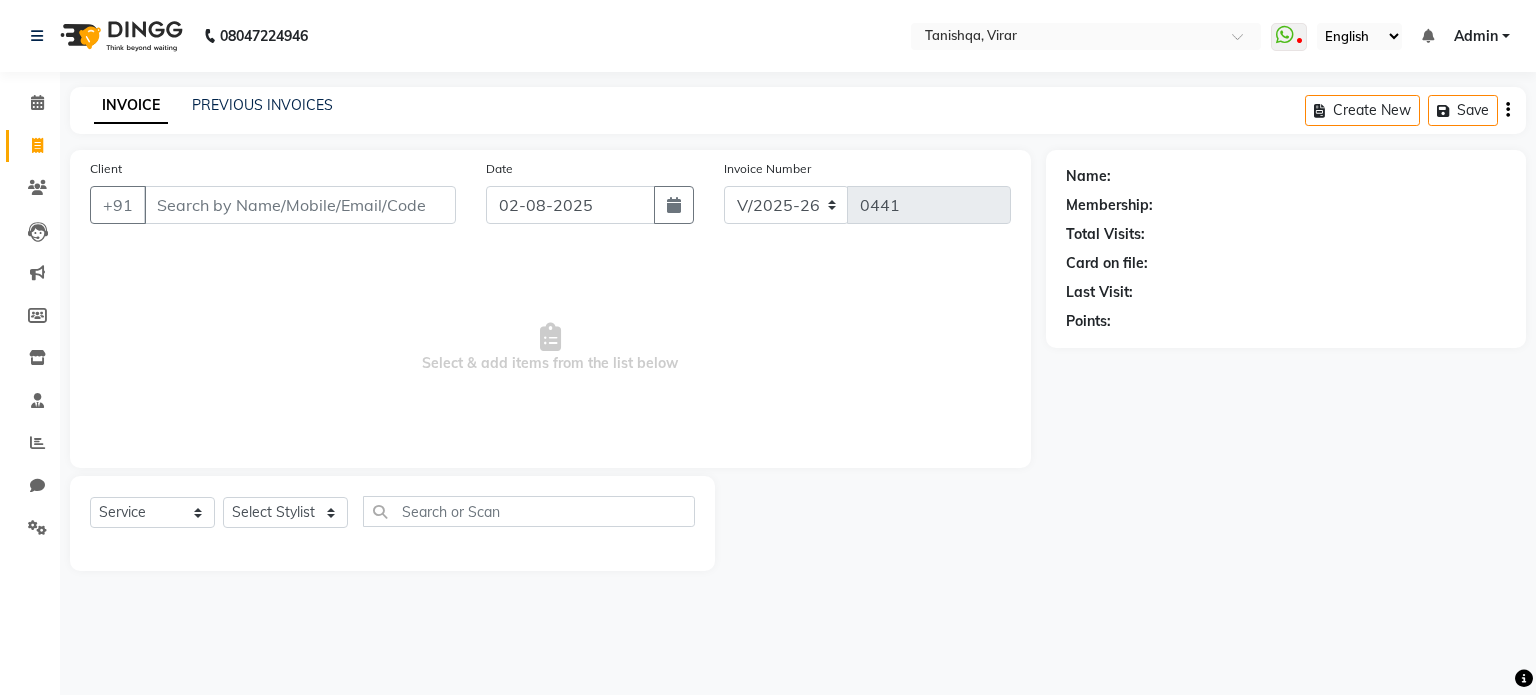 click on "INVOICE" 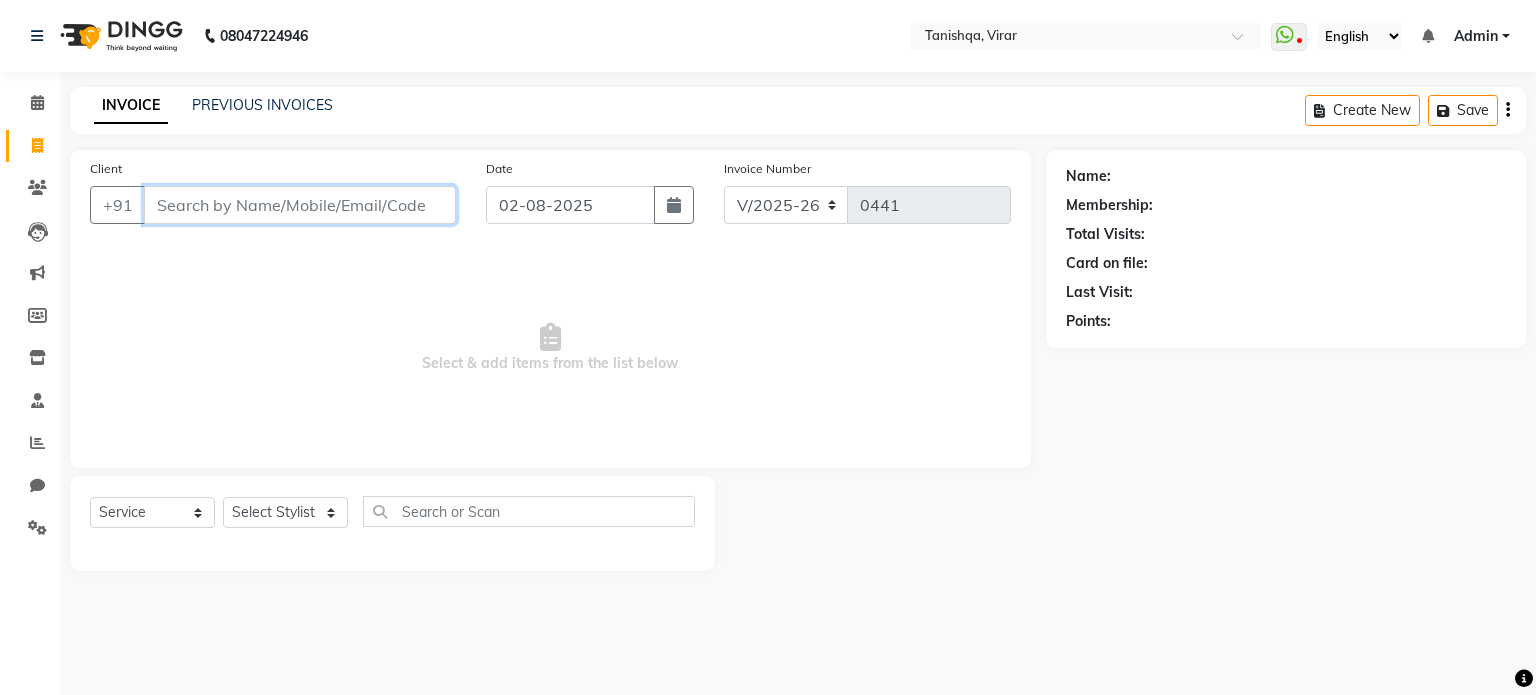 click on "Client" at bounding box center (300, 205) 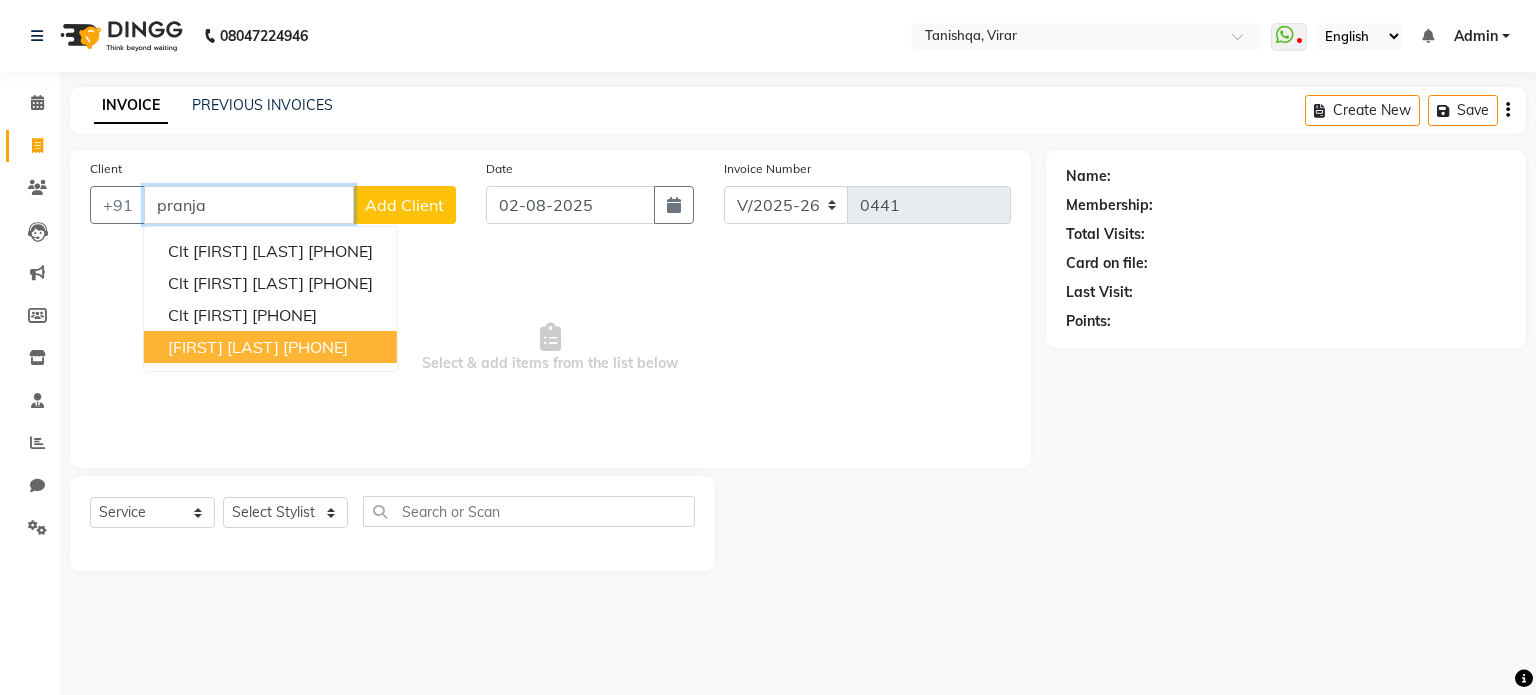 click on "[FIRST] [LAST]" at bounding box center (223, 347) 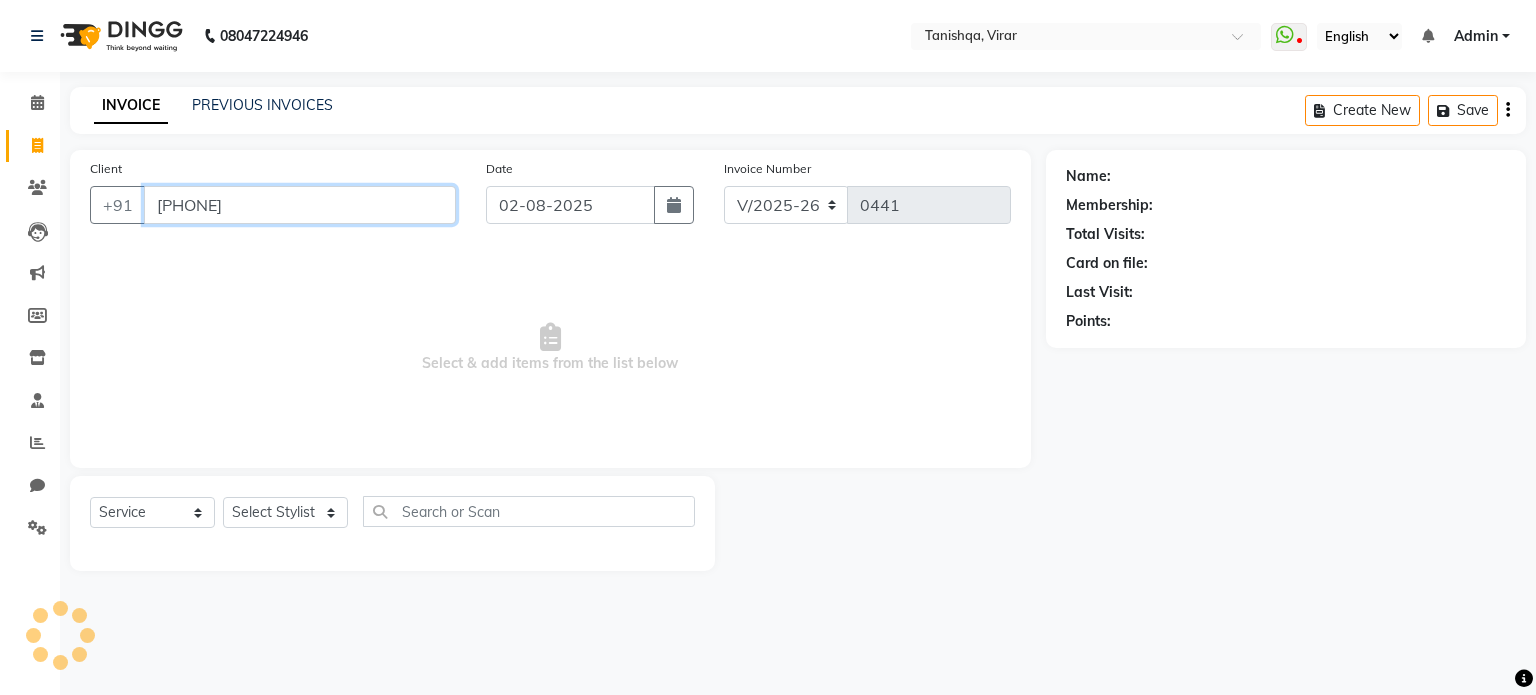 type on "[PHONE]" 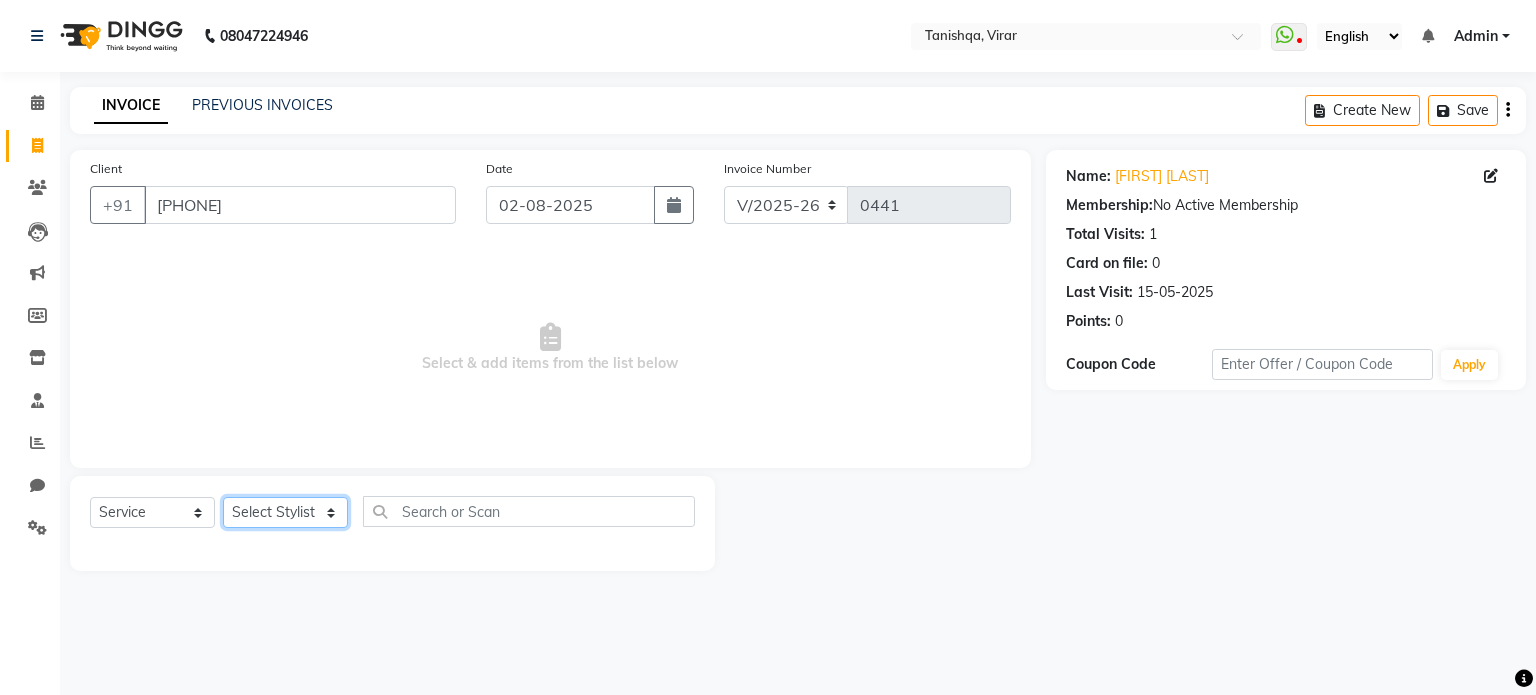 click on "Select Stylist [FIRST] [LAST] [FIRST] [FIRST] [FIRST] [LAST]  [FIRST] [LAST]  [FIRST] [LAST]" 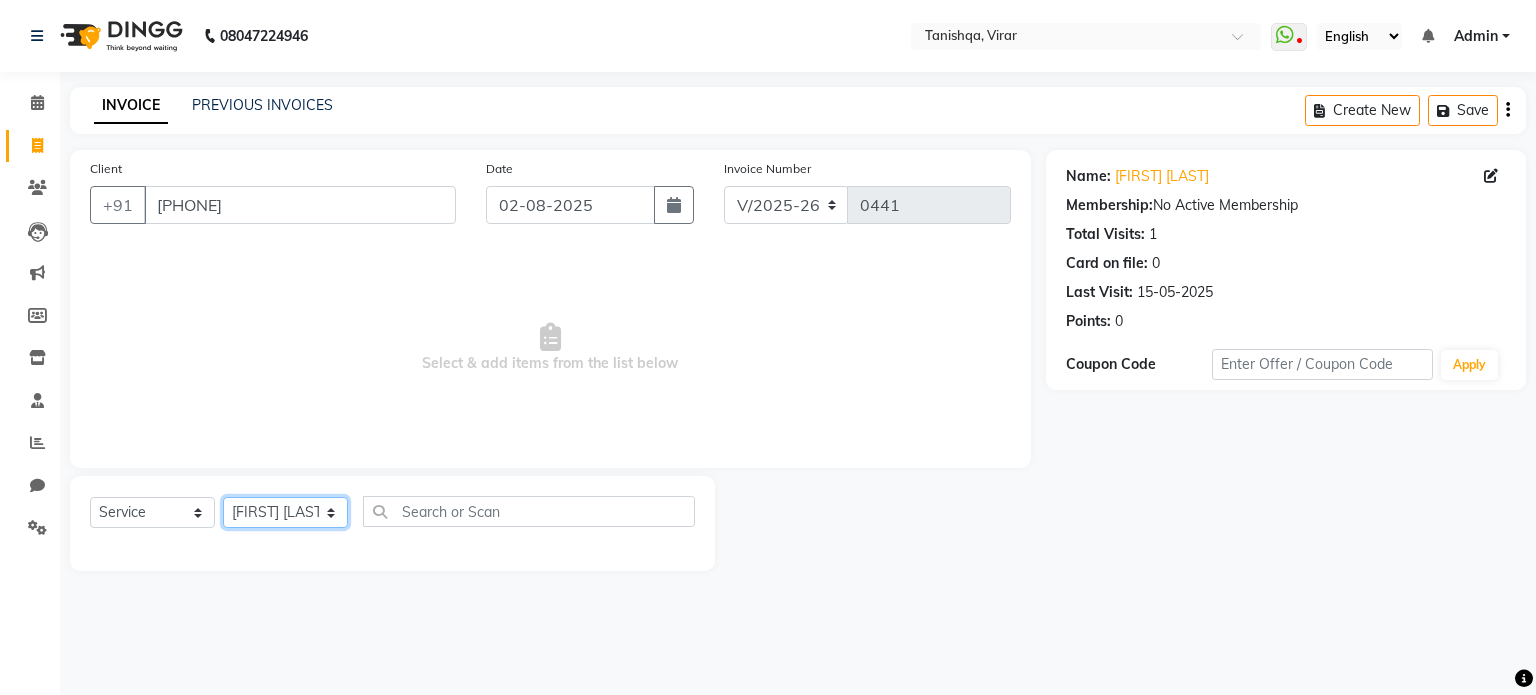 click on "Select Stylist [FIRST] [LAST] [FIRST] [FIRST] [FIRST] [LAST]  [FIRST] [LAST]  [FIRST] [LAST]" 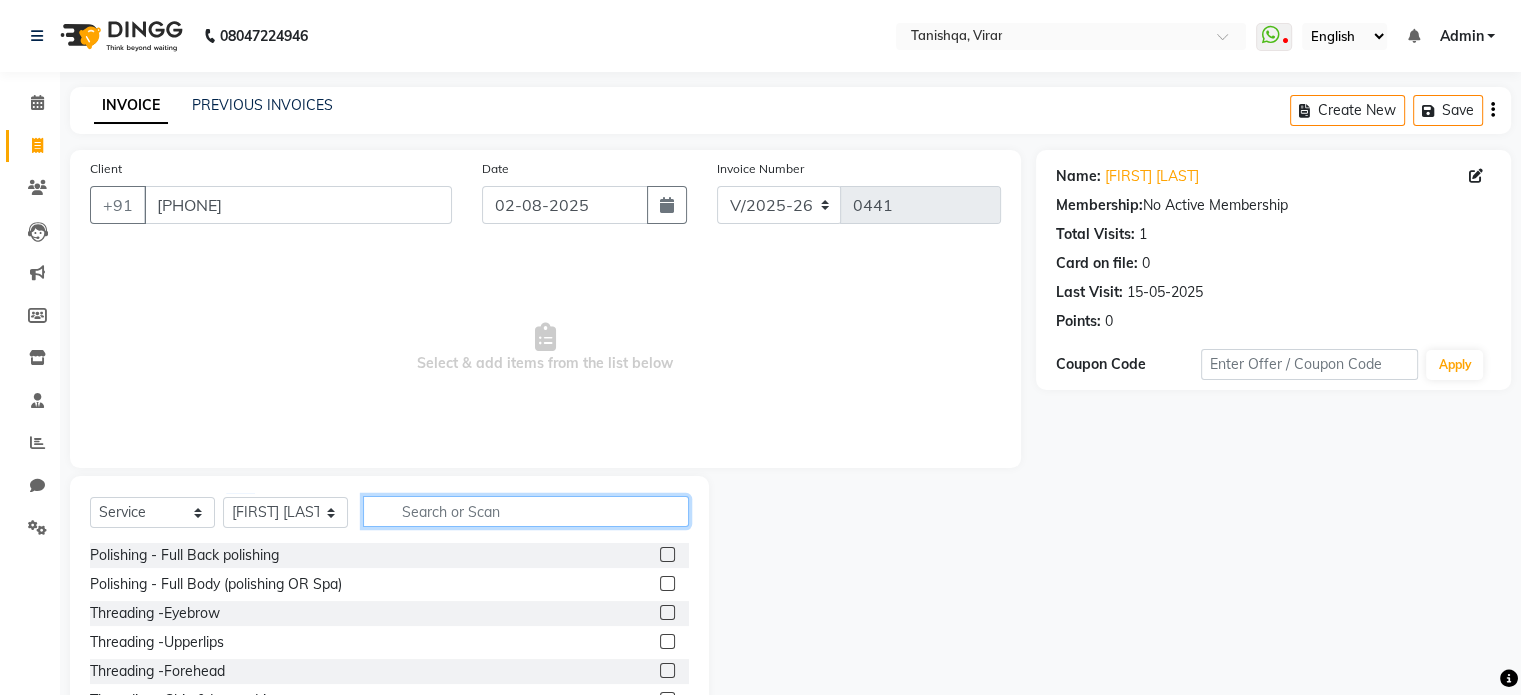 click 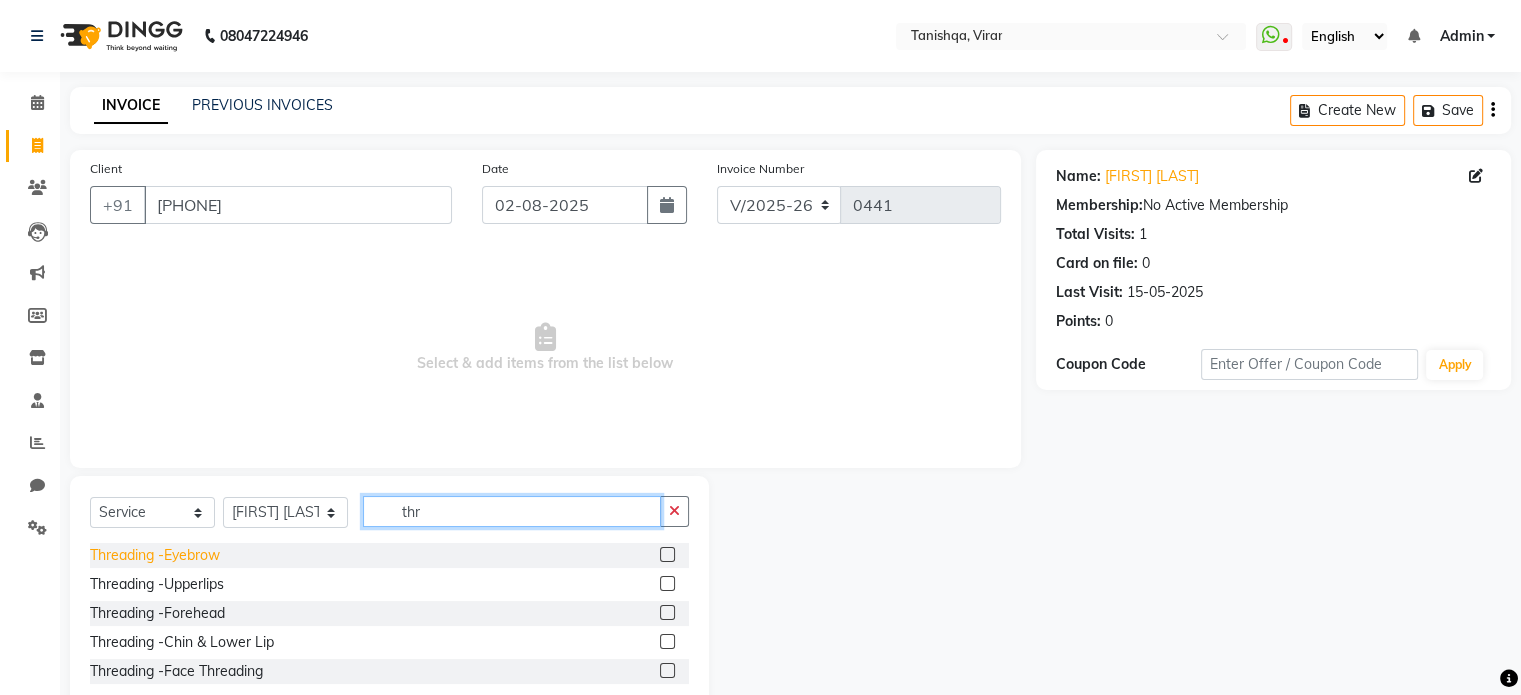 type on "thr" 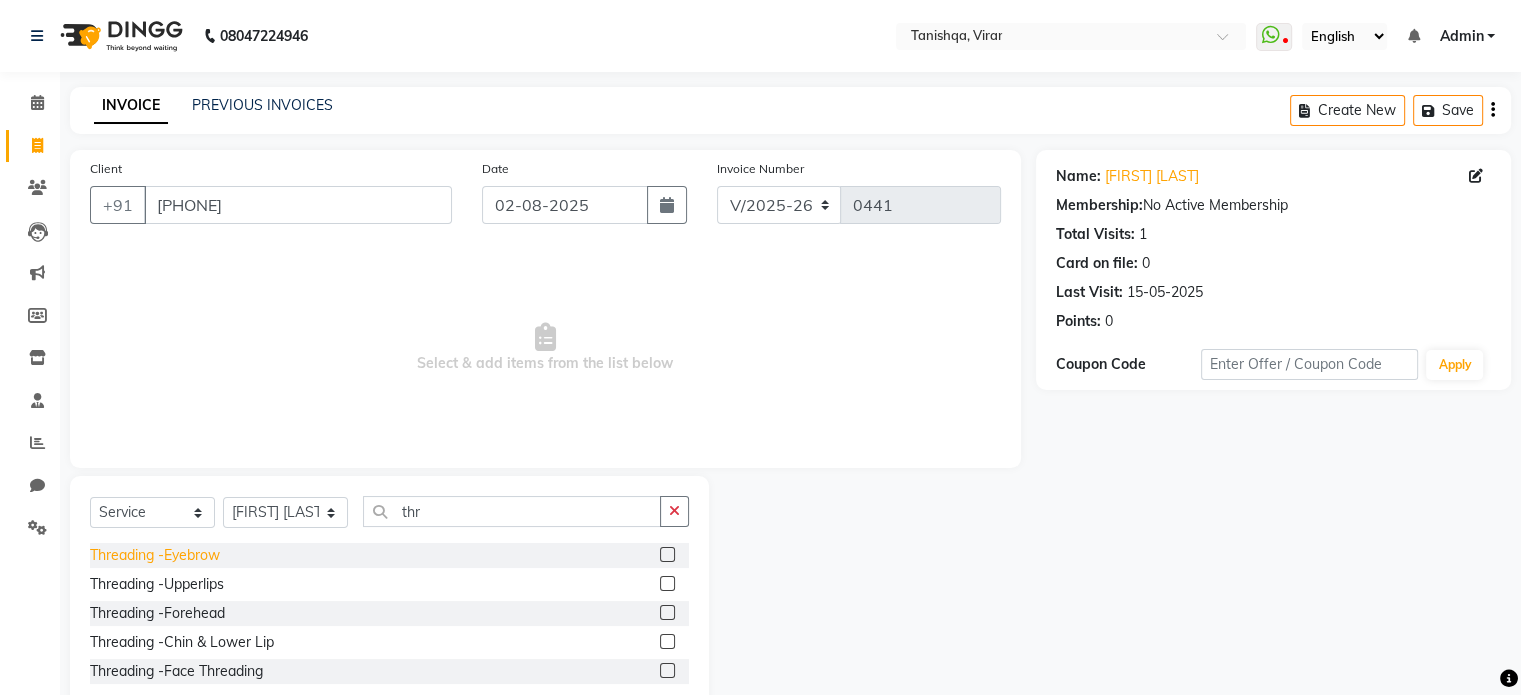 click on "Threading -Eyebrow" 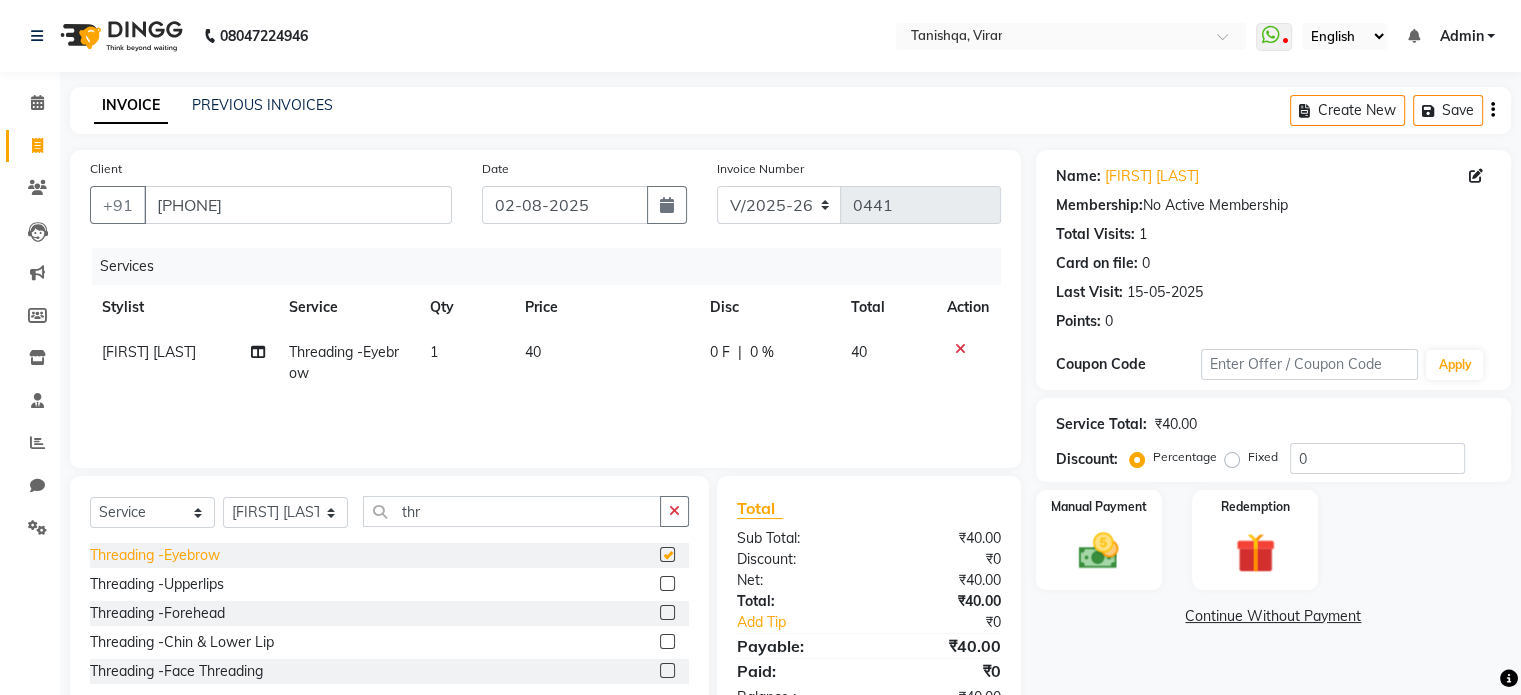 checkbox on "false" 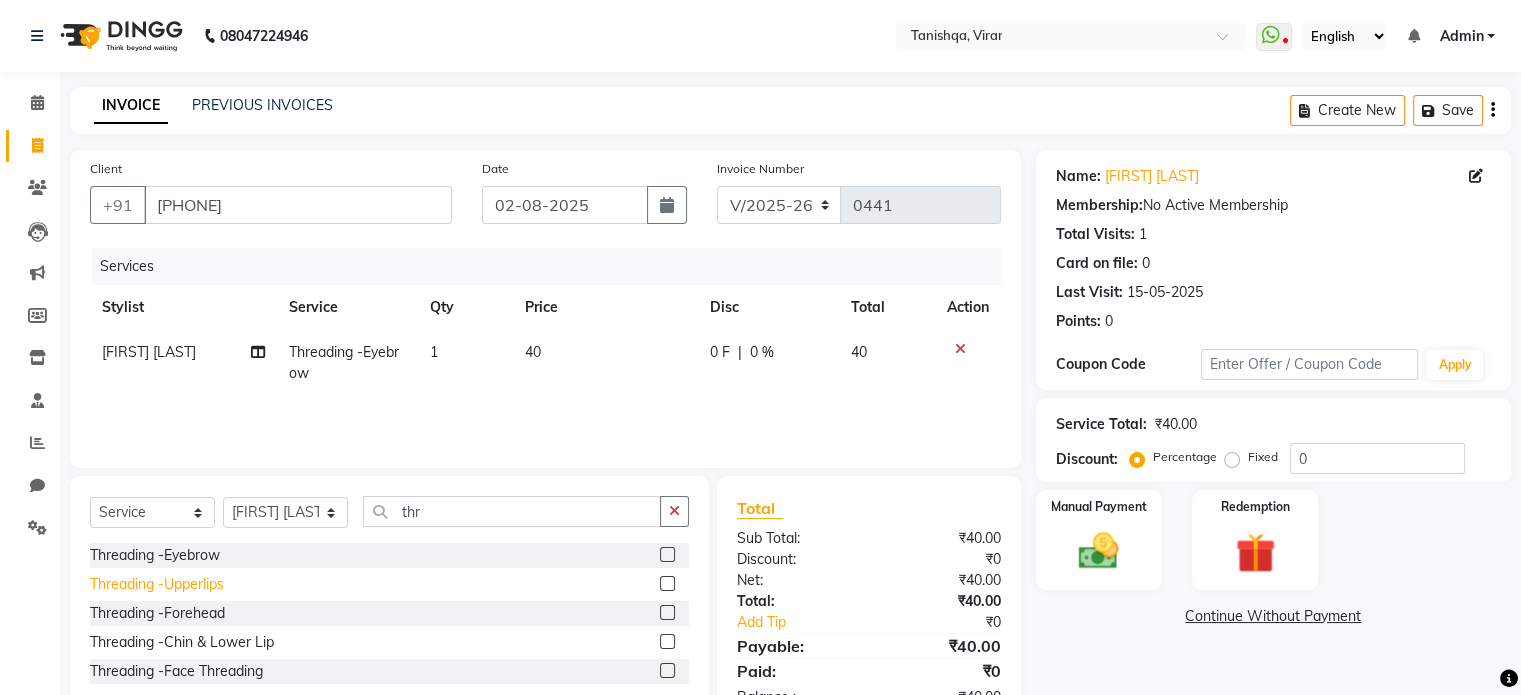 click on "Threading -Upperlips" 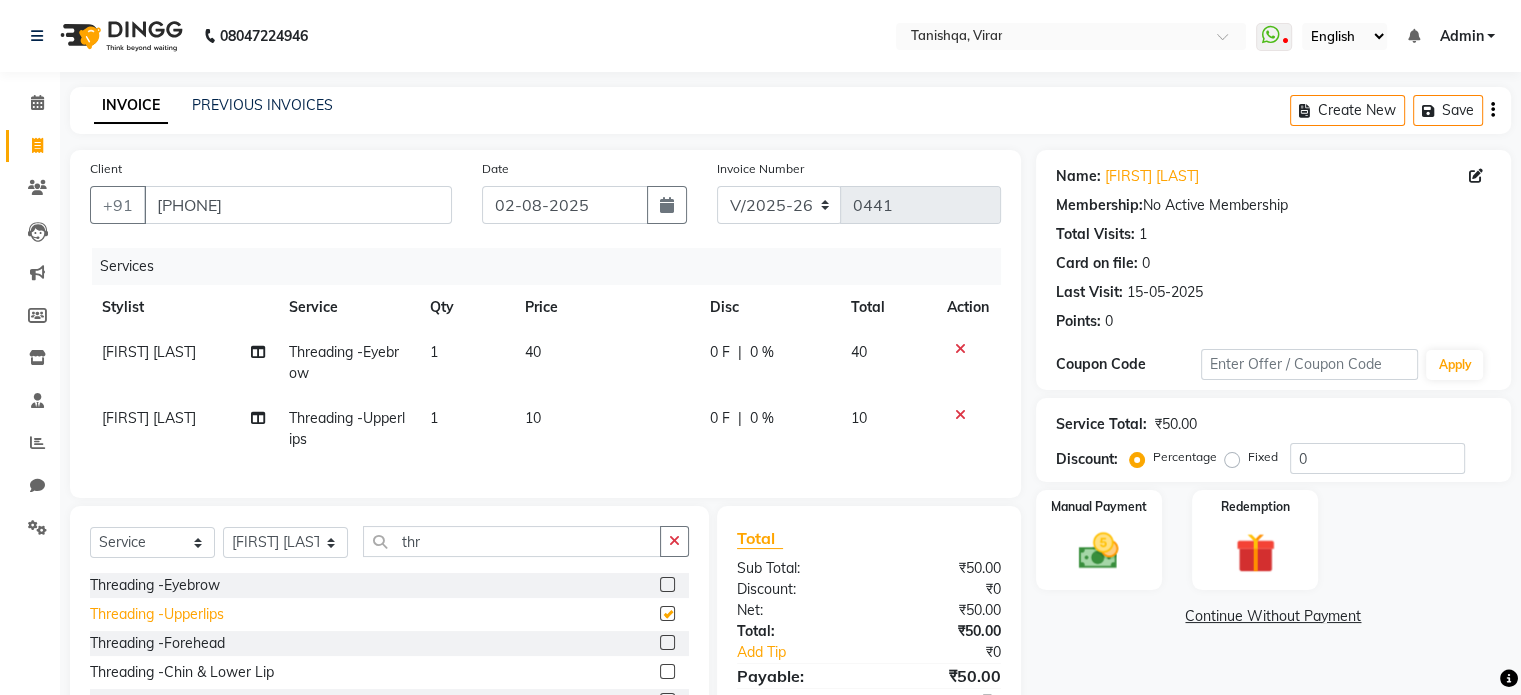 checkbox on "false" 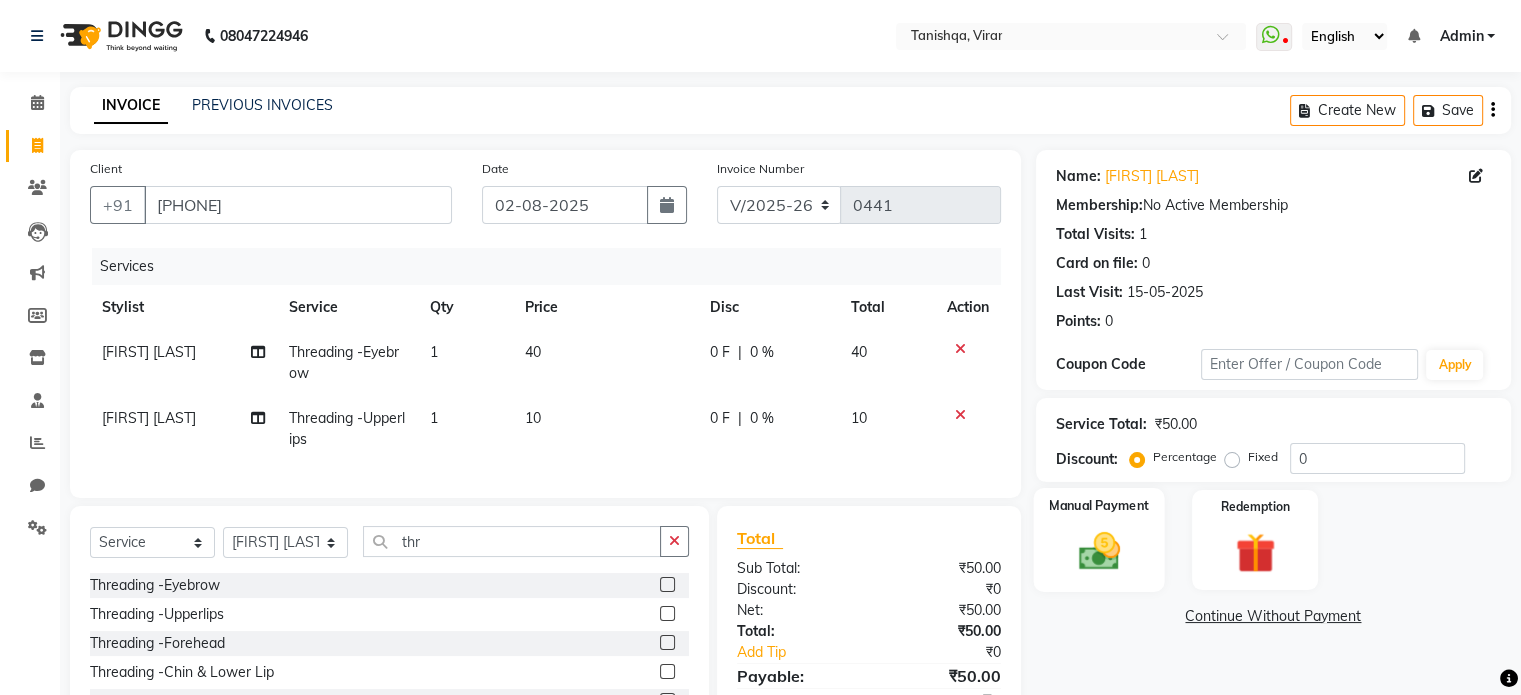click 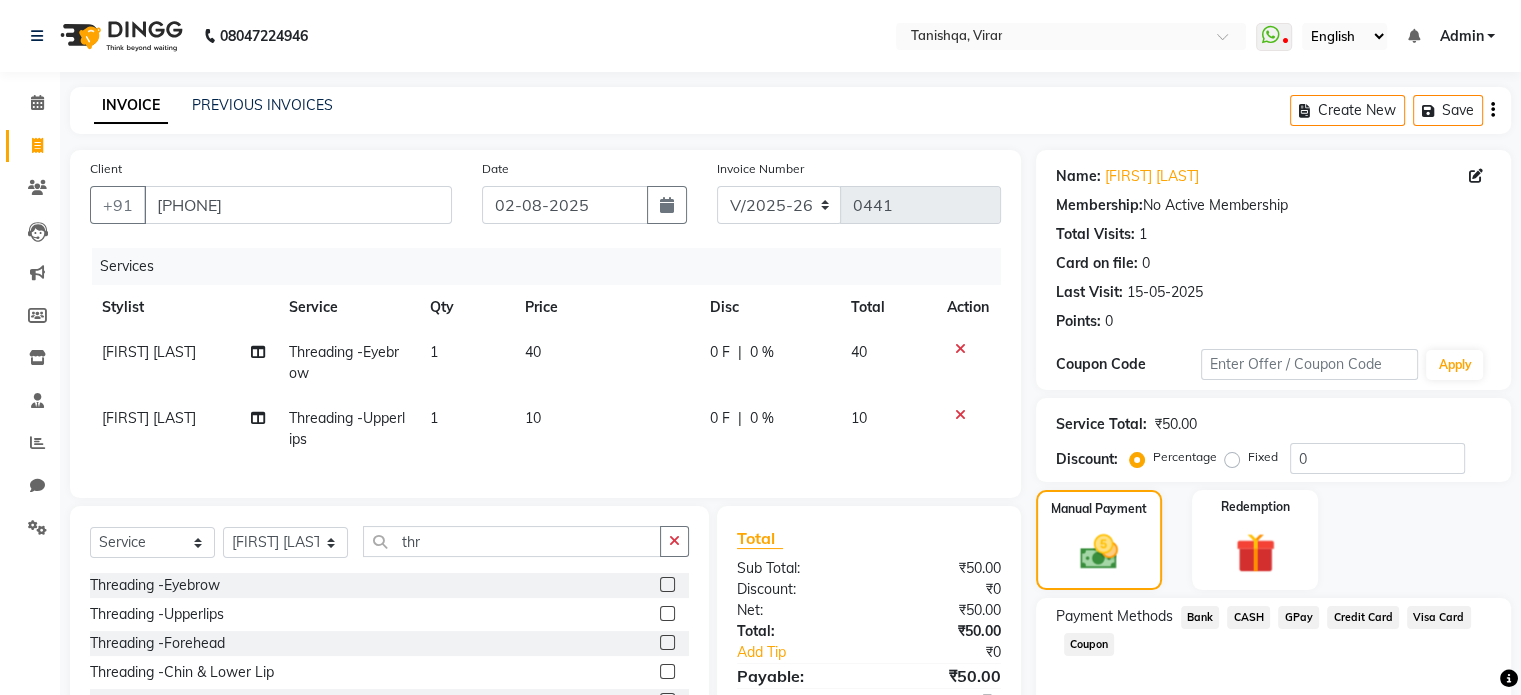 click on "GPay" 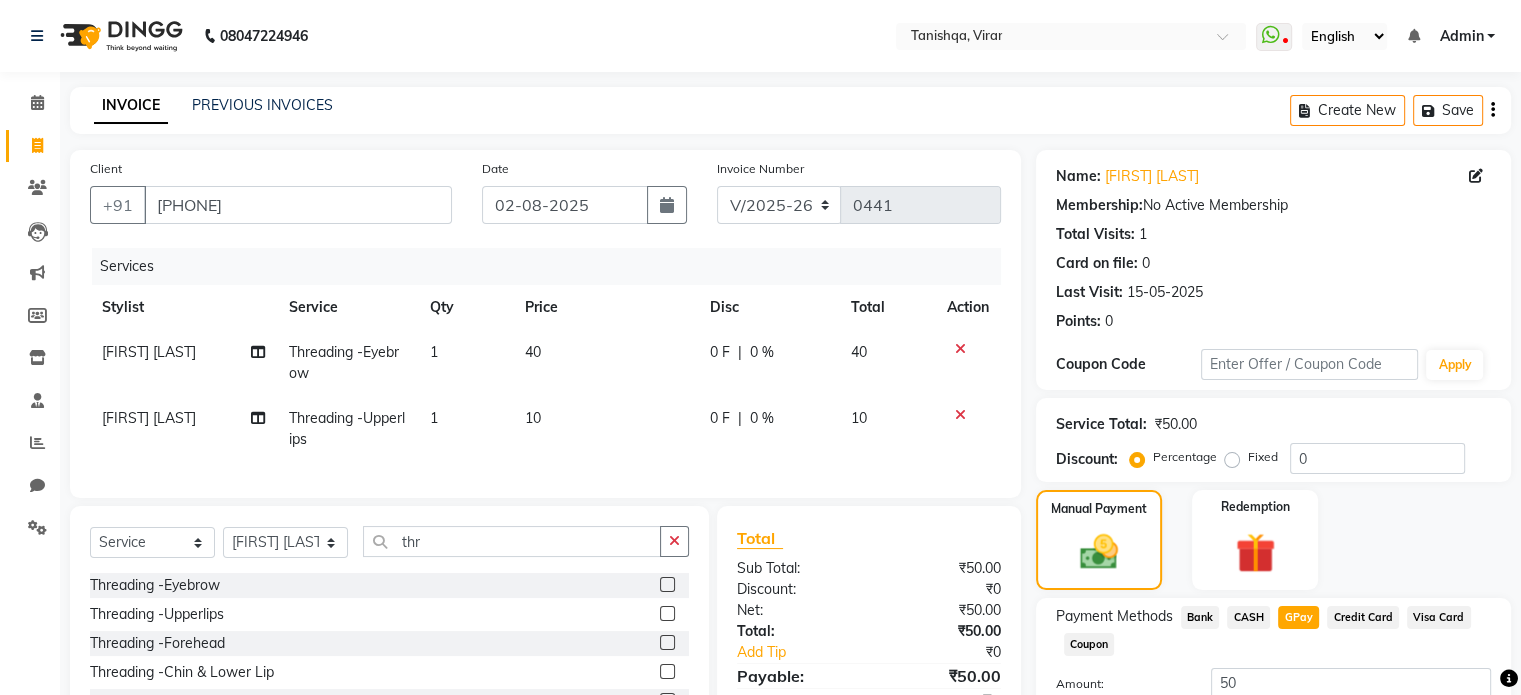 scroll, scrollTop: 152, scrollLeft: 0, axis: vertical 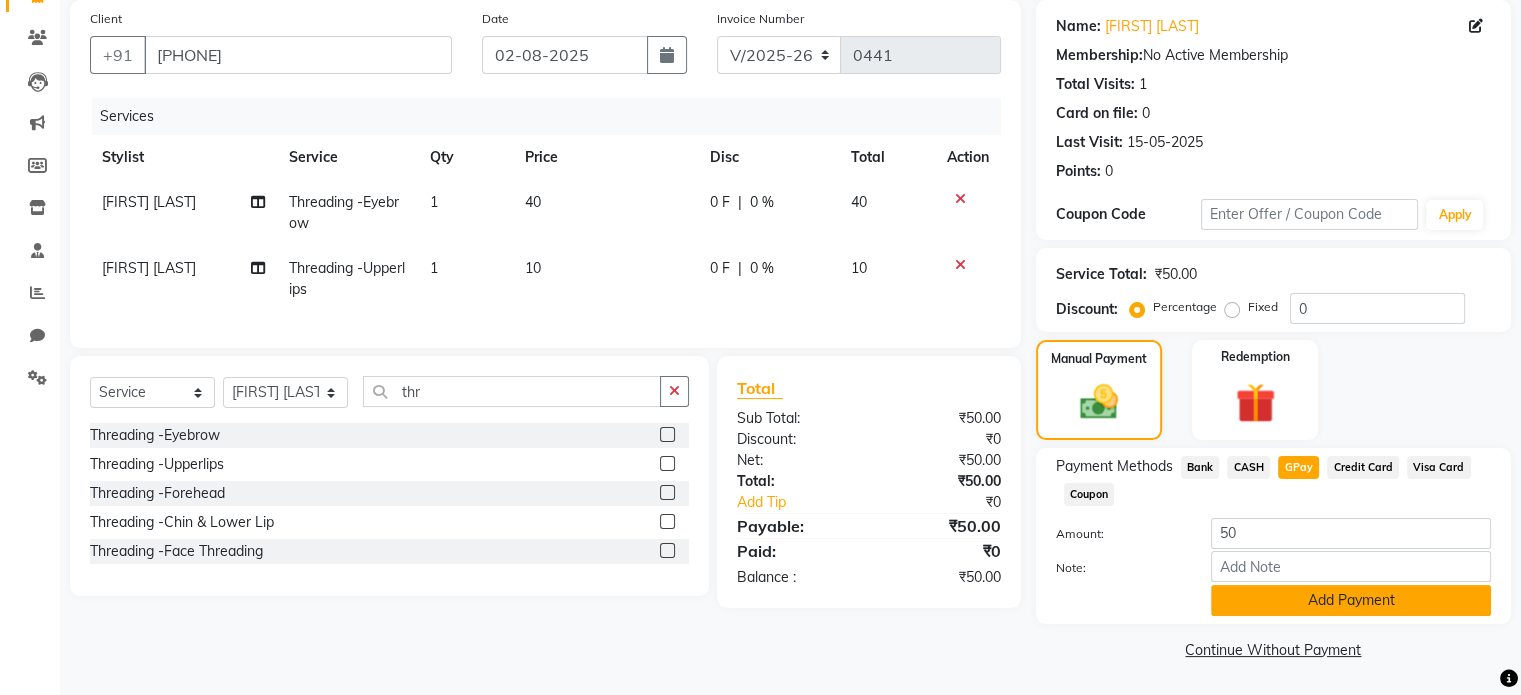 click on "Add Payment" 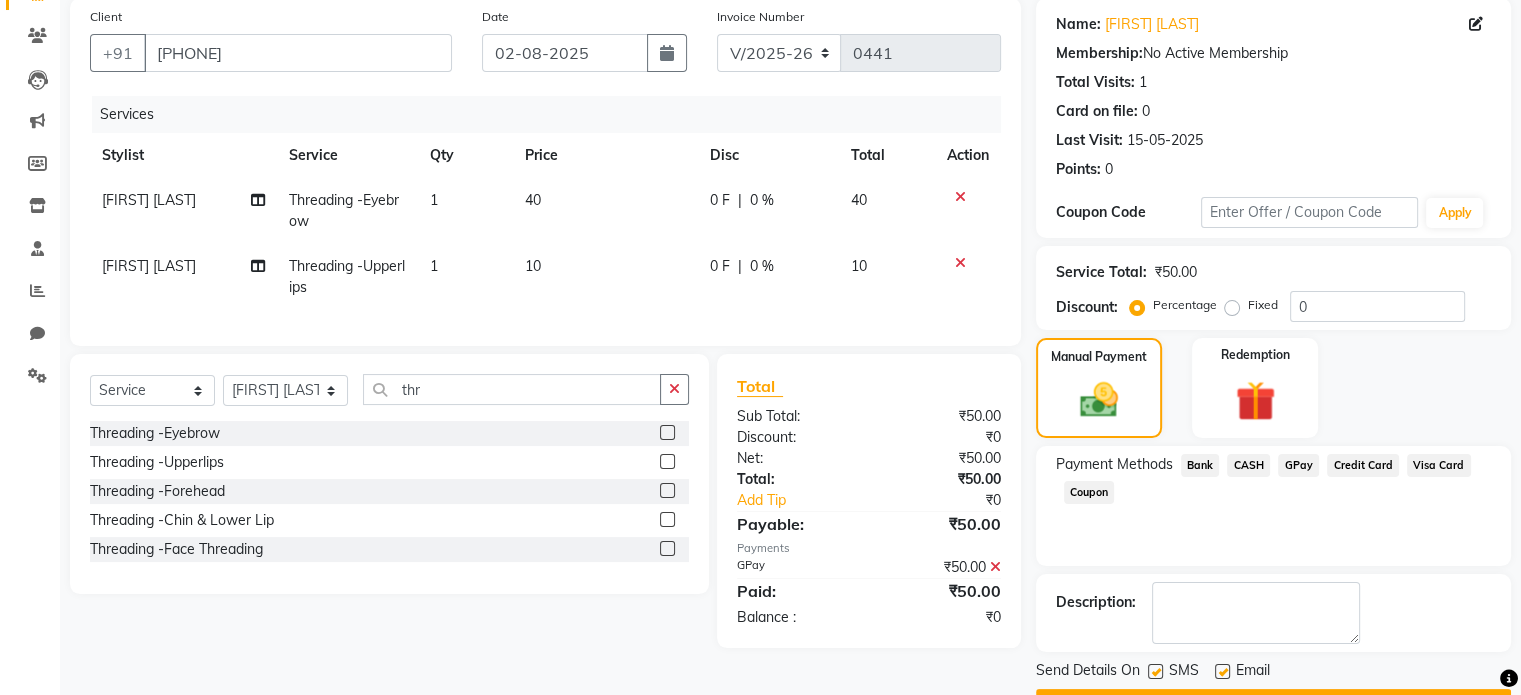 scroll, scrollTop: 205, scrollLeft: 0, axis: vertical 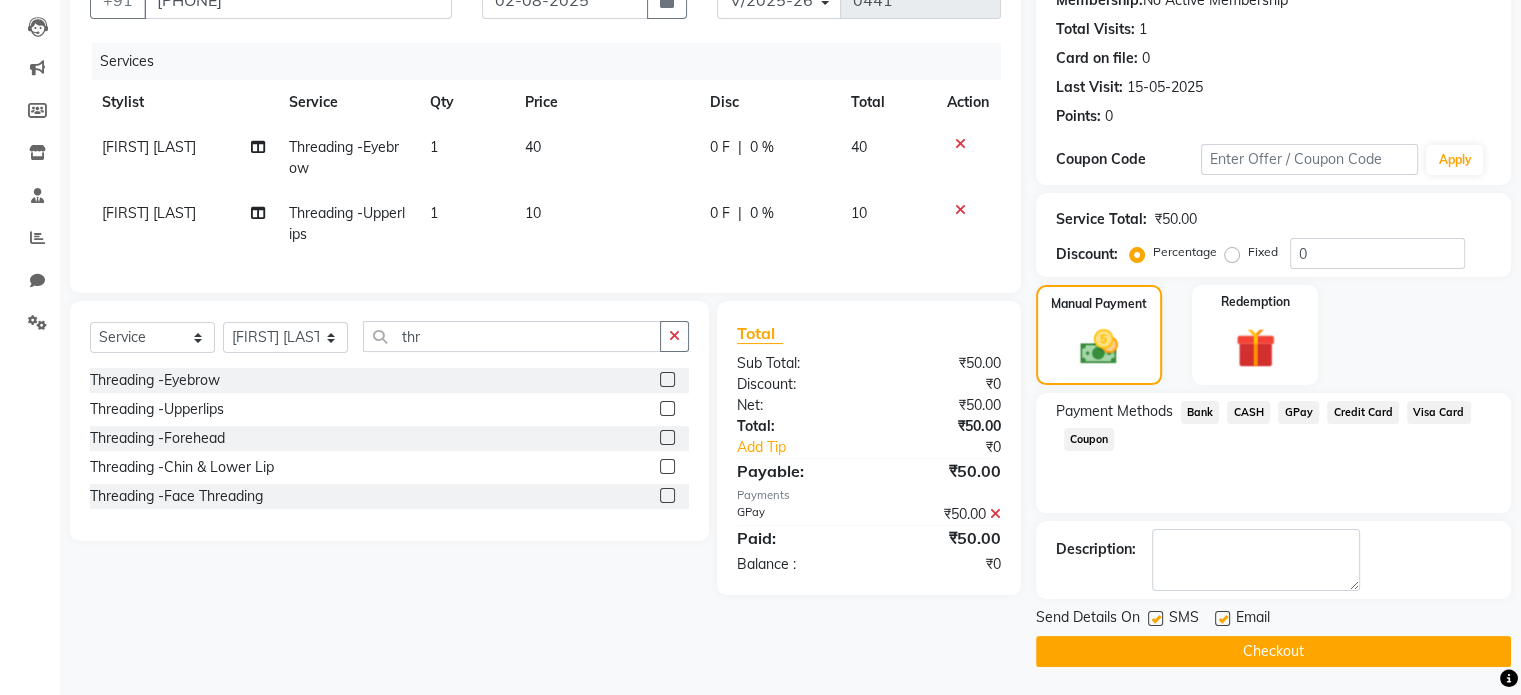 click on "Checkout" 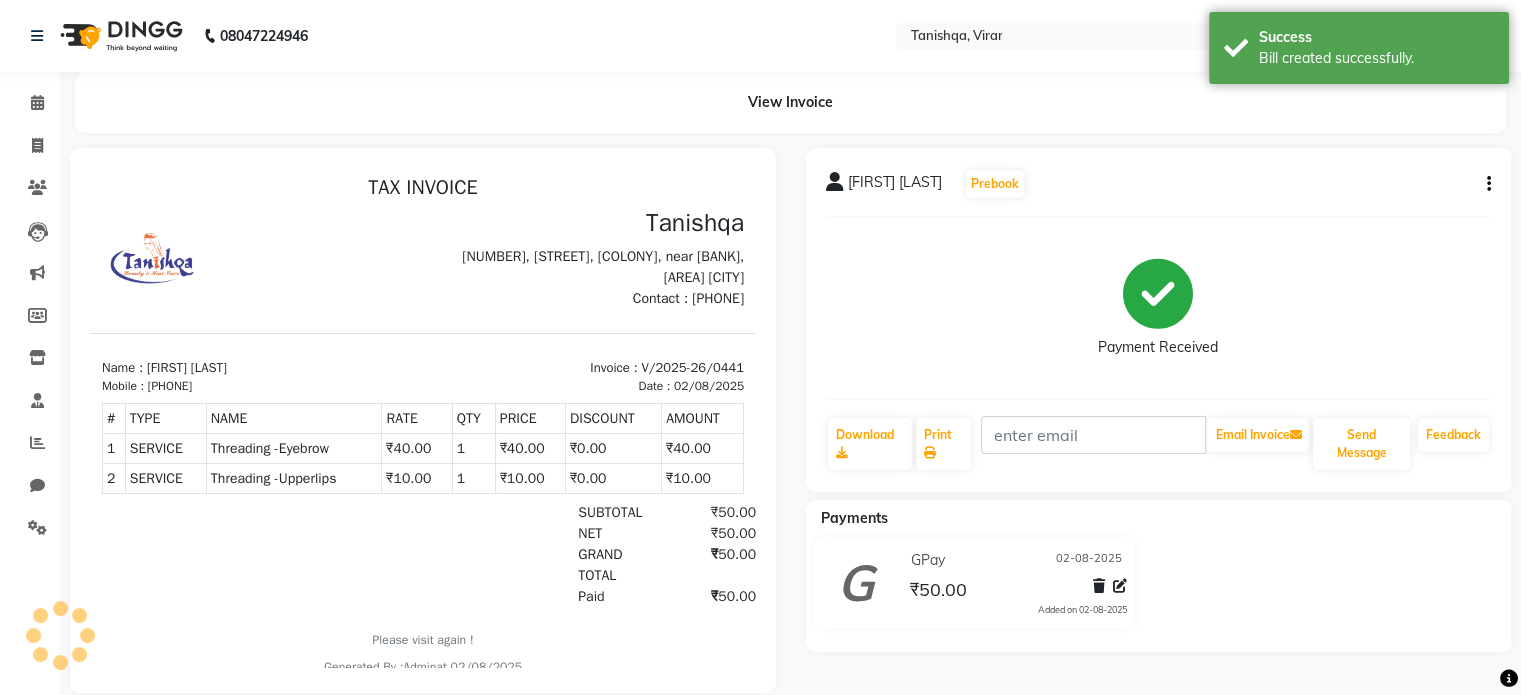 scroll, scrollTop: 0, scrollLeft: 0, axis: both 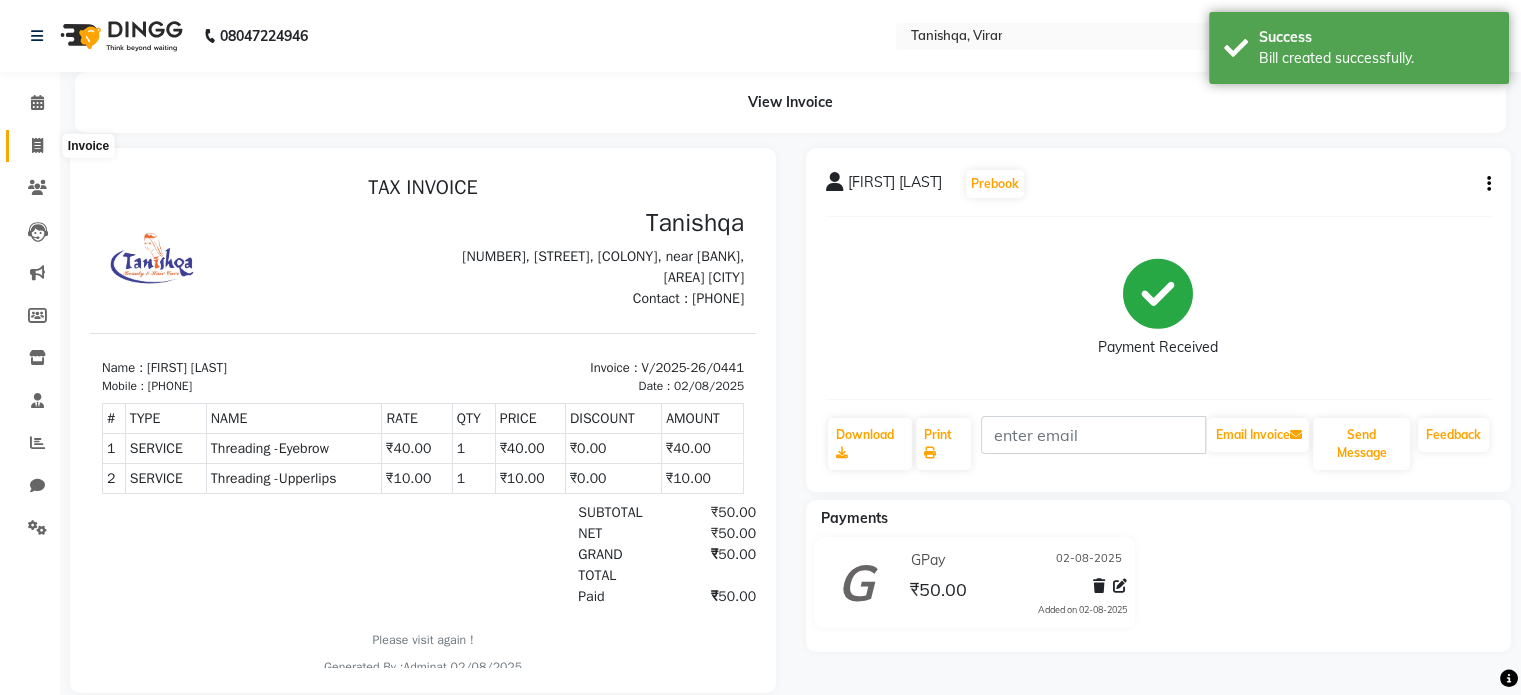 click 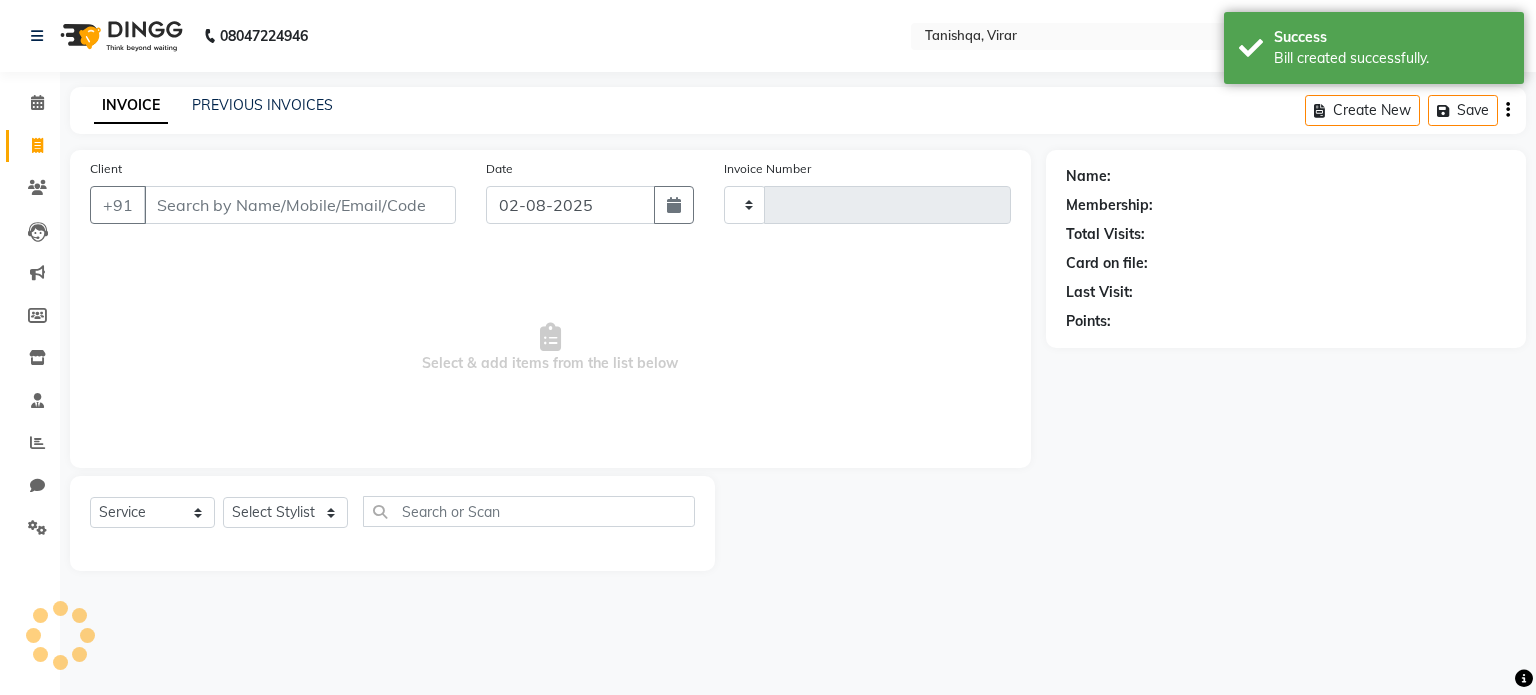 type on "0442" 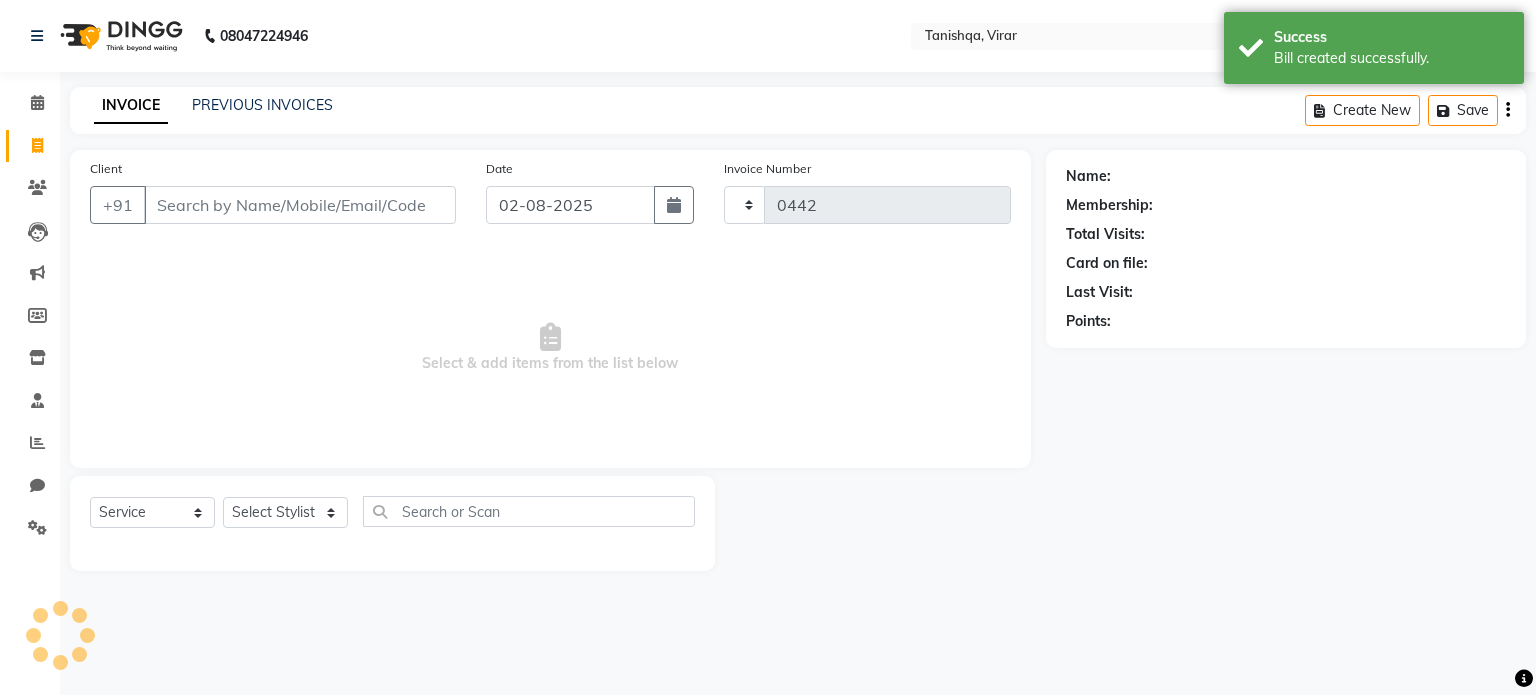 select on "8149" 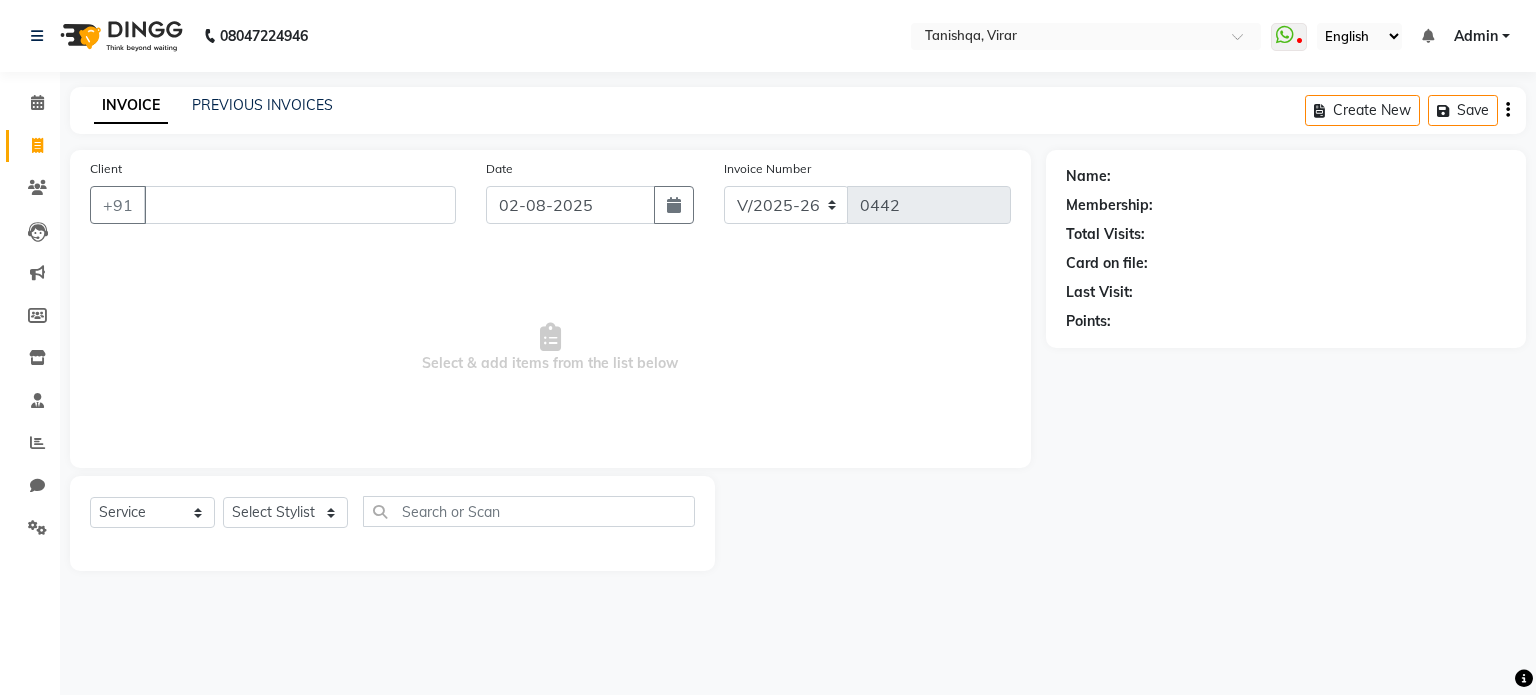 click on "Client" at bounding box center [300, 205] 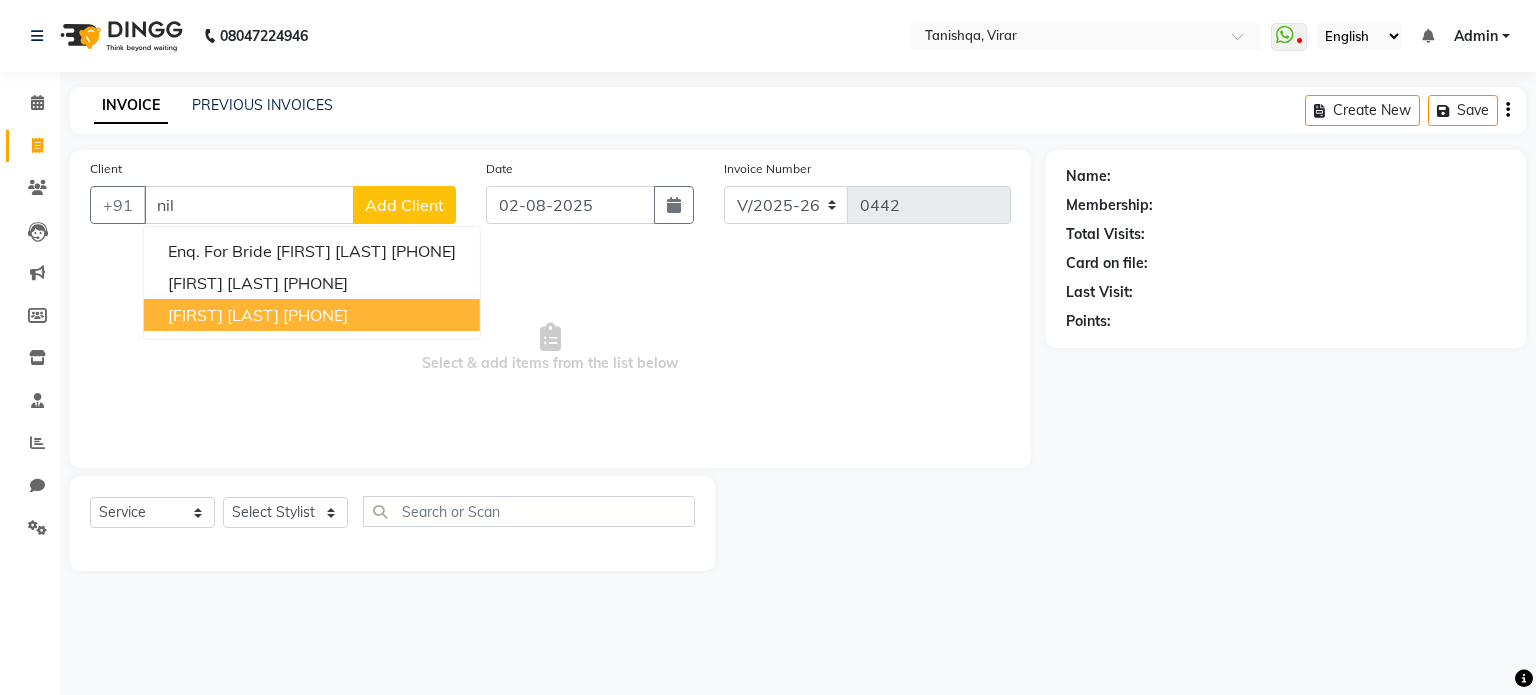 click on "[FIRST] [LAST]" at bounding box center [223, 315] 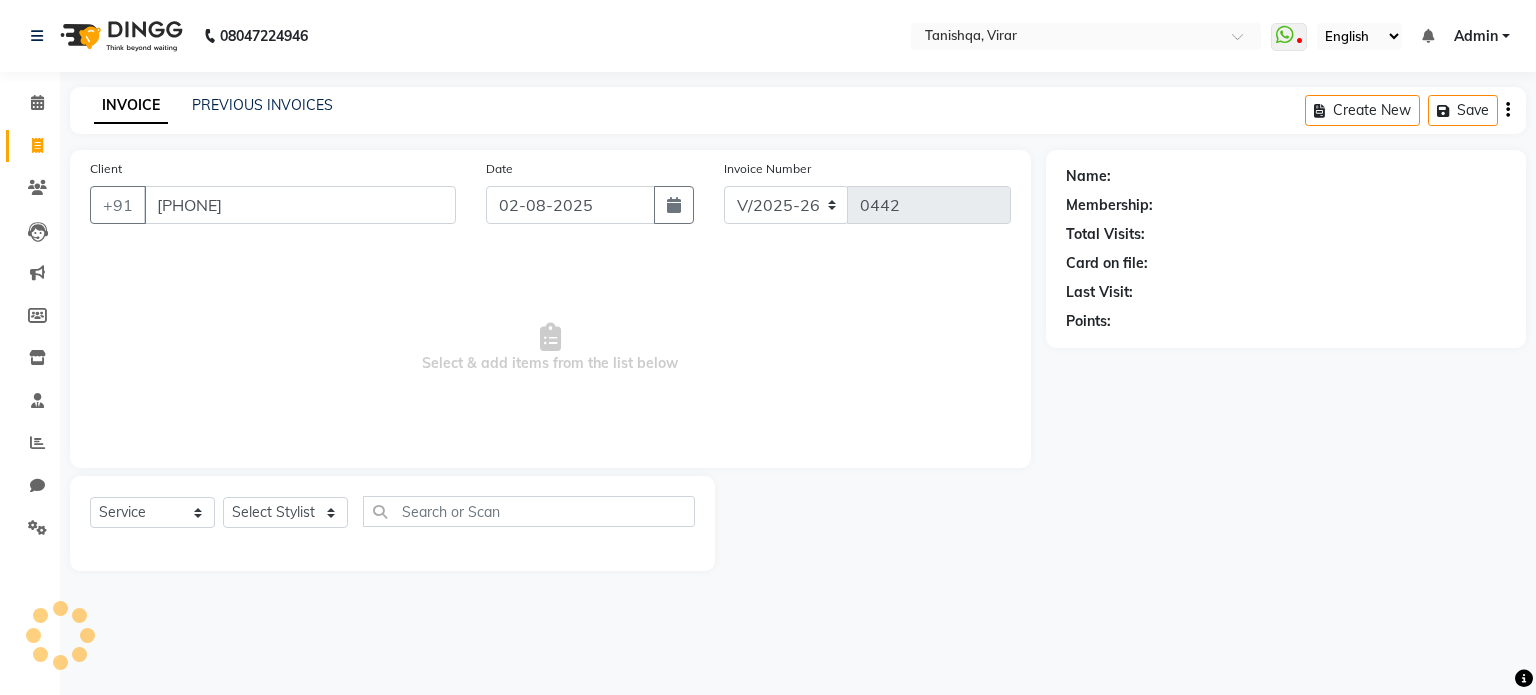 type on "[PHONE]" 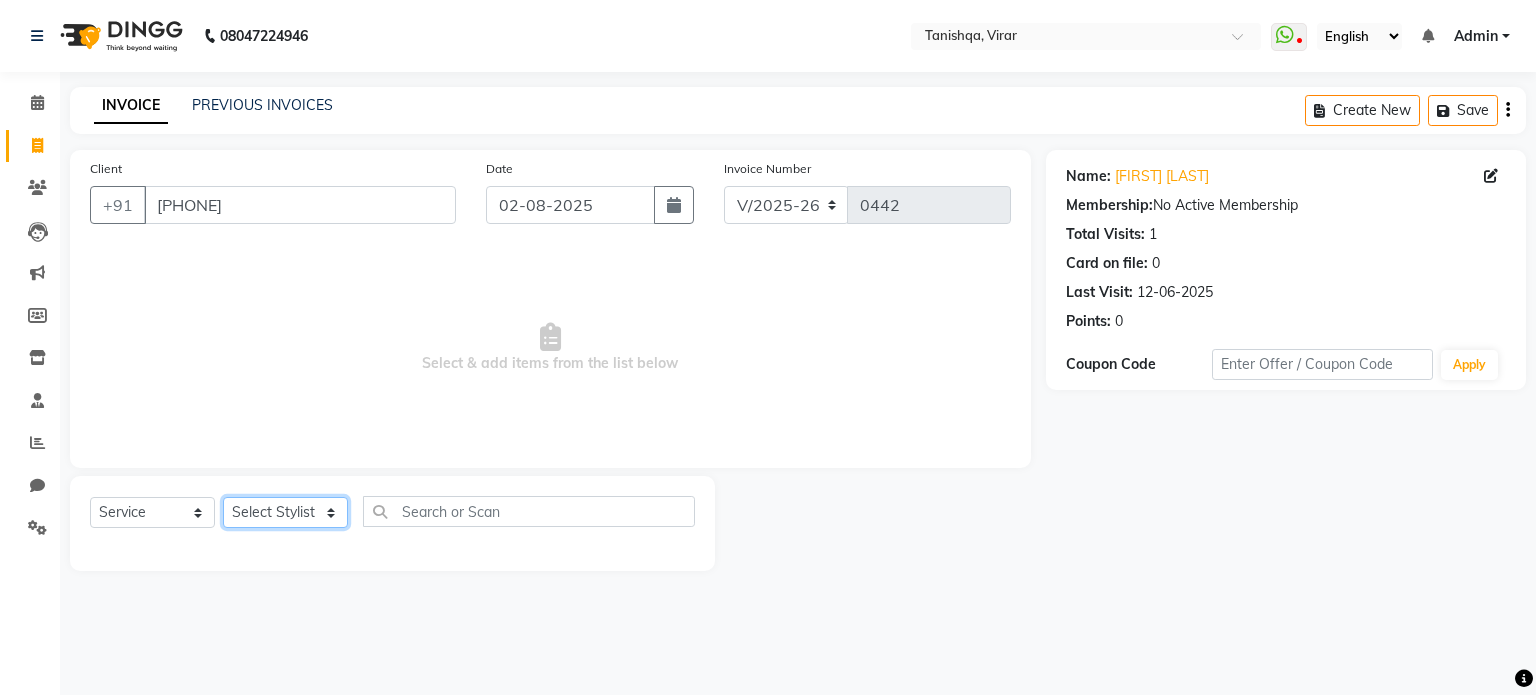 click on "Select Stylist [FIRST] [LAST] [FIRST] [FIRST] [FIRST] [LAST]  [FIRST] [LAST]  [FIRST] [LAST]" 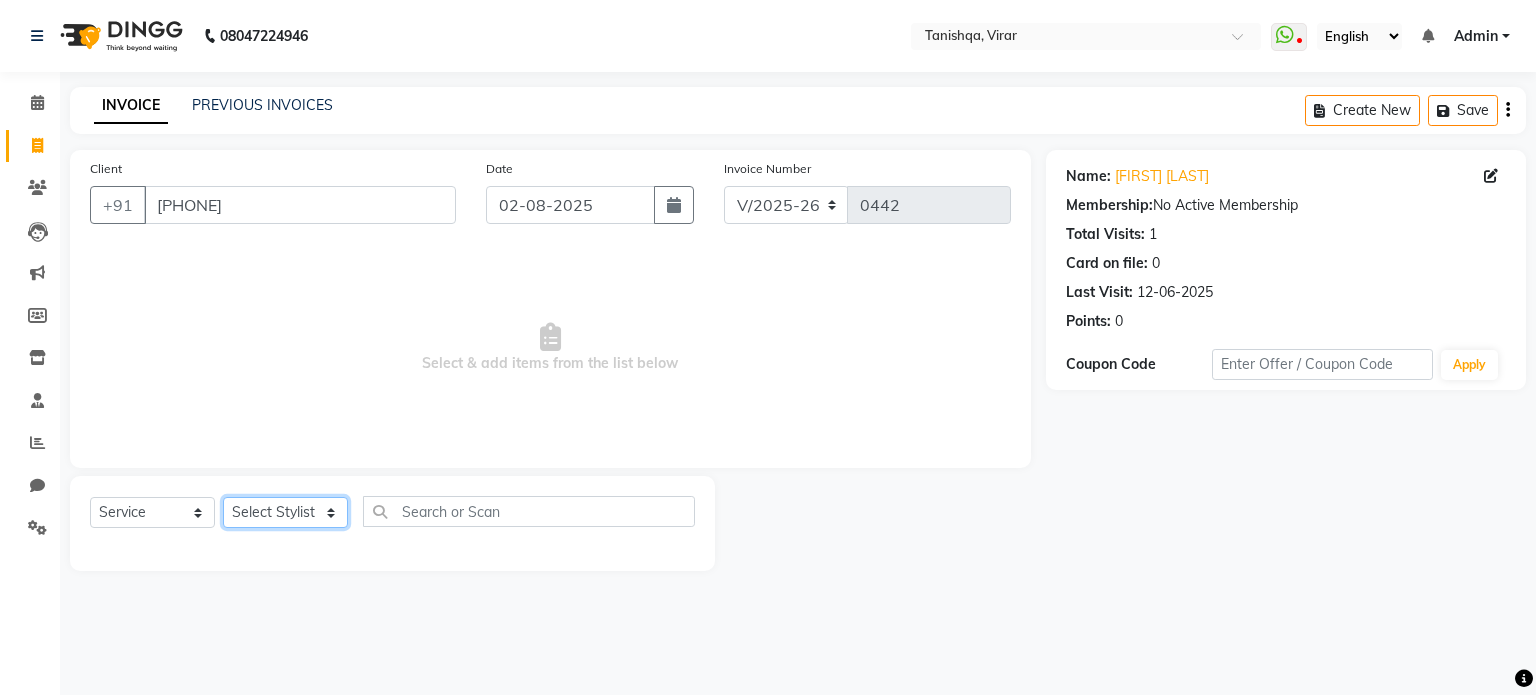 select on "75950" 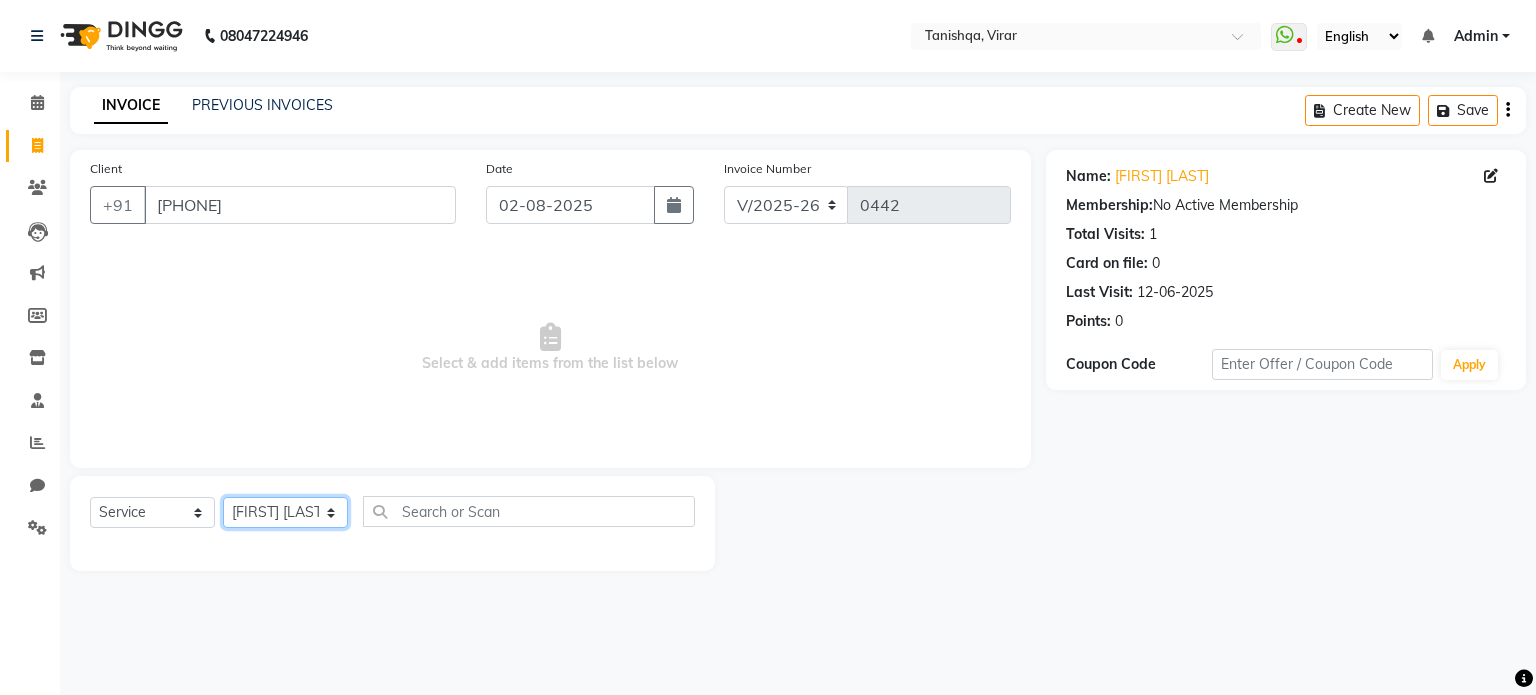 click on "Select Stylist [FIRST] [LAST] [FIRST] [FIRST] [FIRST] [LAST]  [FIRST] [LAST]  [FIRST] [LAST]" 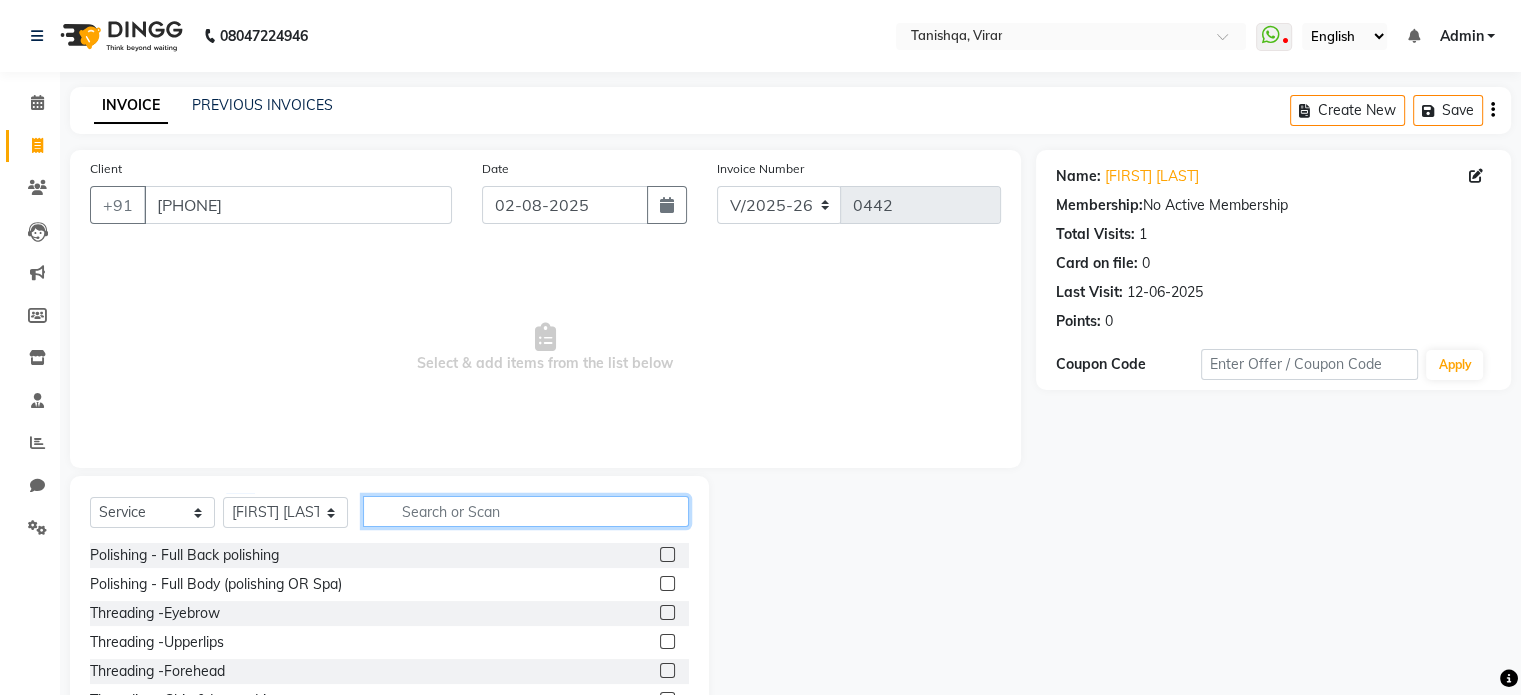 click 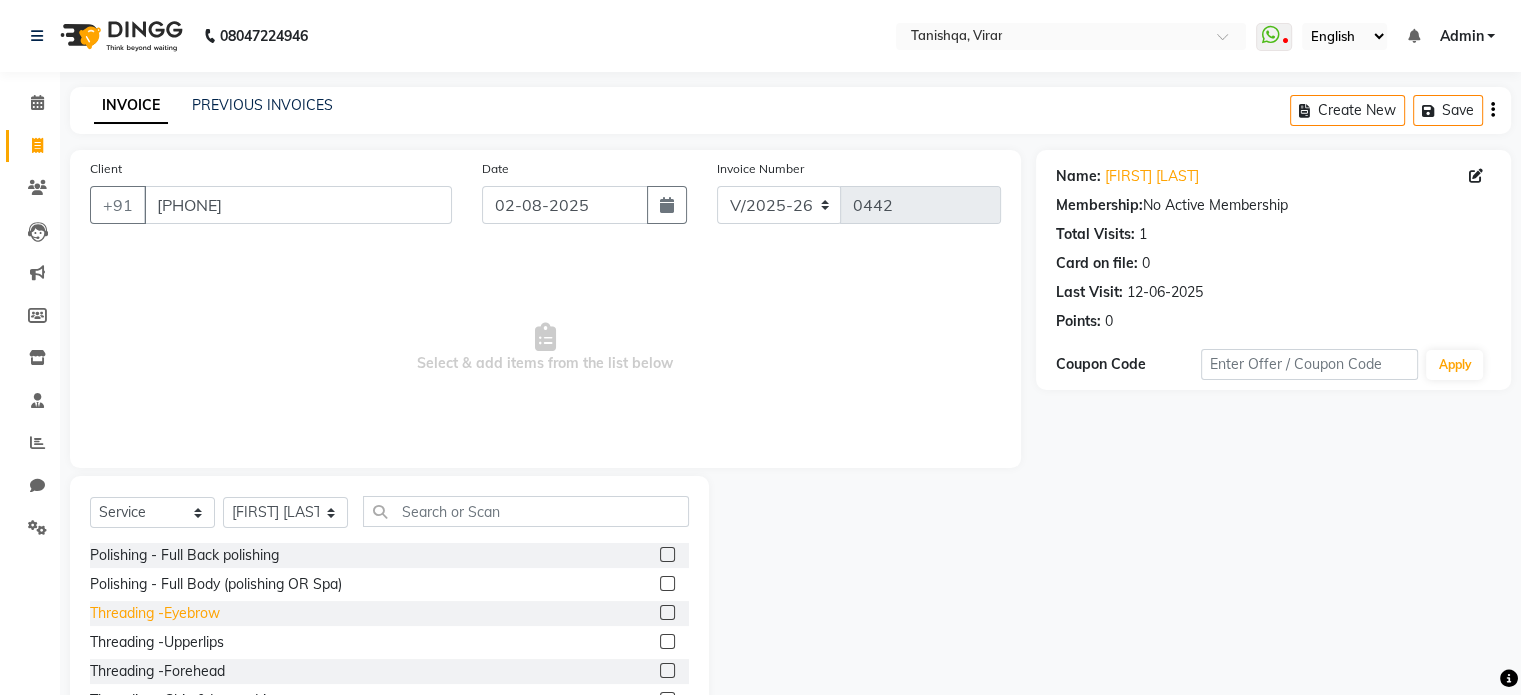 click on "Threading -Eyebrow" 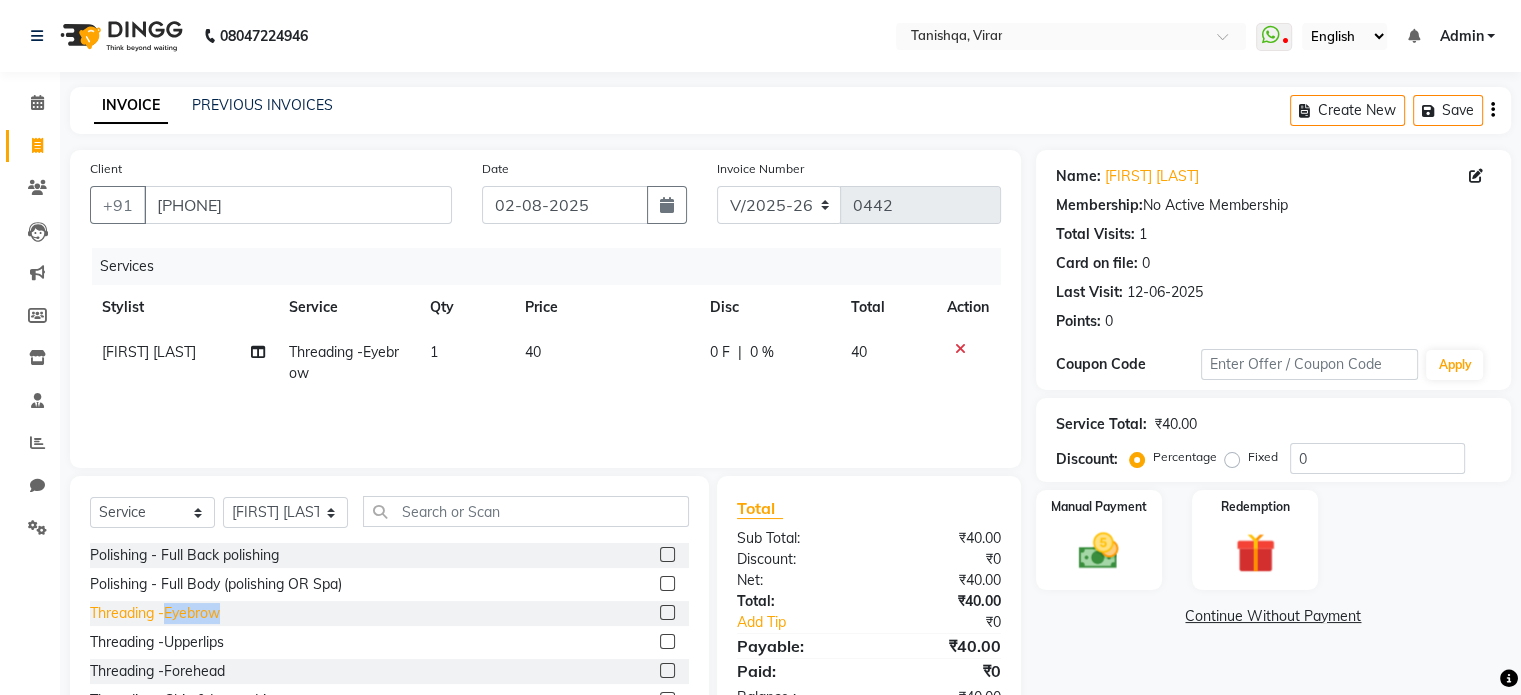 click on "Threading -Eyebrow" 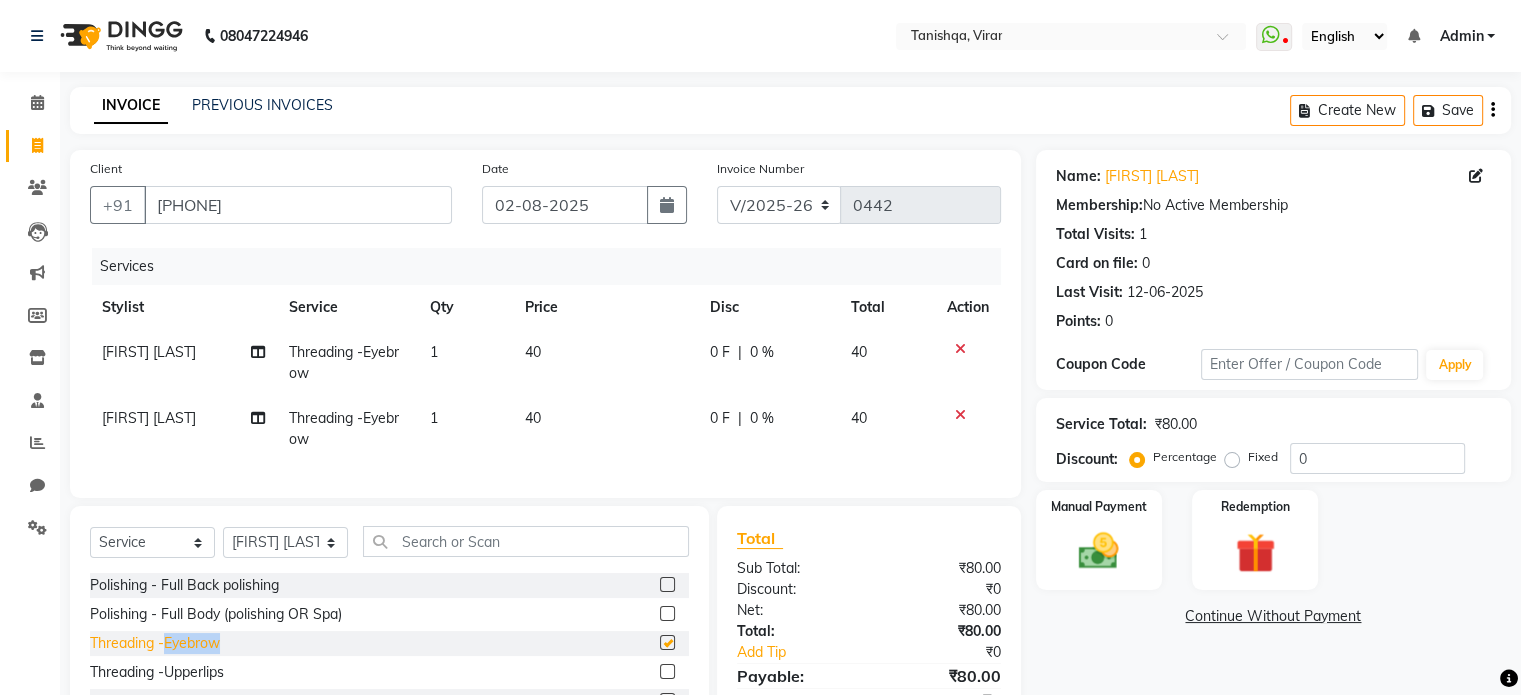 checkbox on "false" 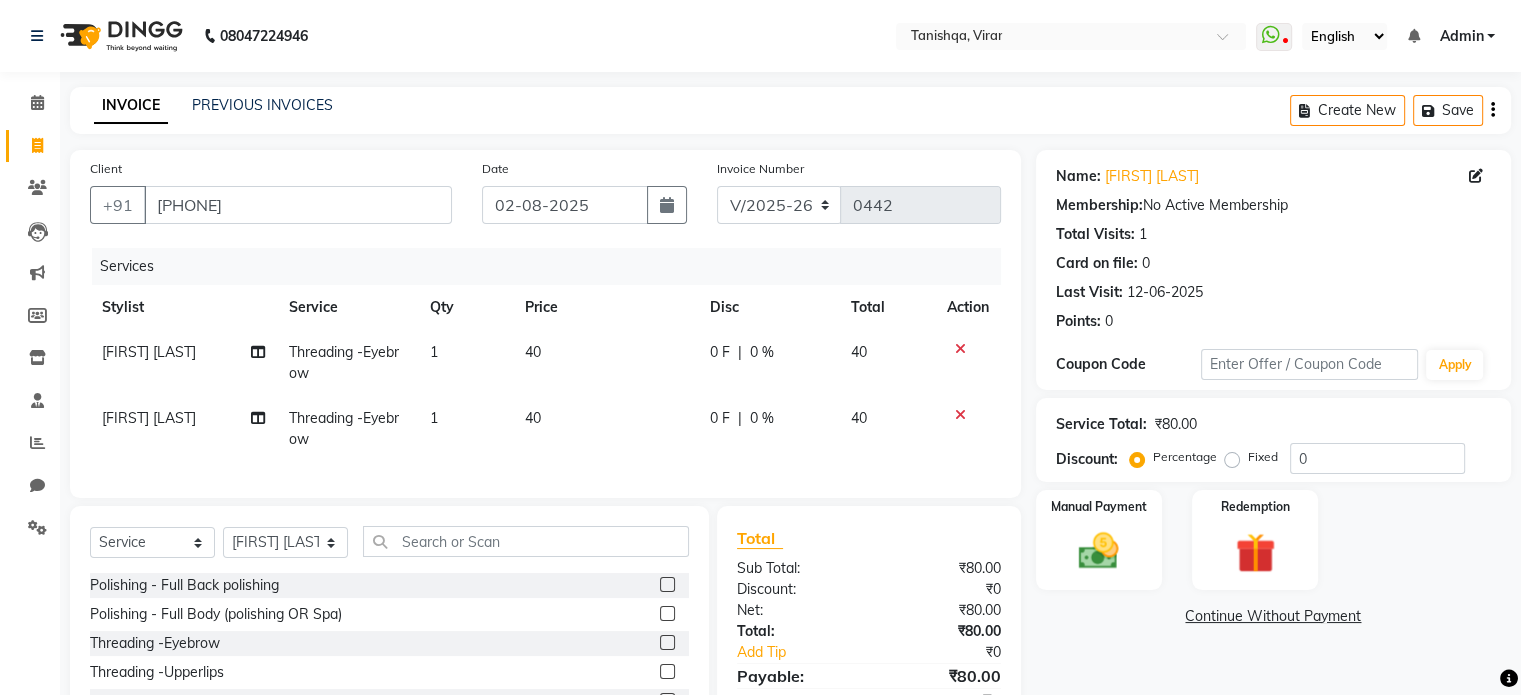 click 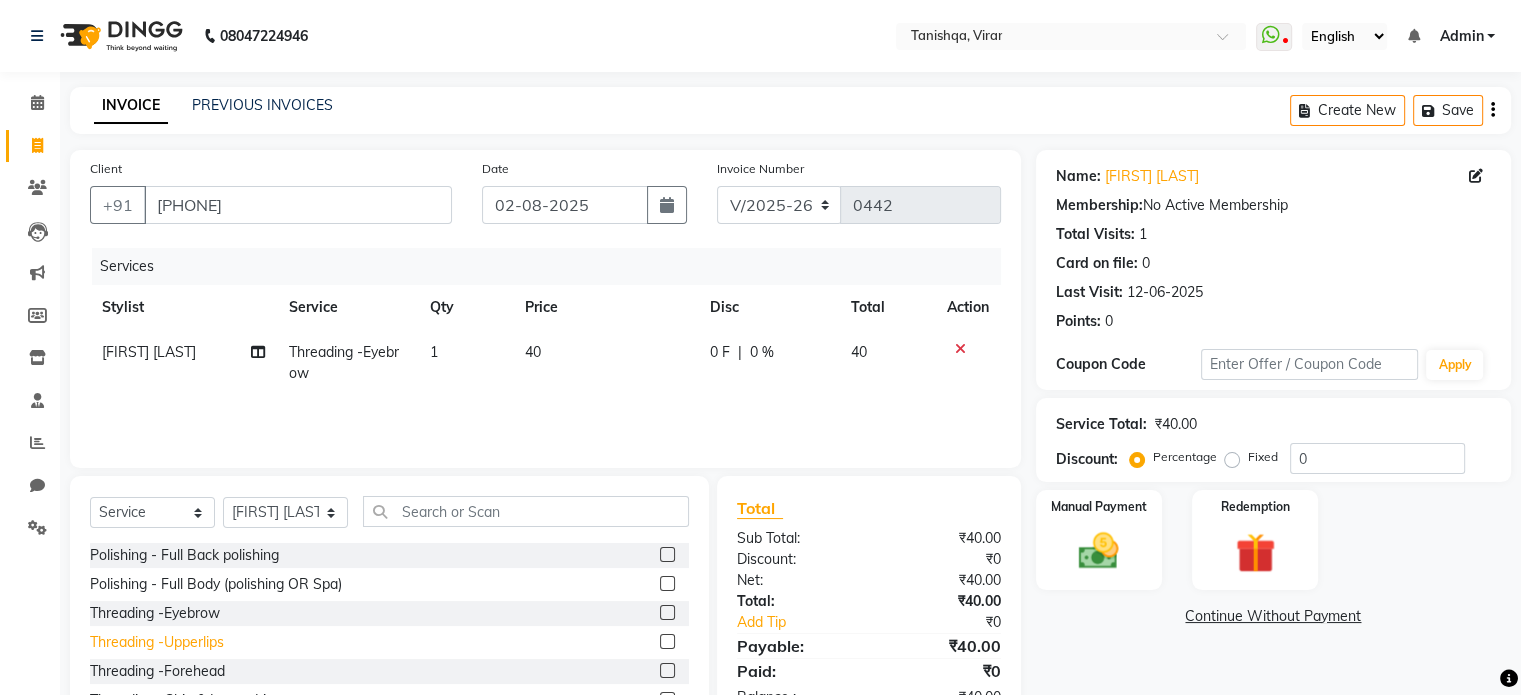 click on "Threading -Upperlips" 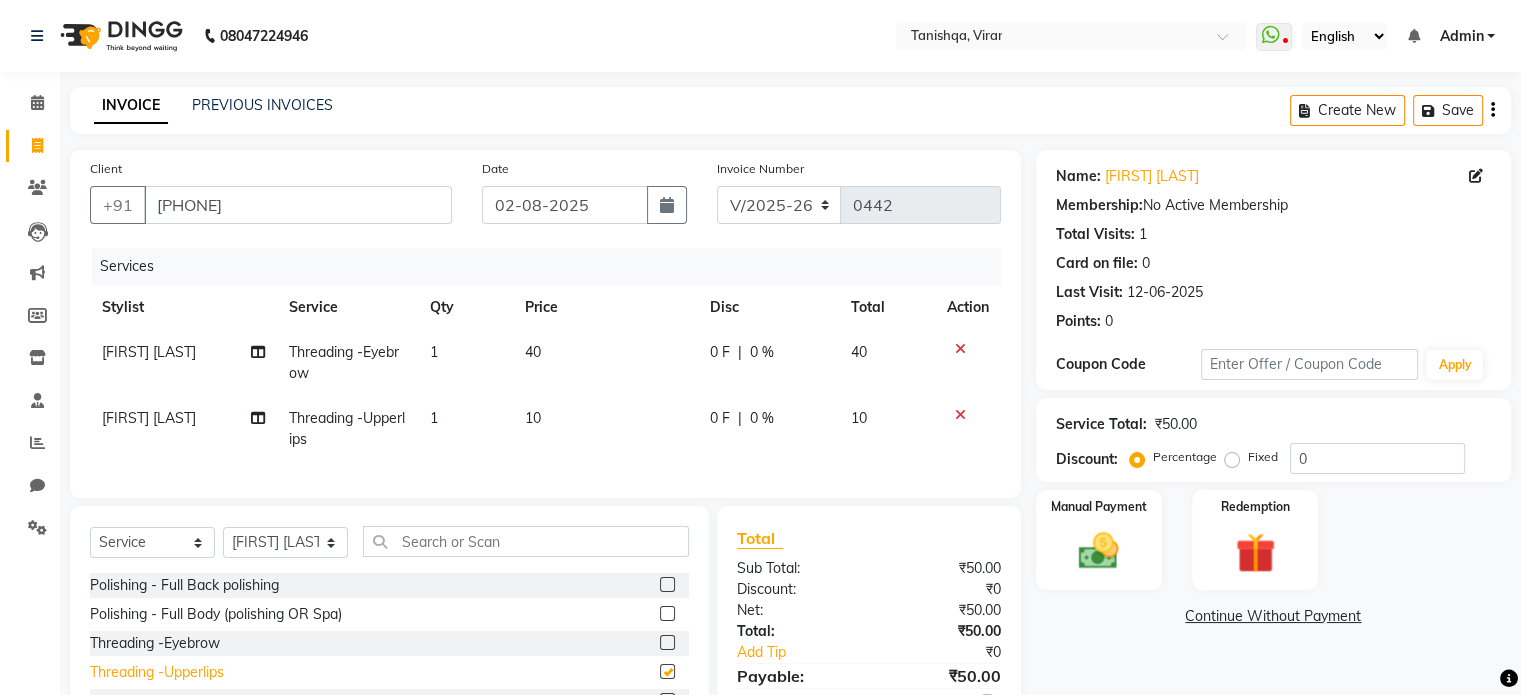 checkbox on "false" 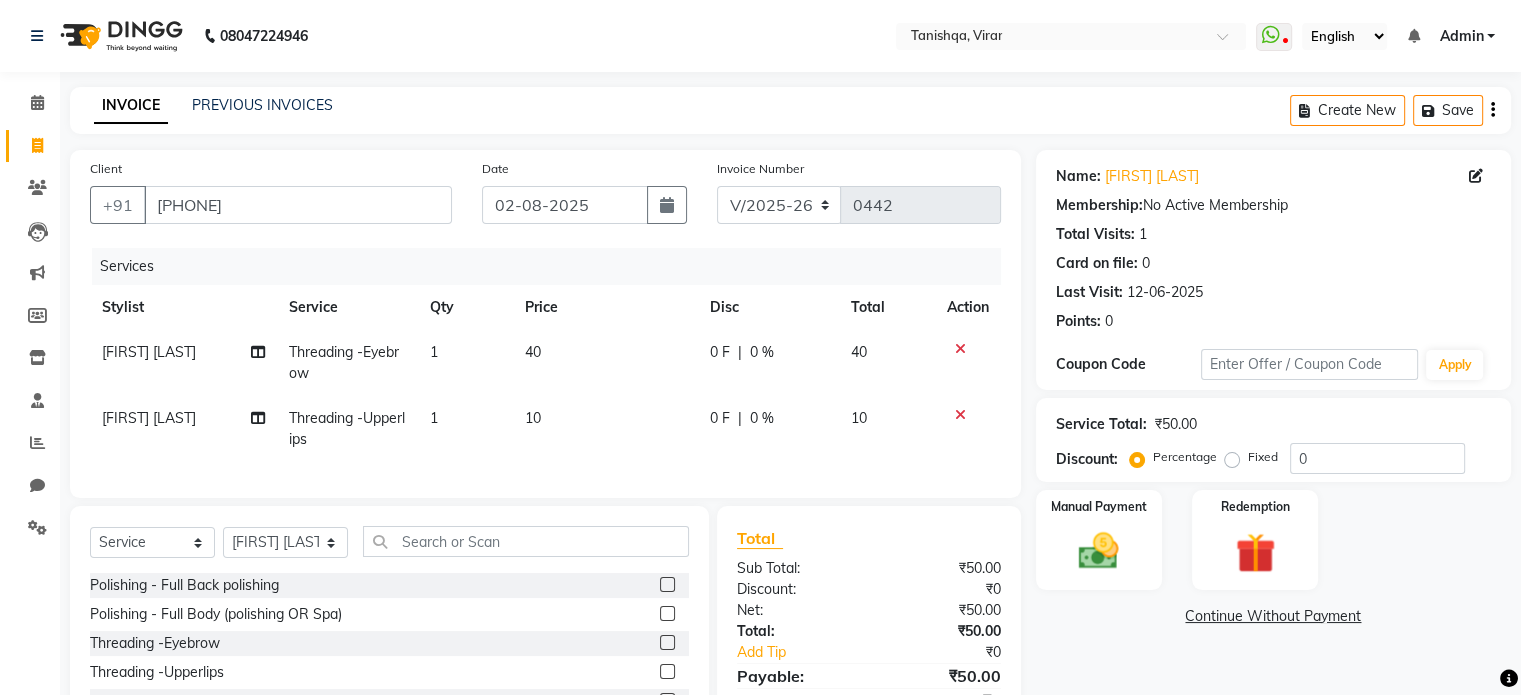 scroll, scrollTop: 152, scrollLeft: 0, axis: vertical 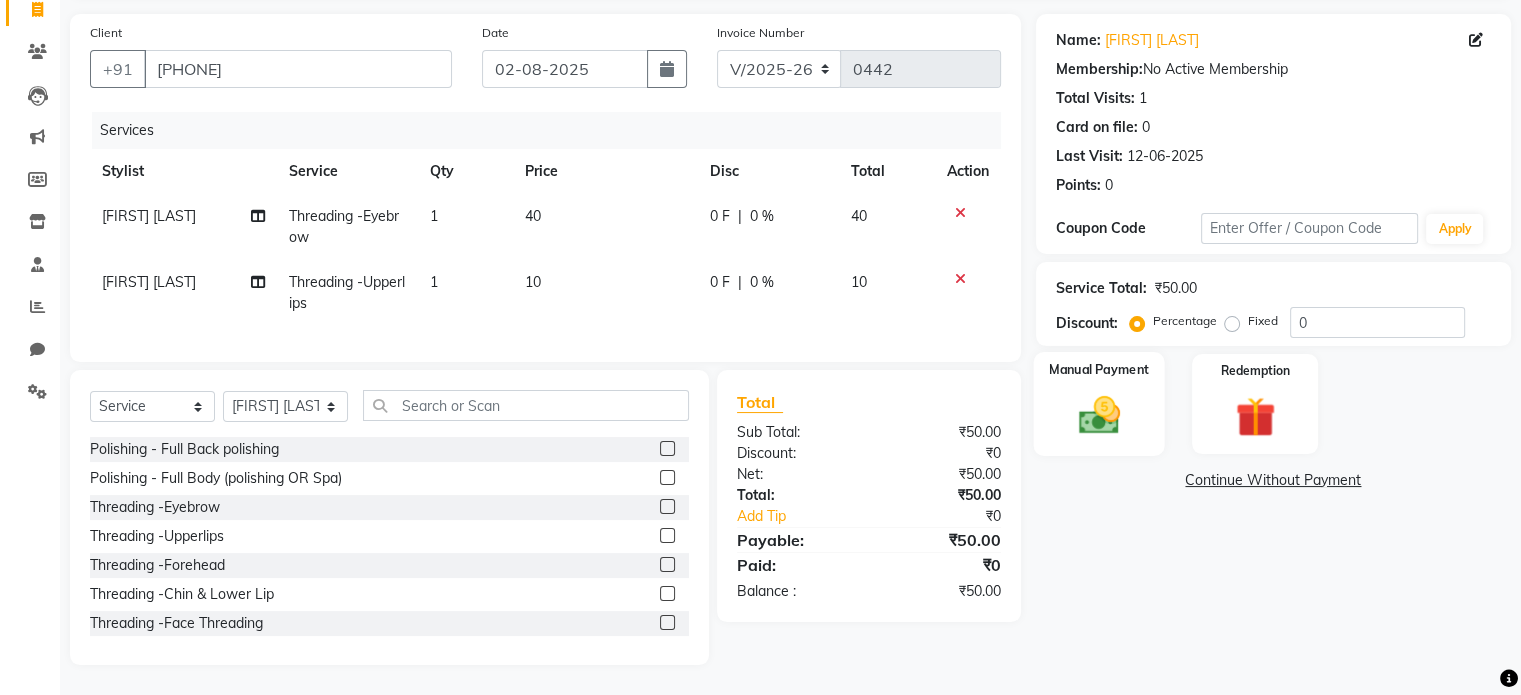 click 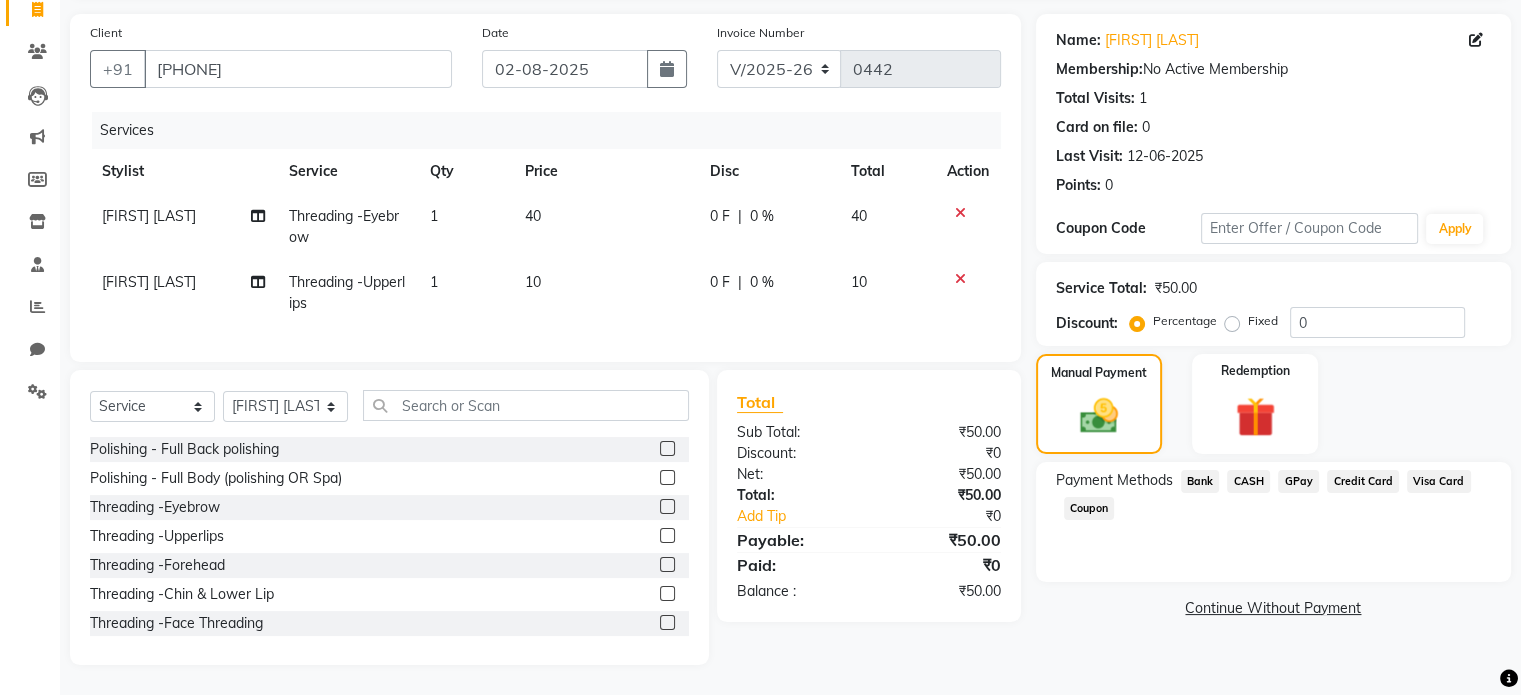 click on "CASH" 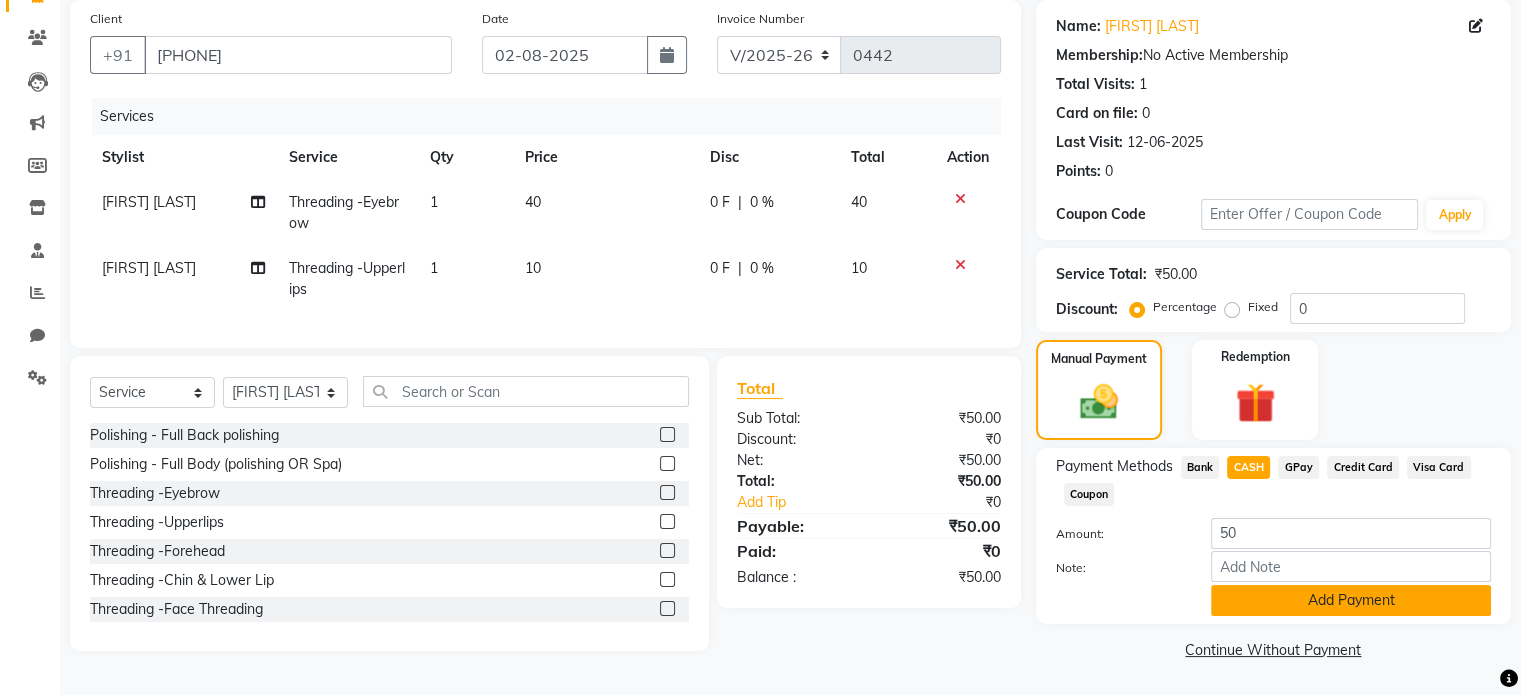 click on "Add Payment" 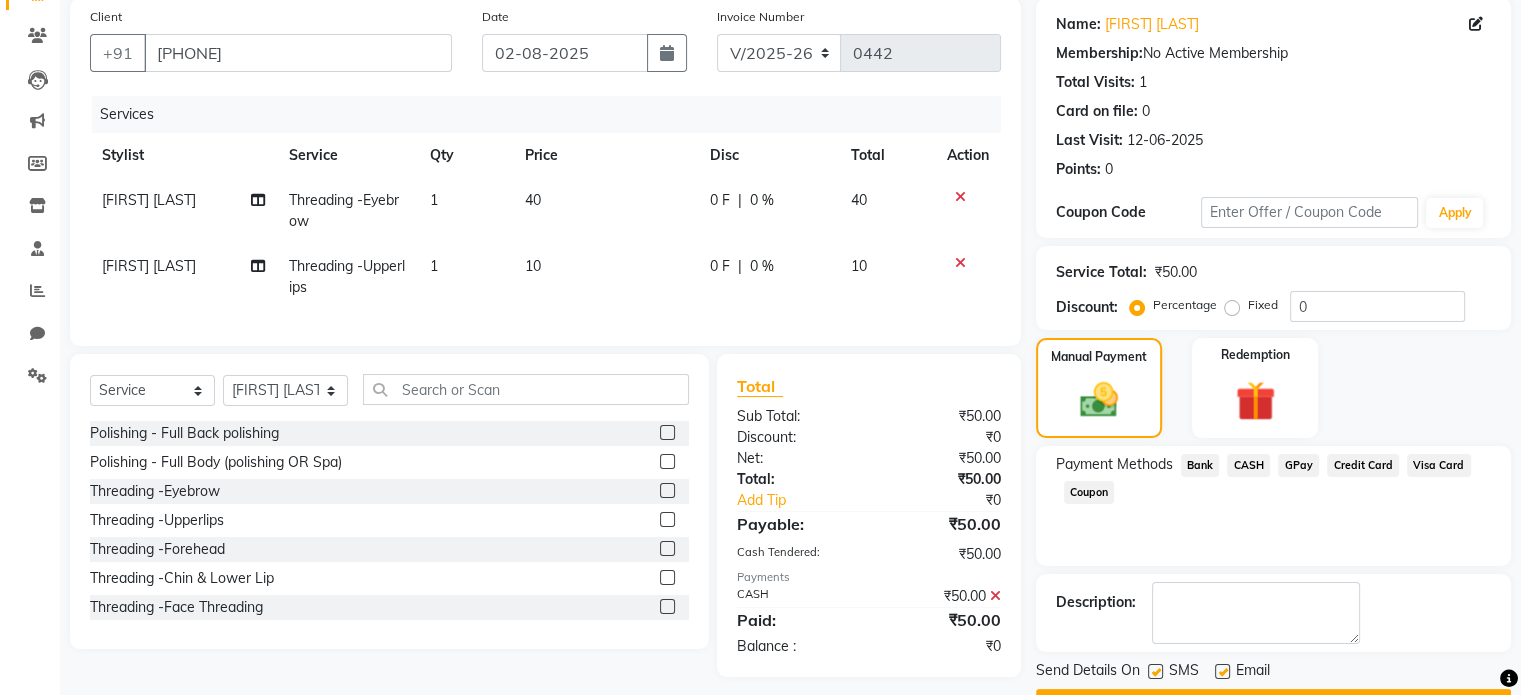 scroll, scrollTop: 205, scrollLeft: 0, axis: vertical 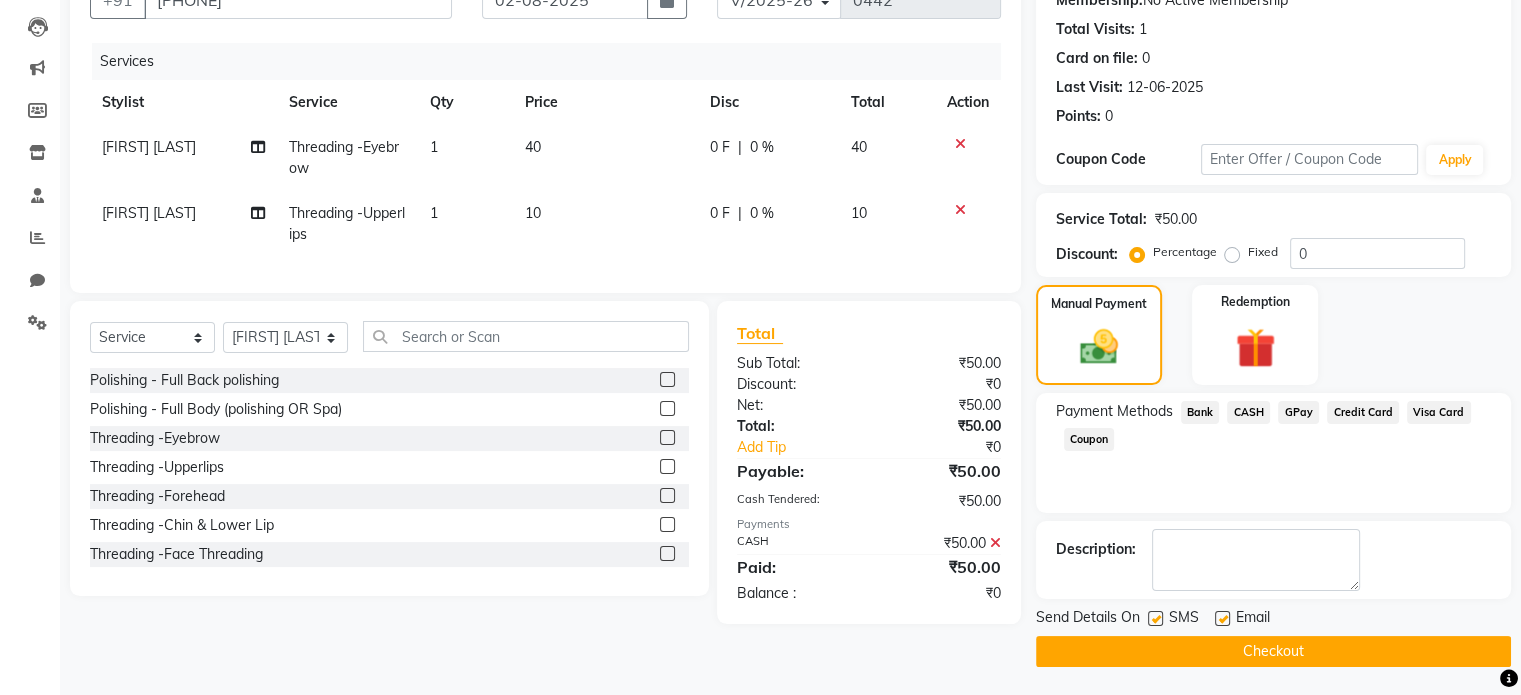 click on "Checkout" 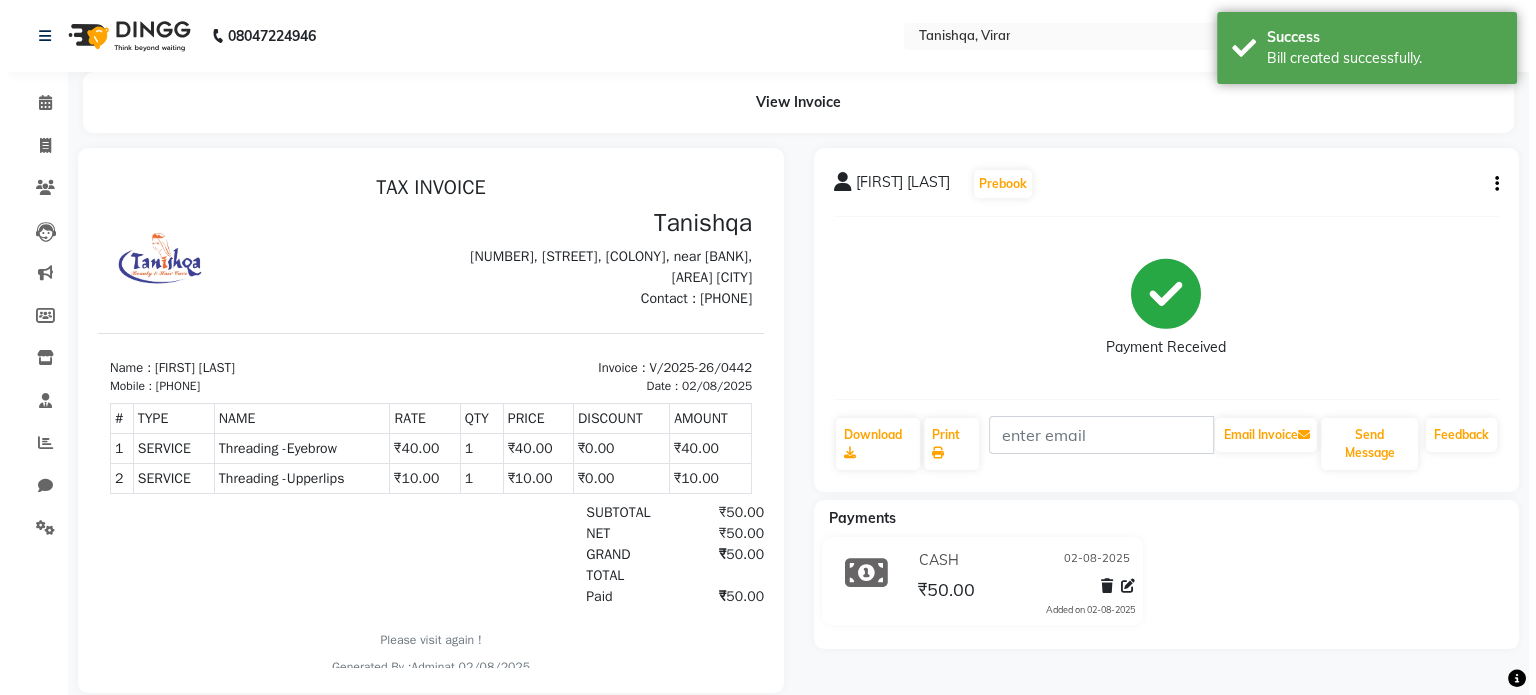 scroll, scrollTop: 0, scrollLeft: 0, axis: both 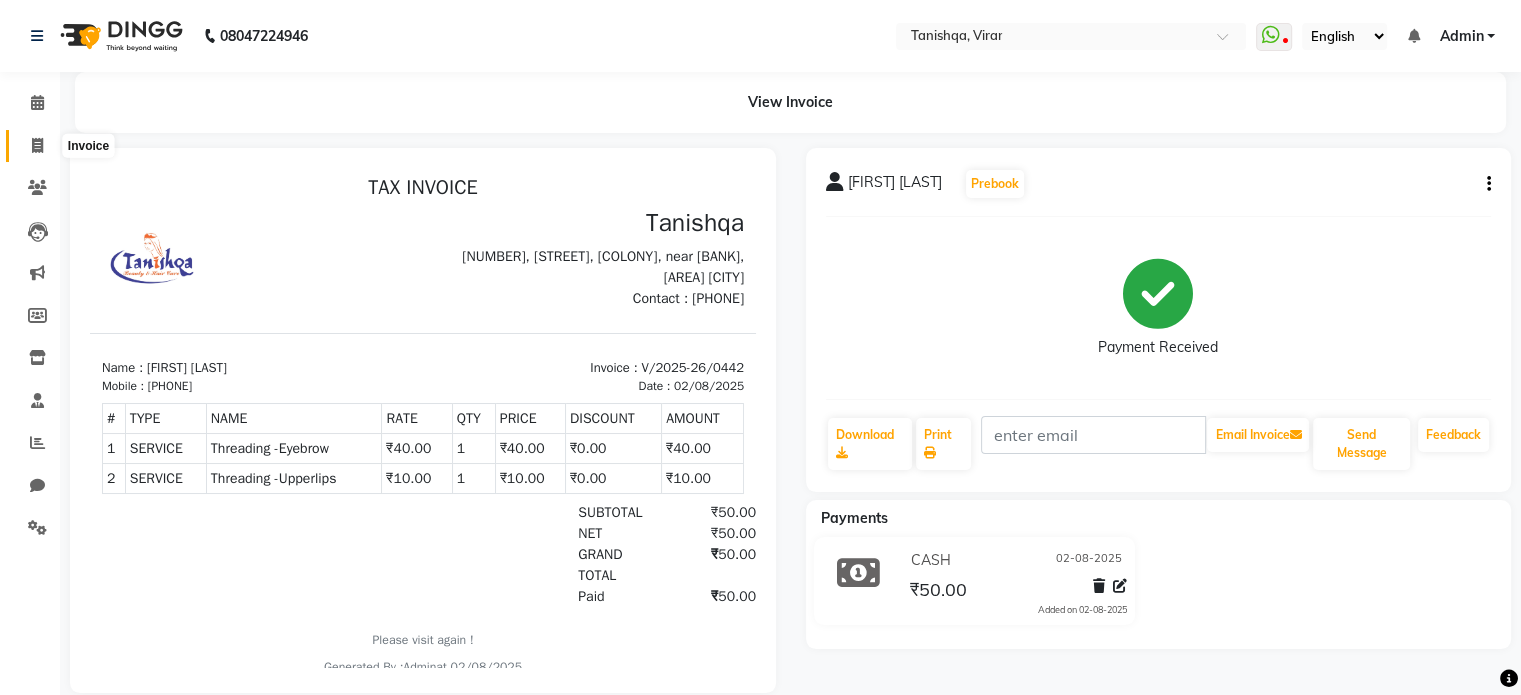 click 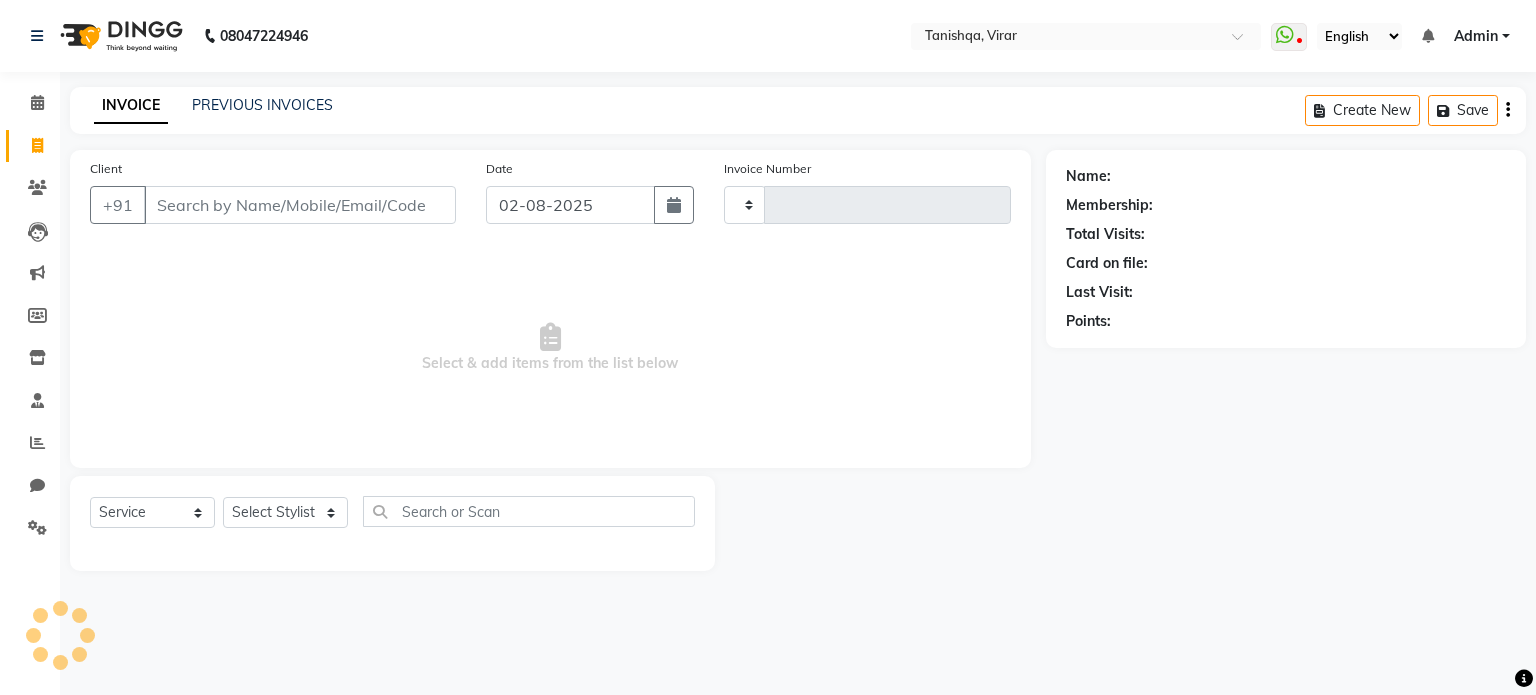 type on "0443" 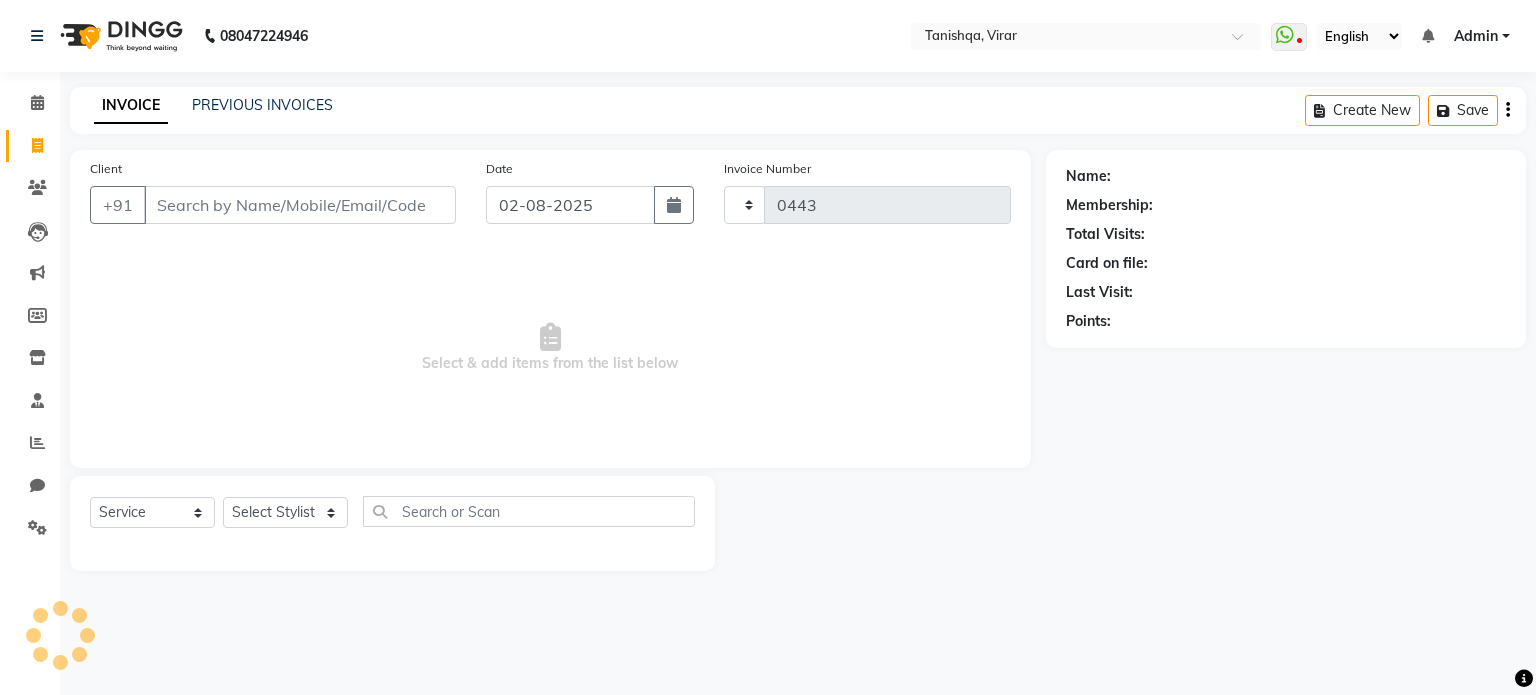 select on "8149" 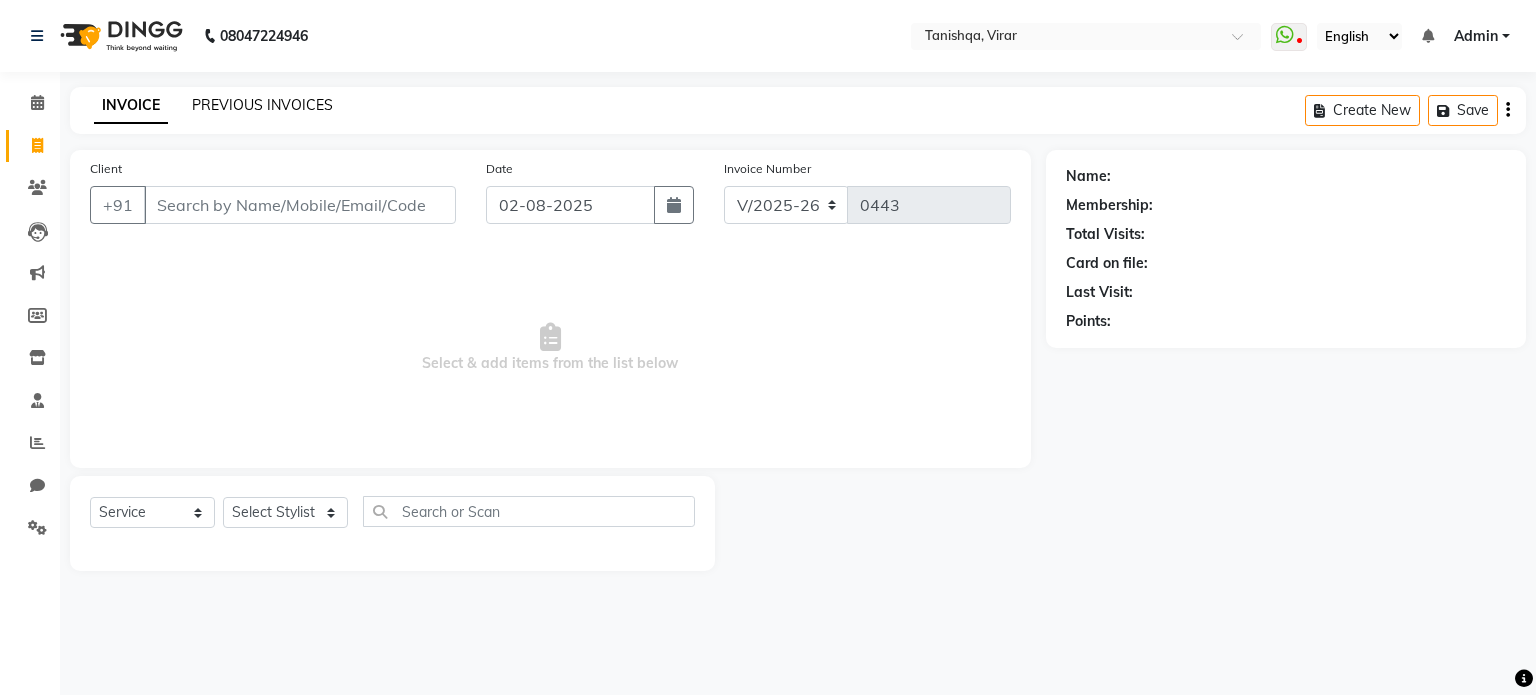 click on "PREVIOUS INVOICES" 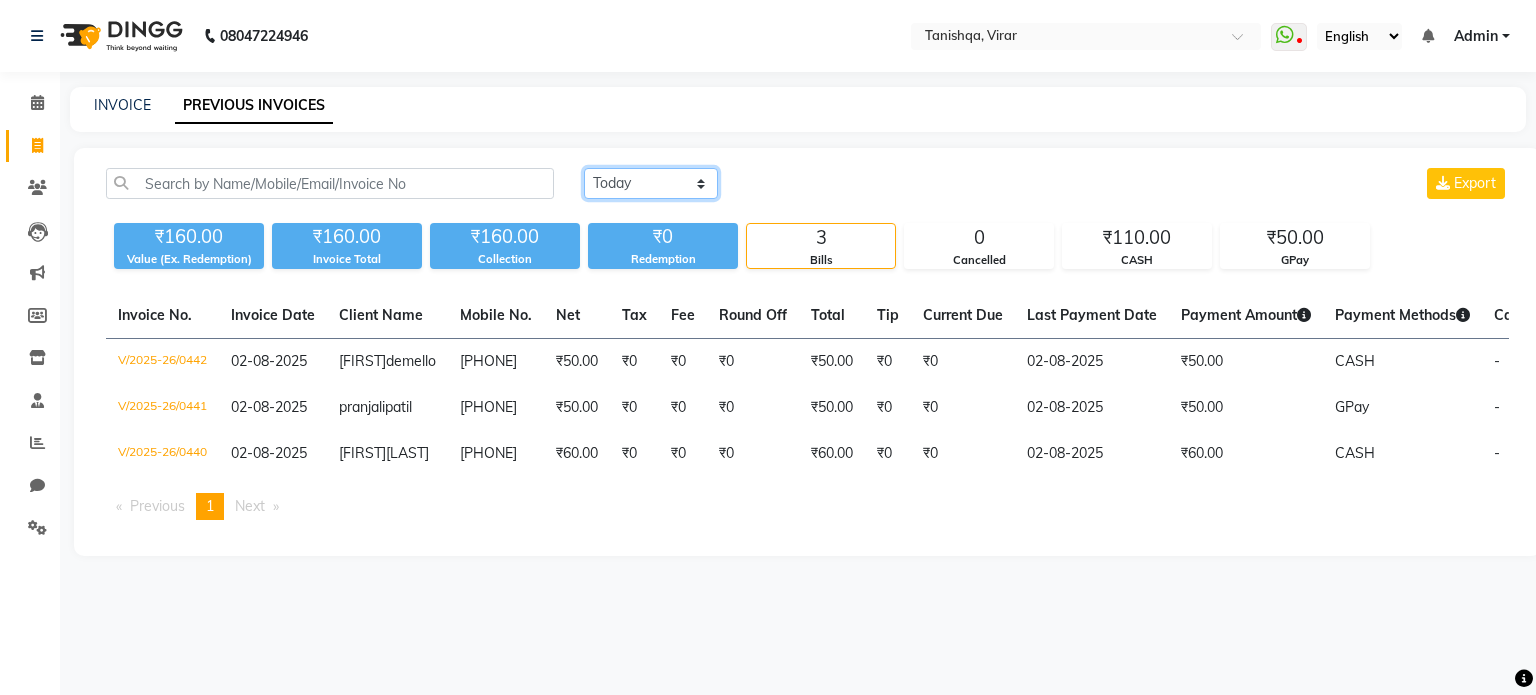 click on "Today Yesterday Custom Range" 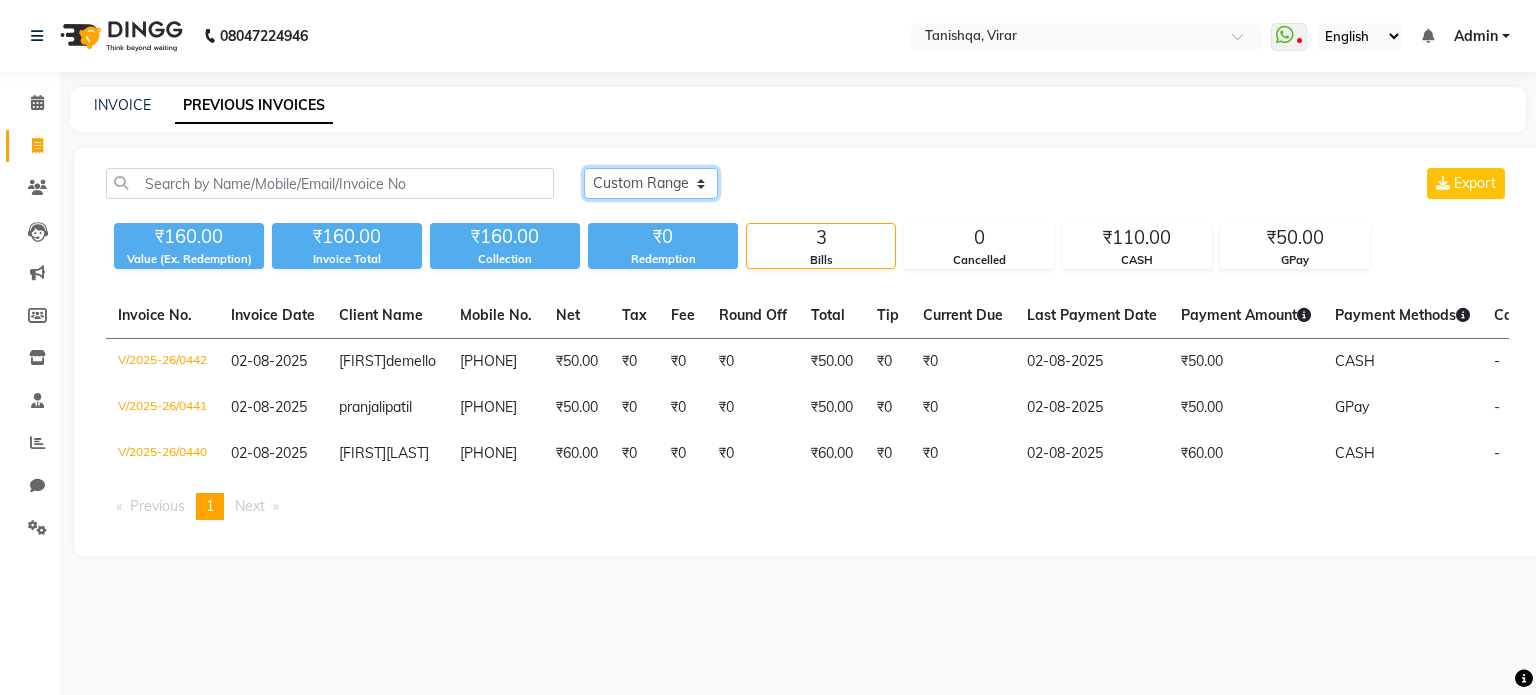 click on "Today Yesterday Custom Range" 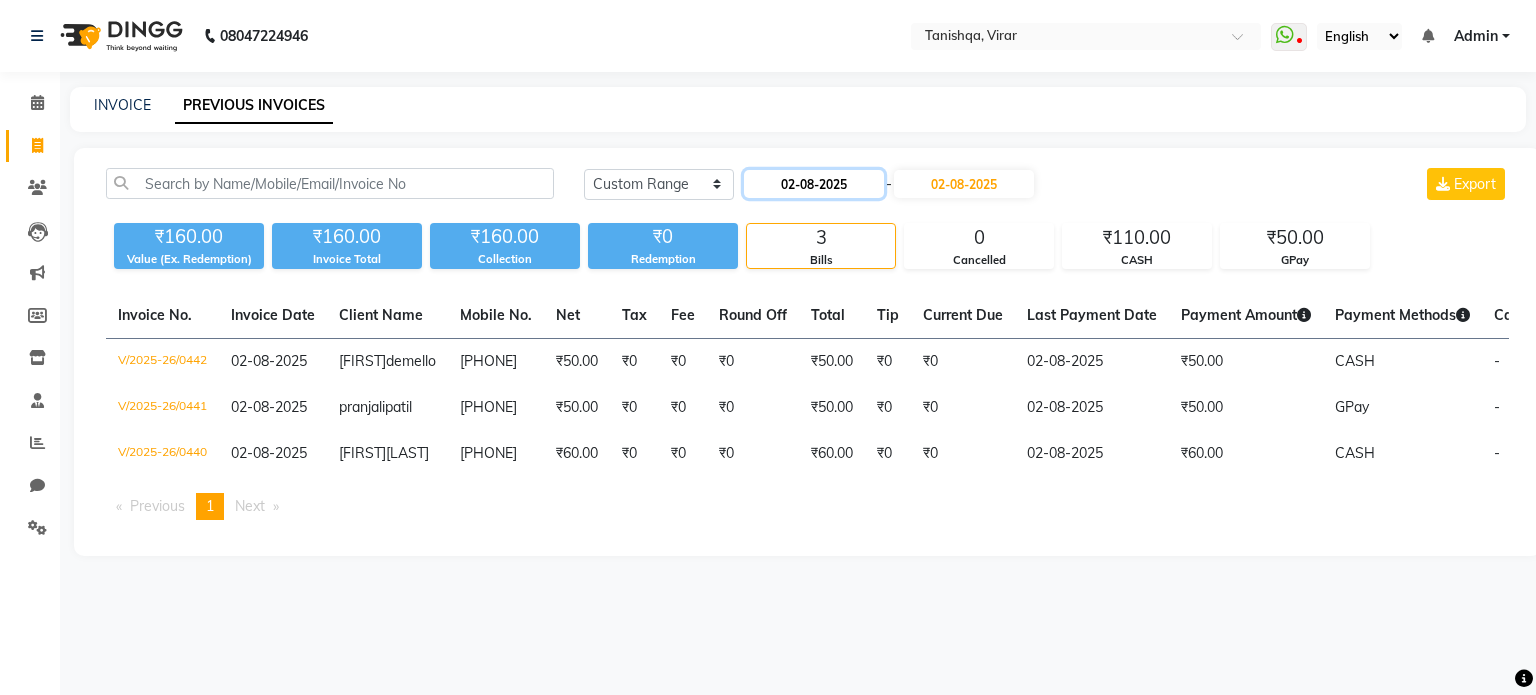 click on "02-08-2025" 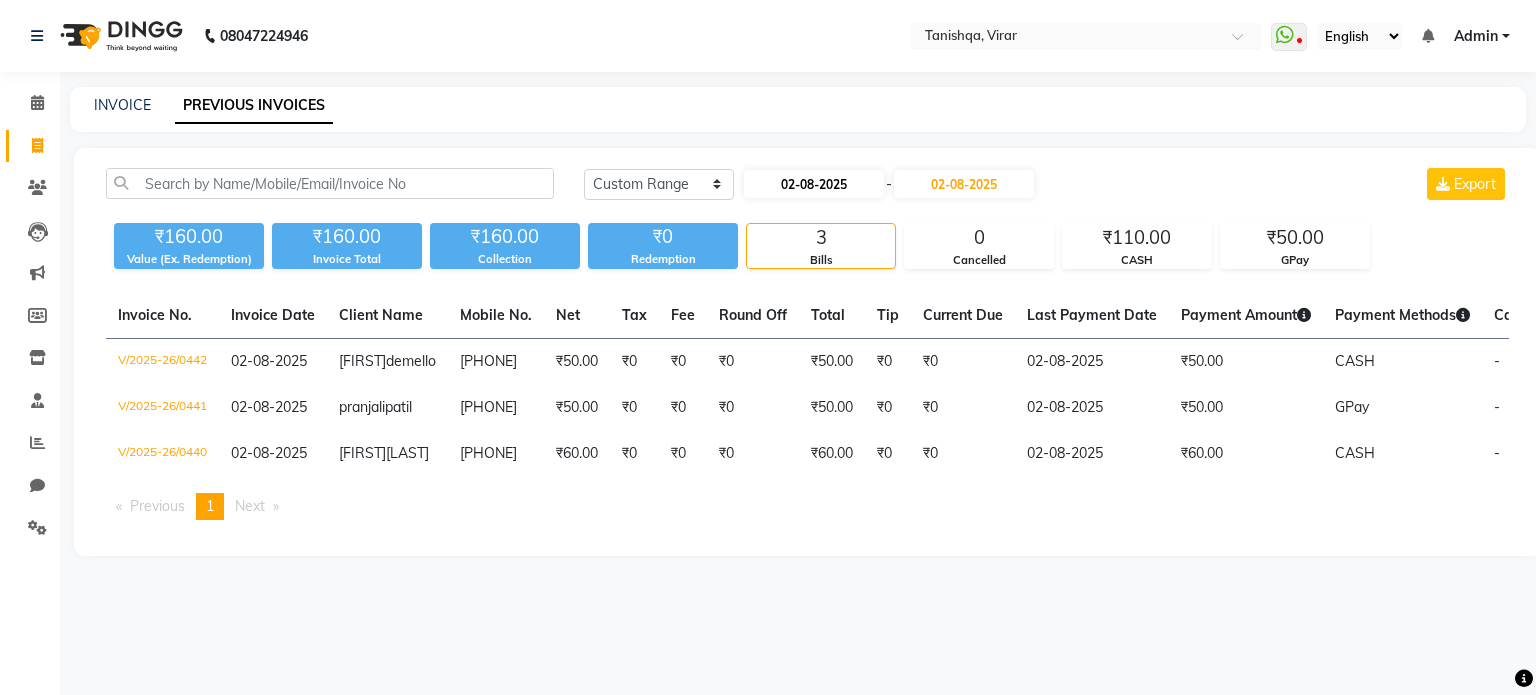 select on "8" 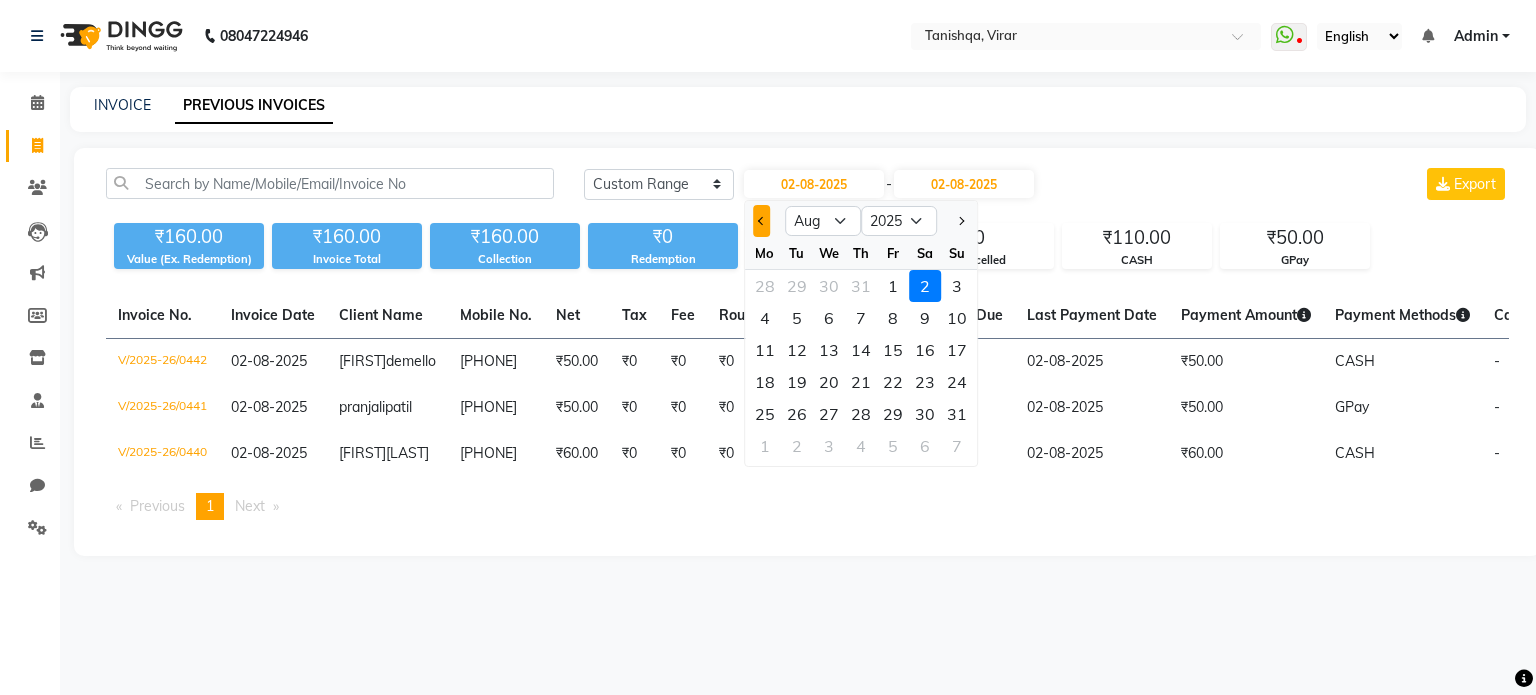 click 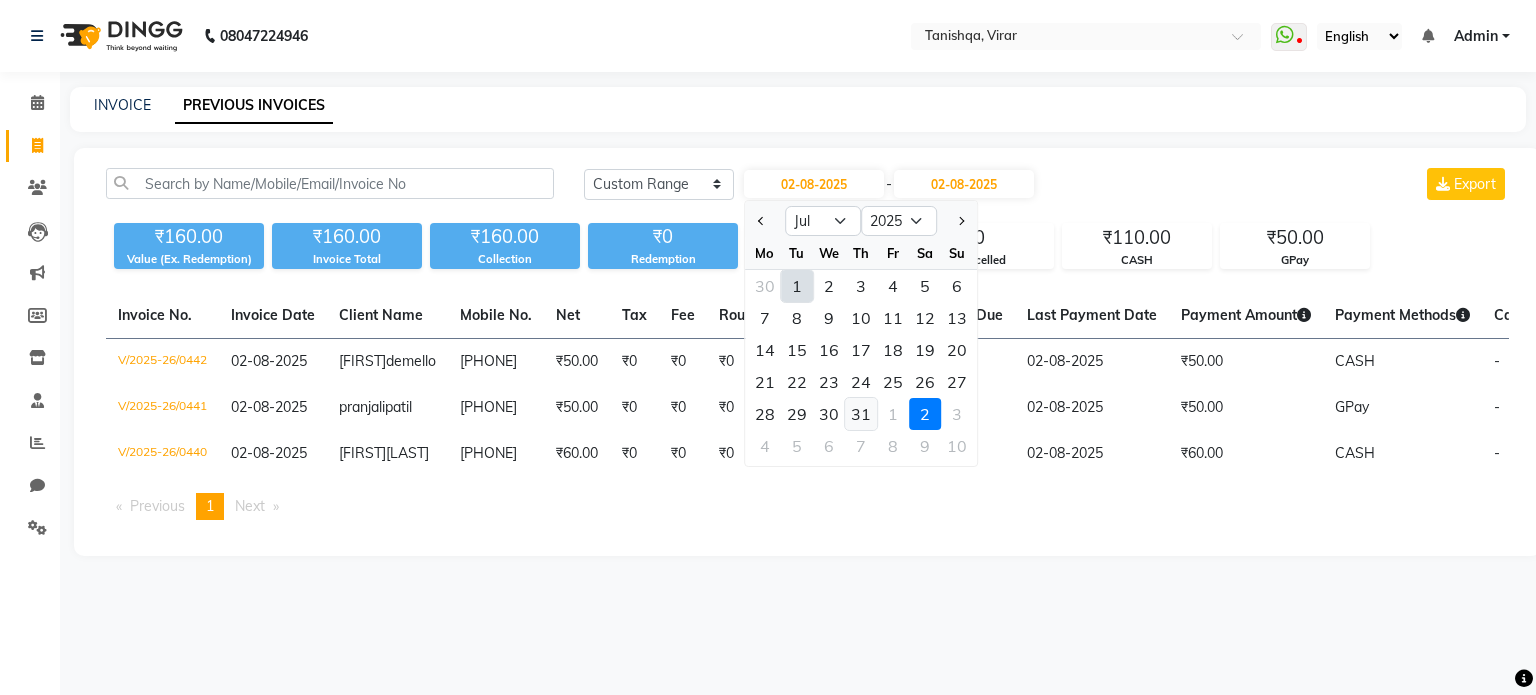click on "31" 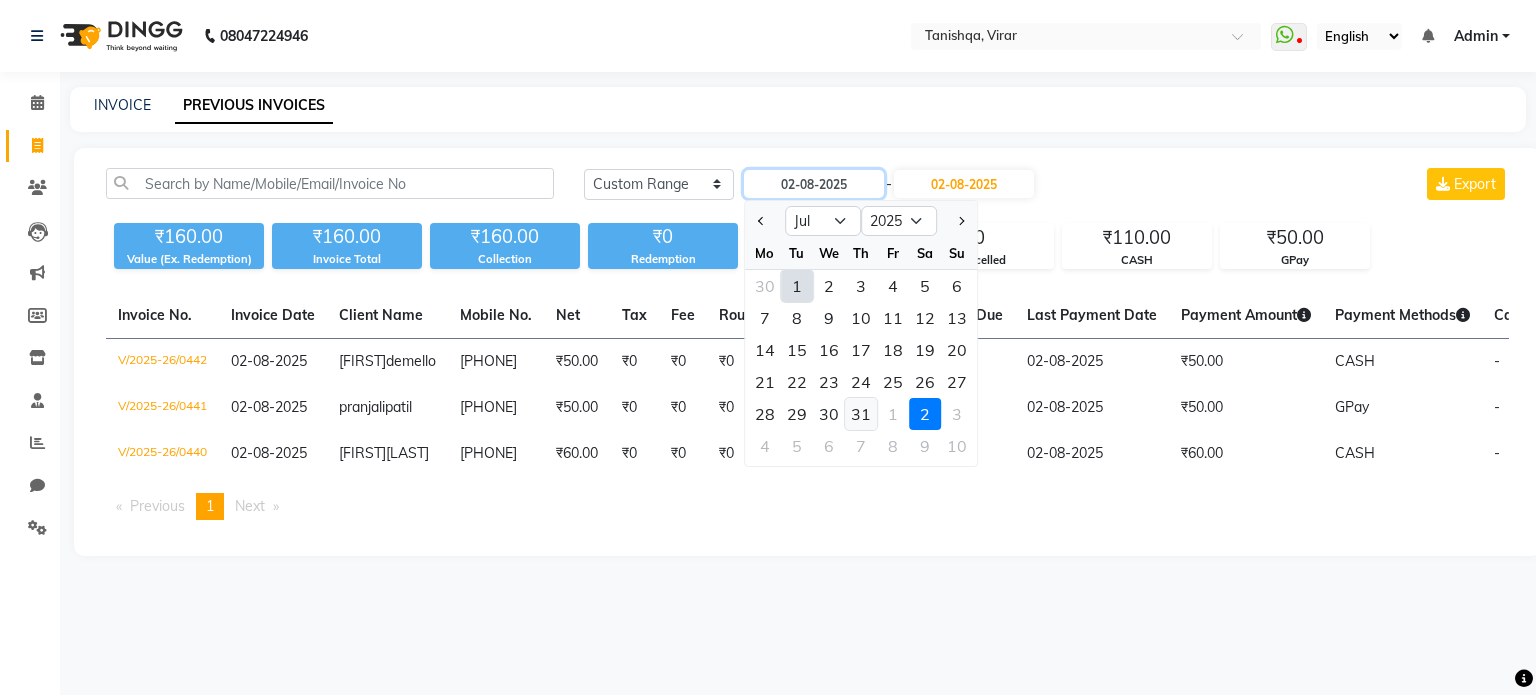 type on "31-07-2025" 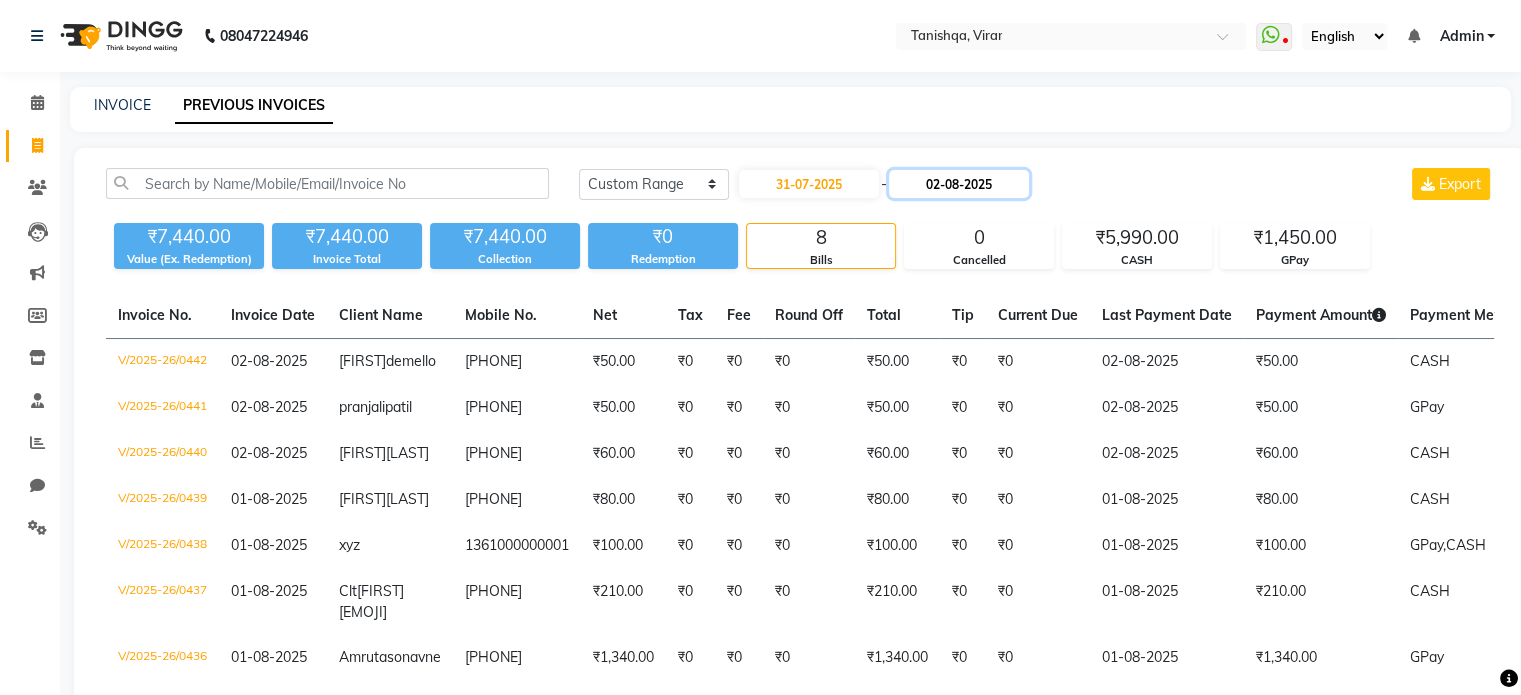 click on "02-08-2025" 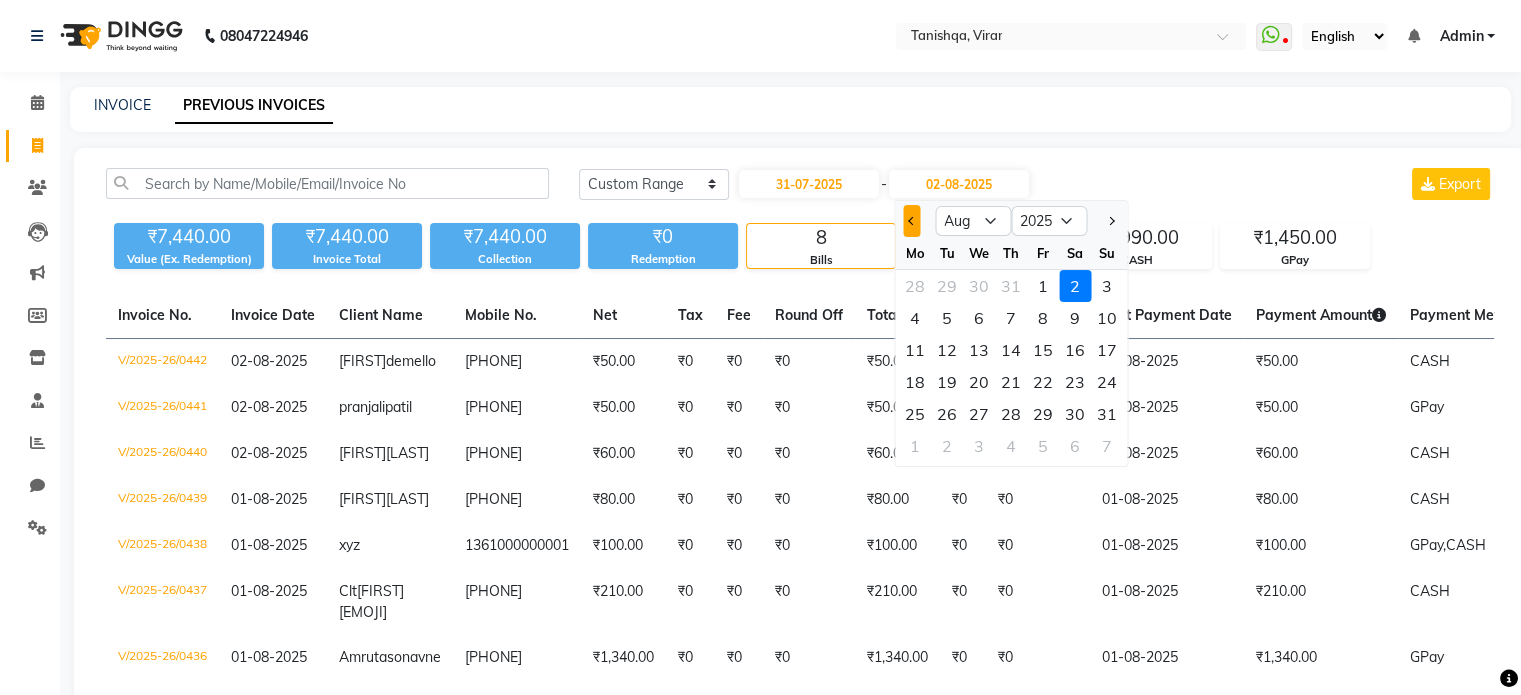 click 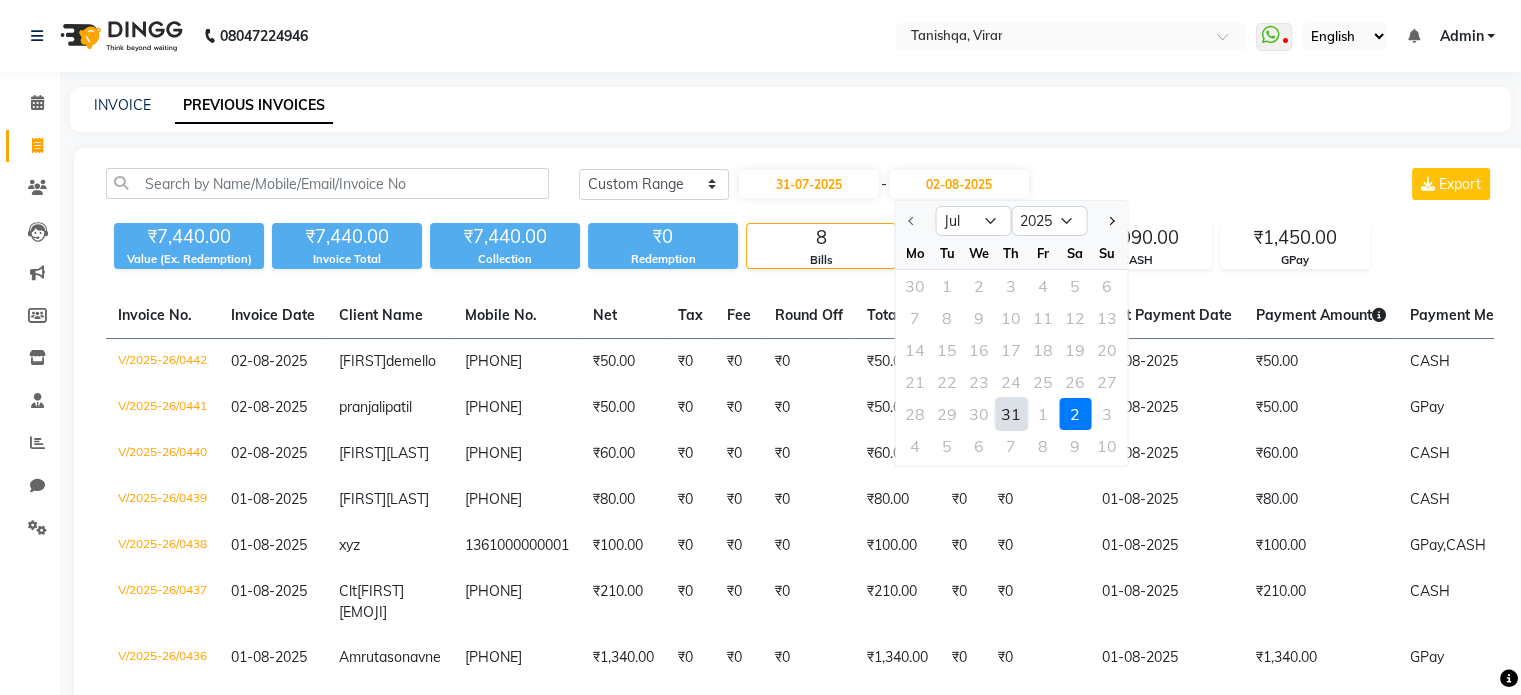 click on "31" 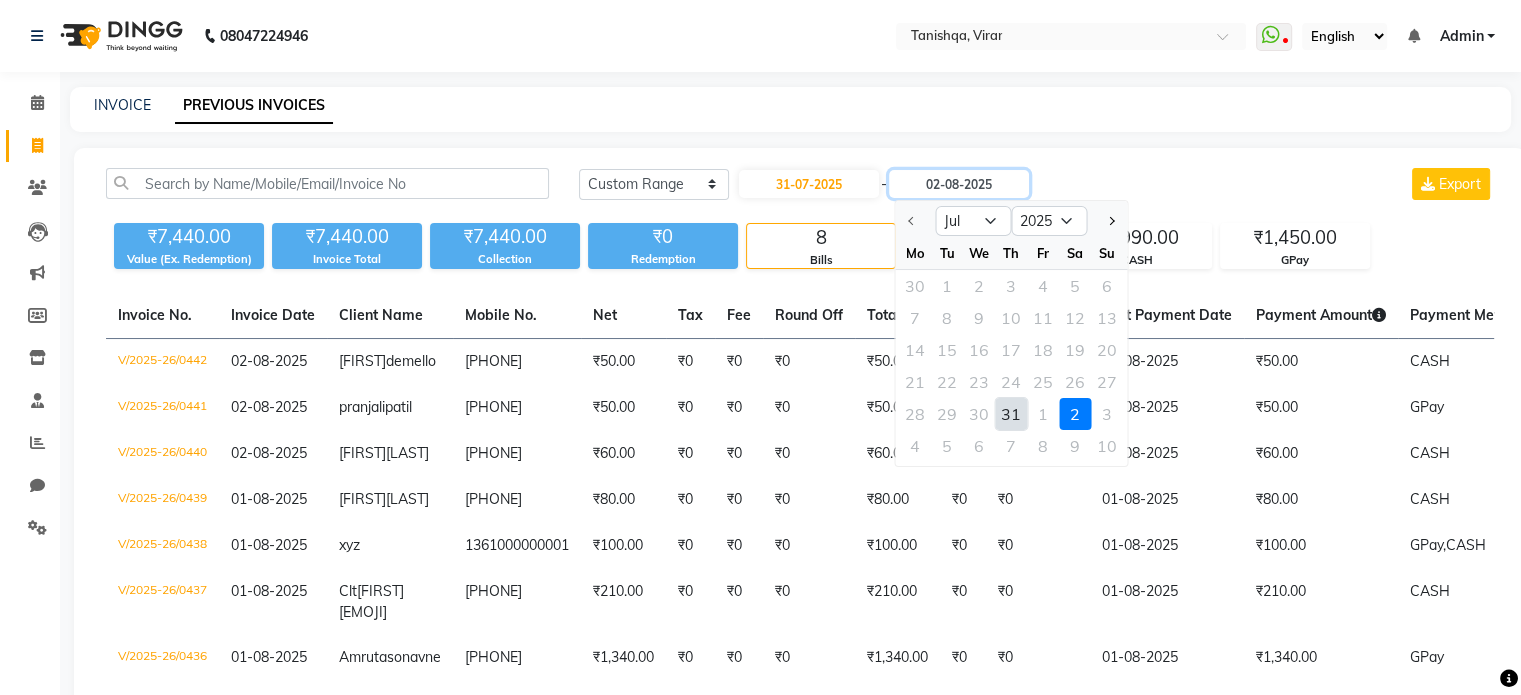 type on "31-07-2025" 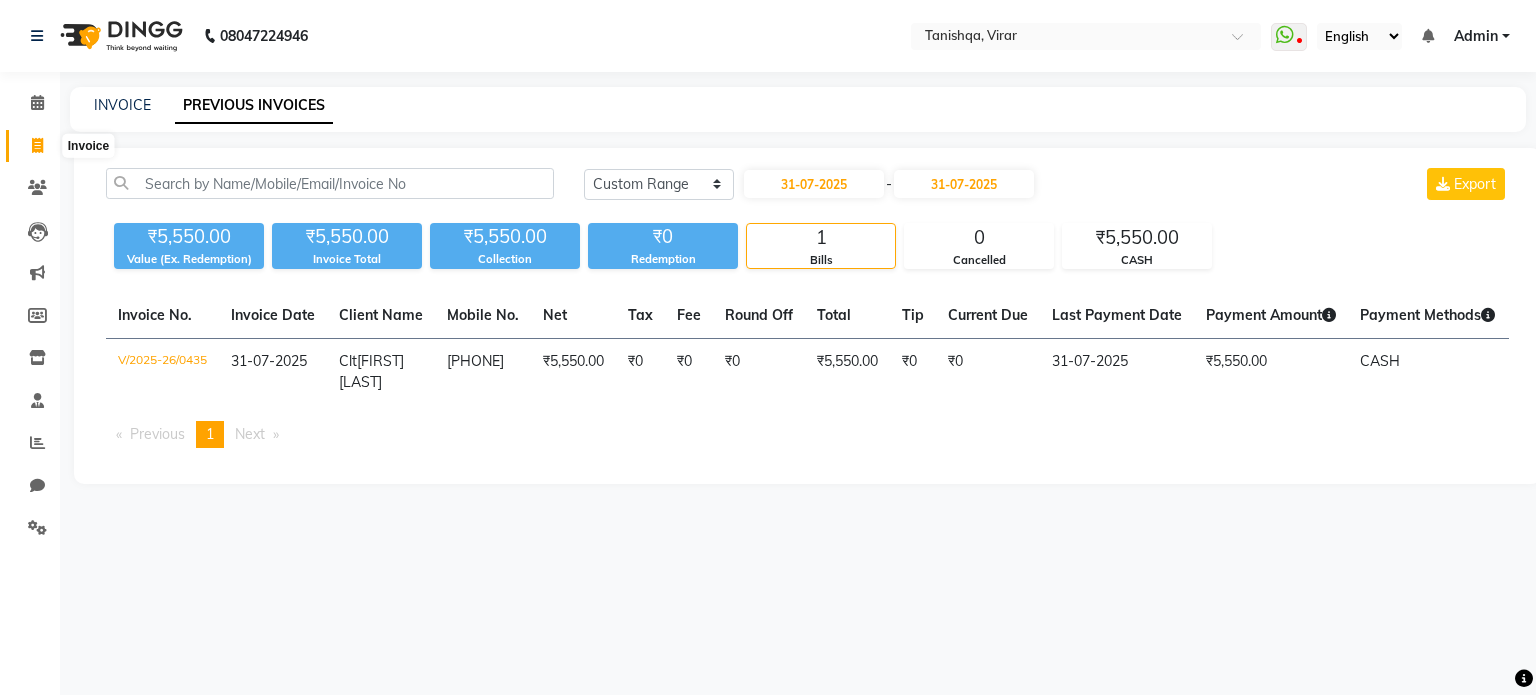 click 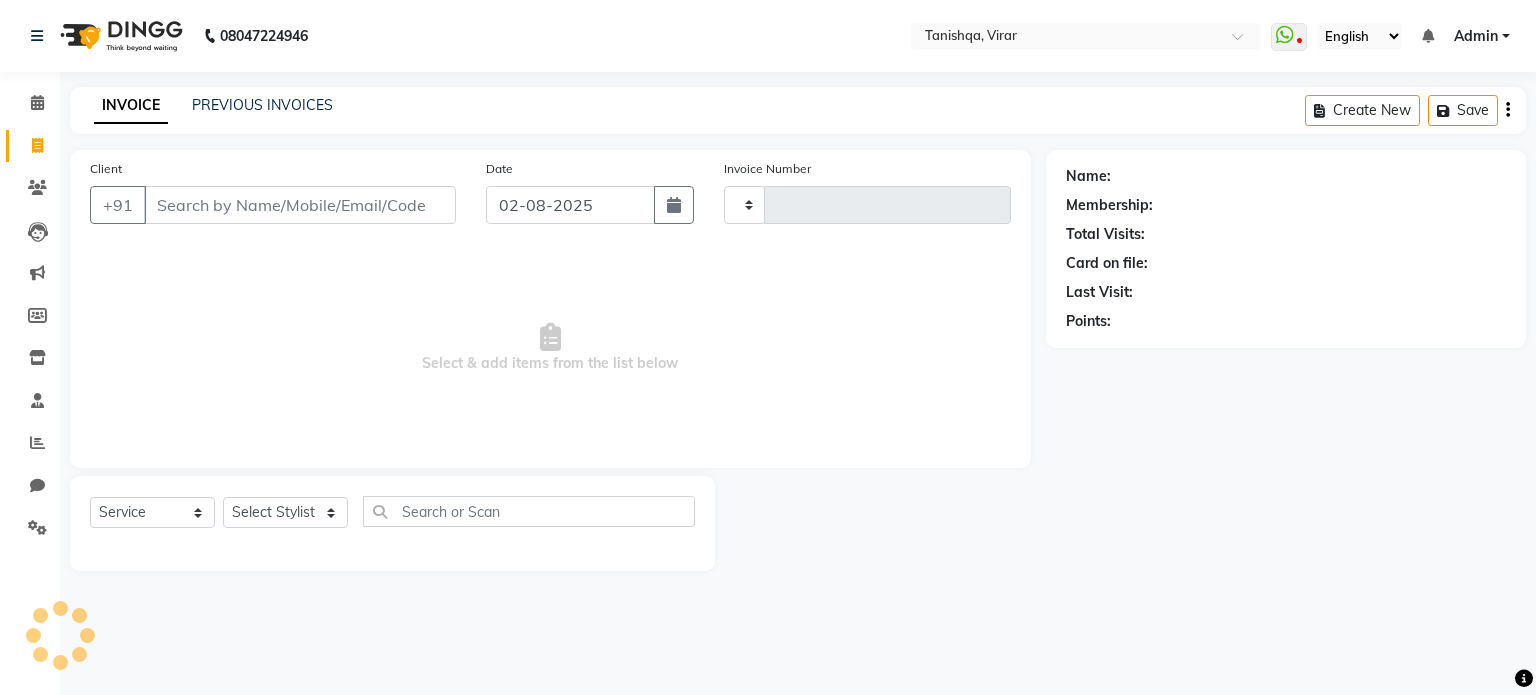 type on "0443" 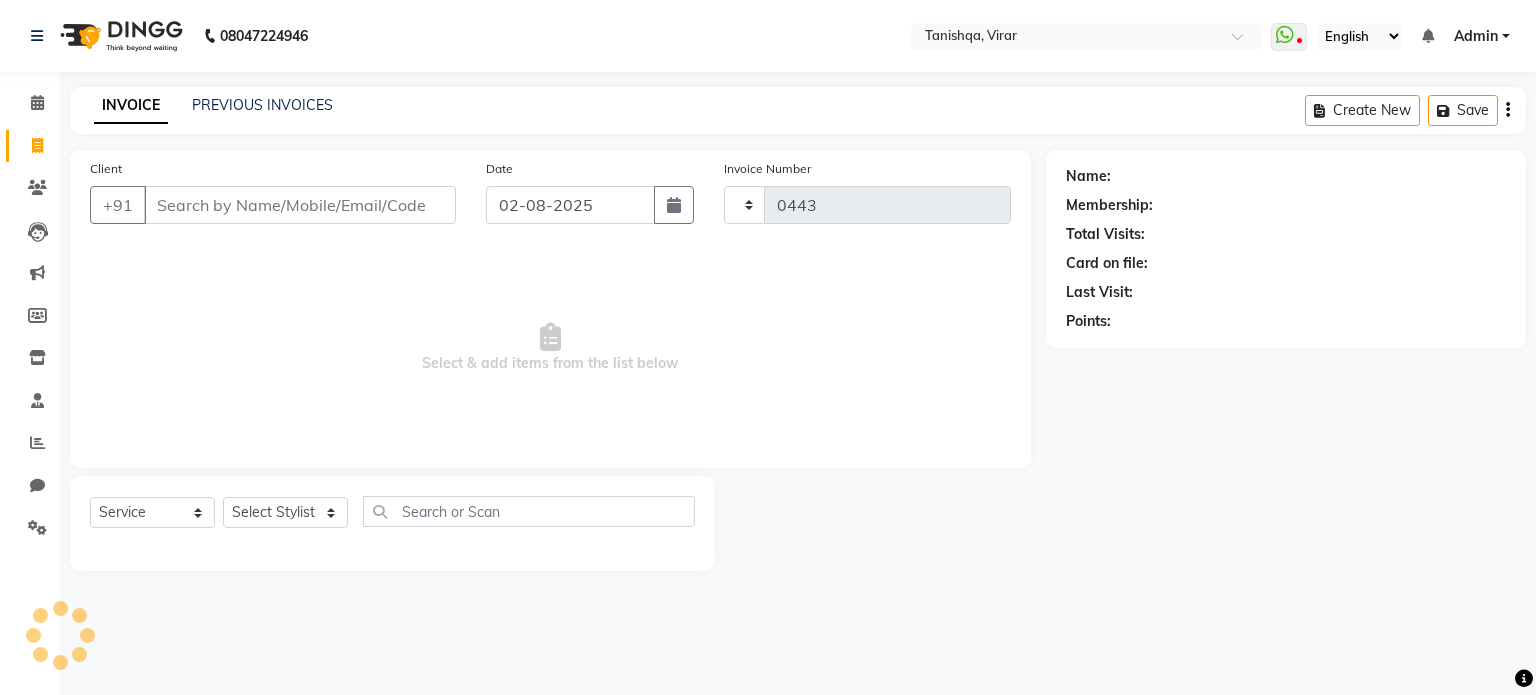 select on "8149" 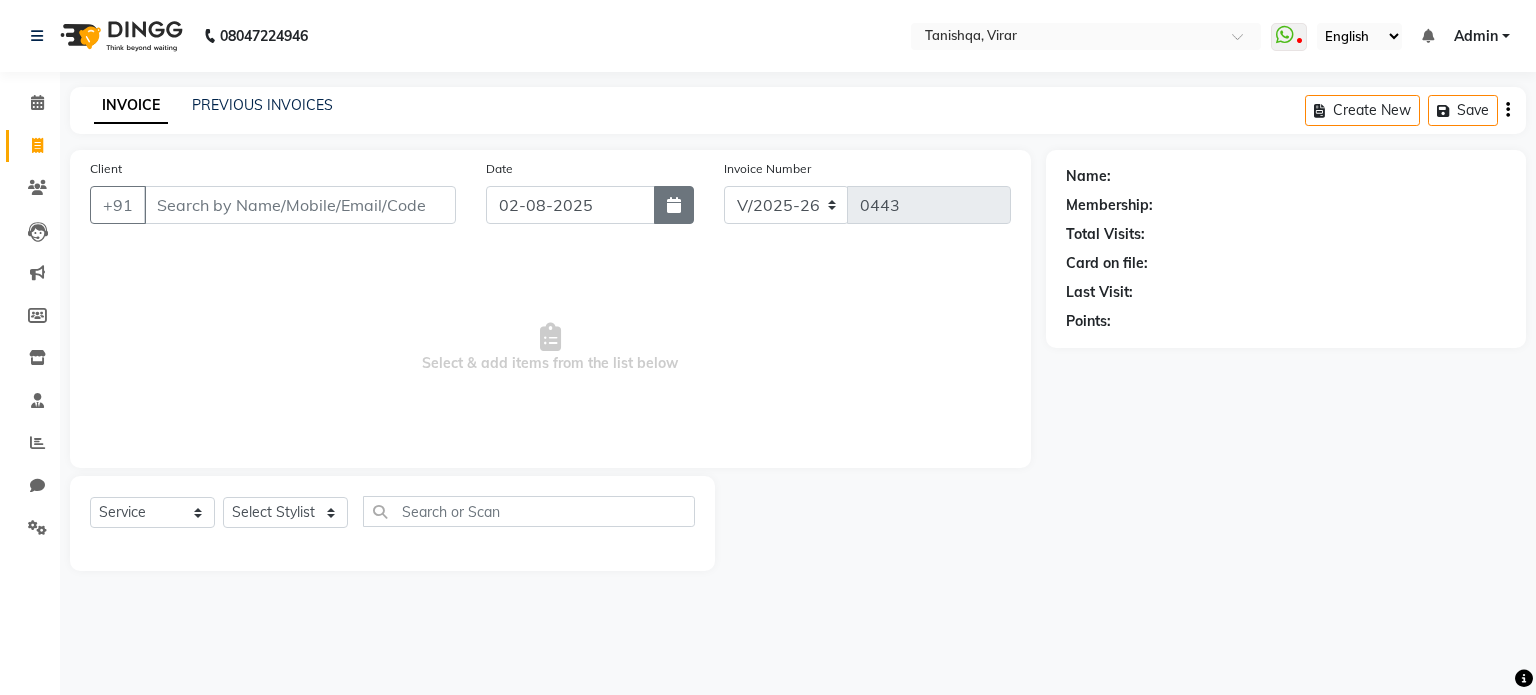 click 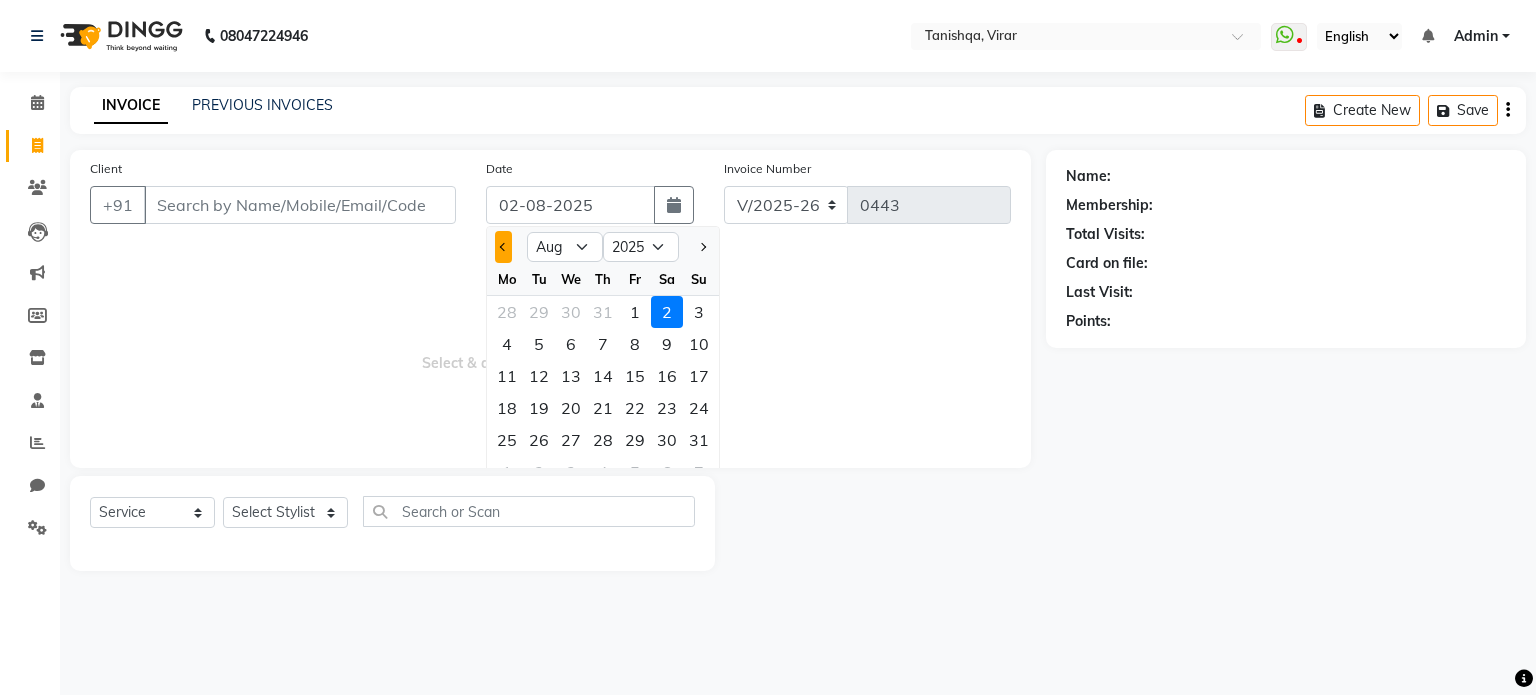 click 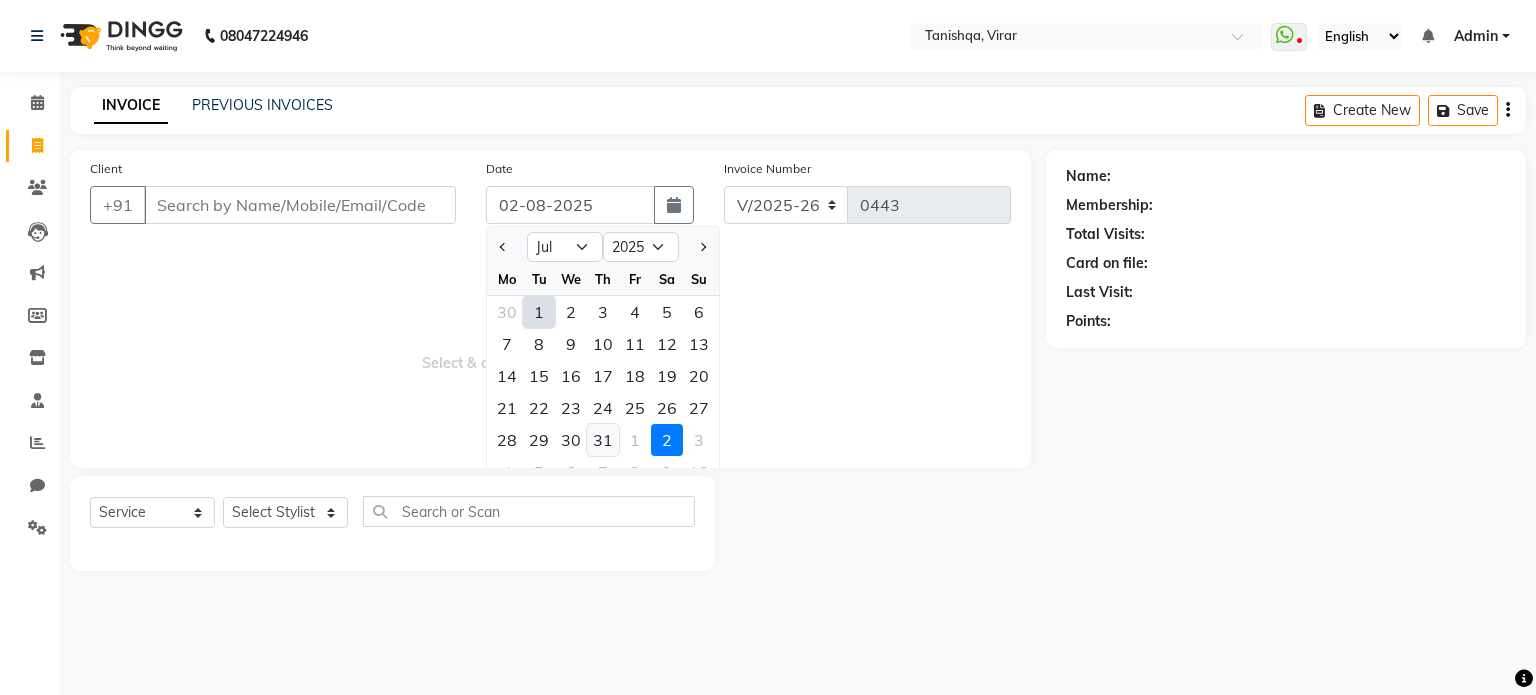 click on "31" 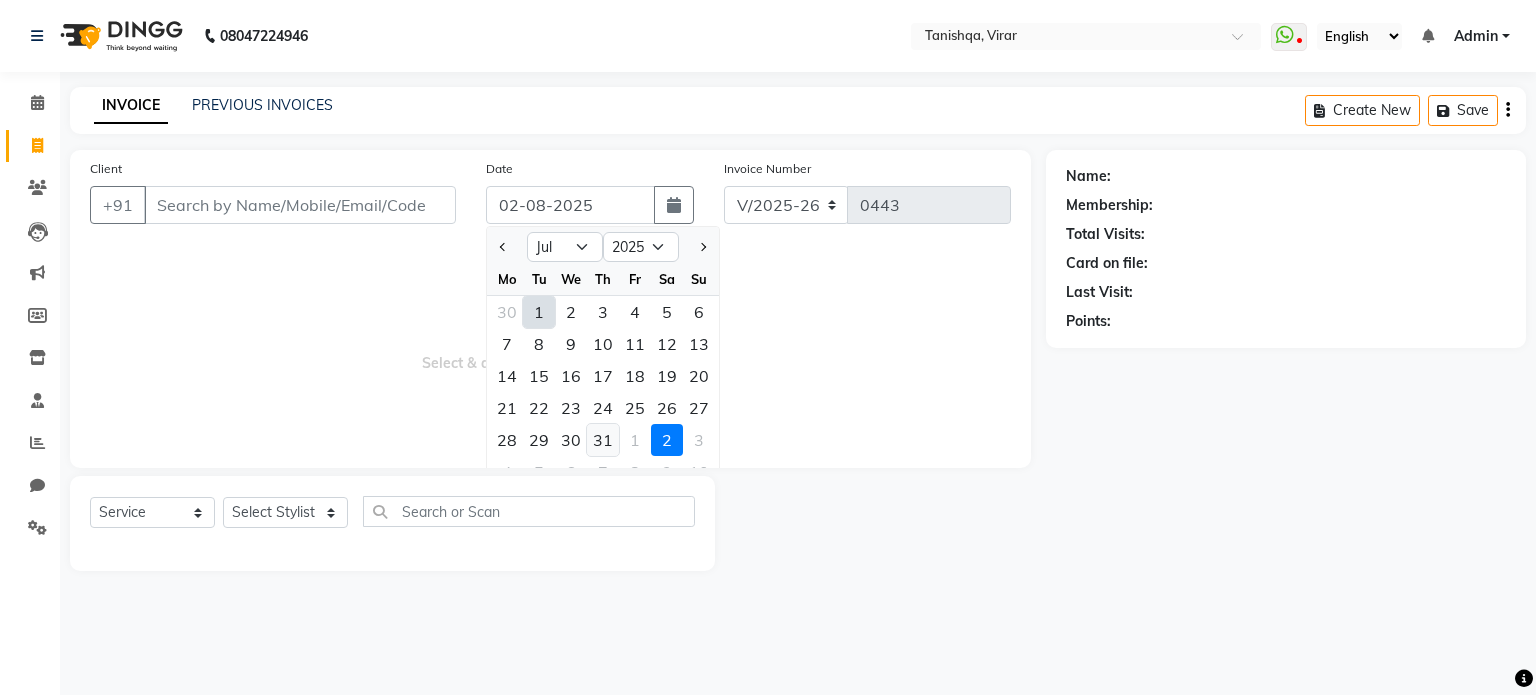type on "31-07-2025" 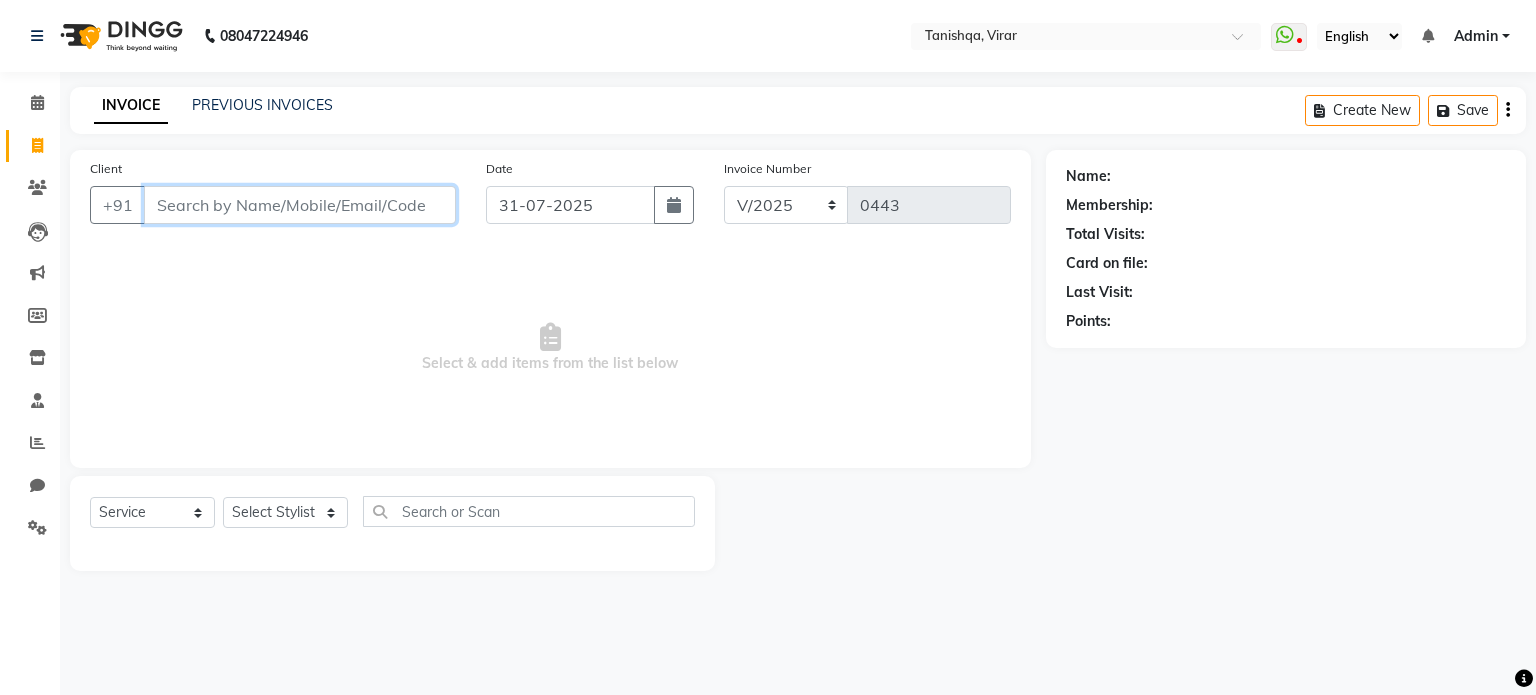 click on "Client" at bounding box center [300, 205] 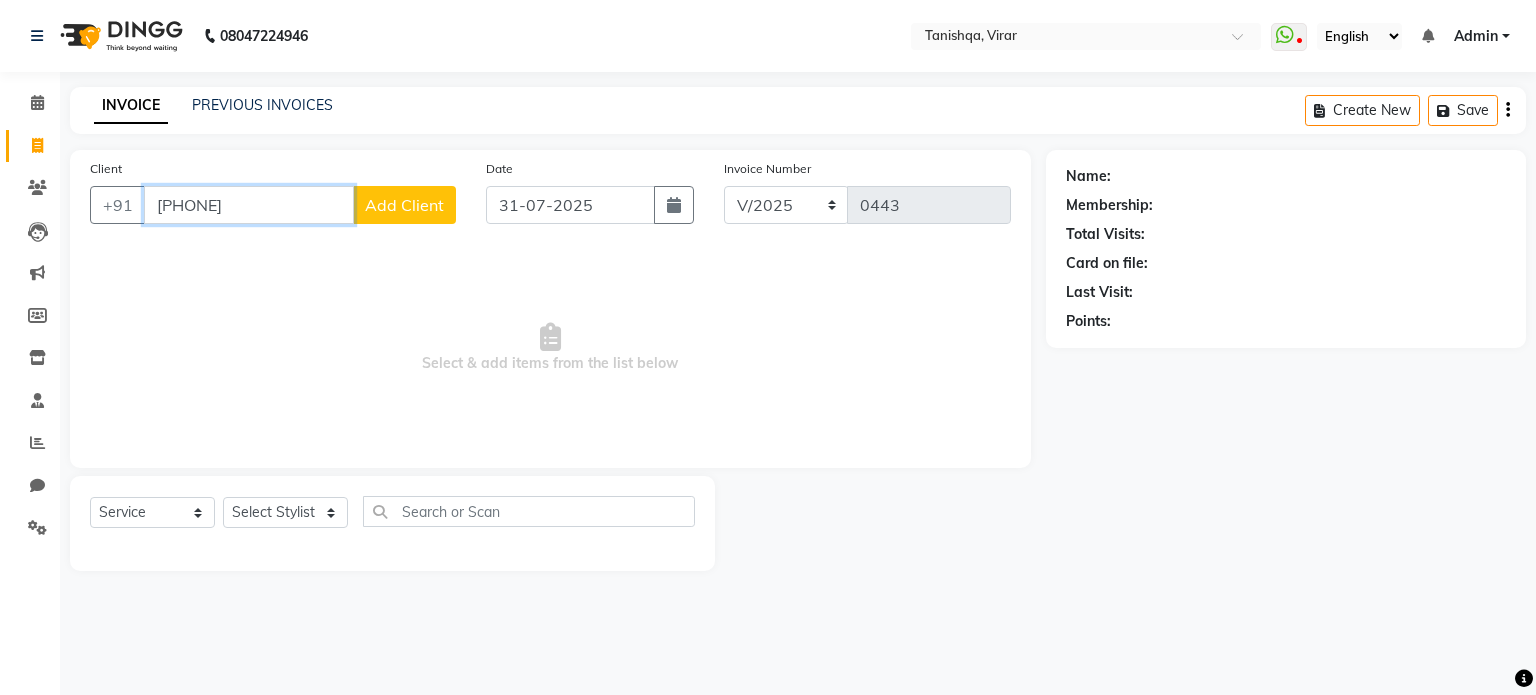 type on "[PHONE]" 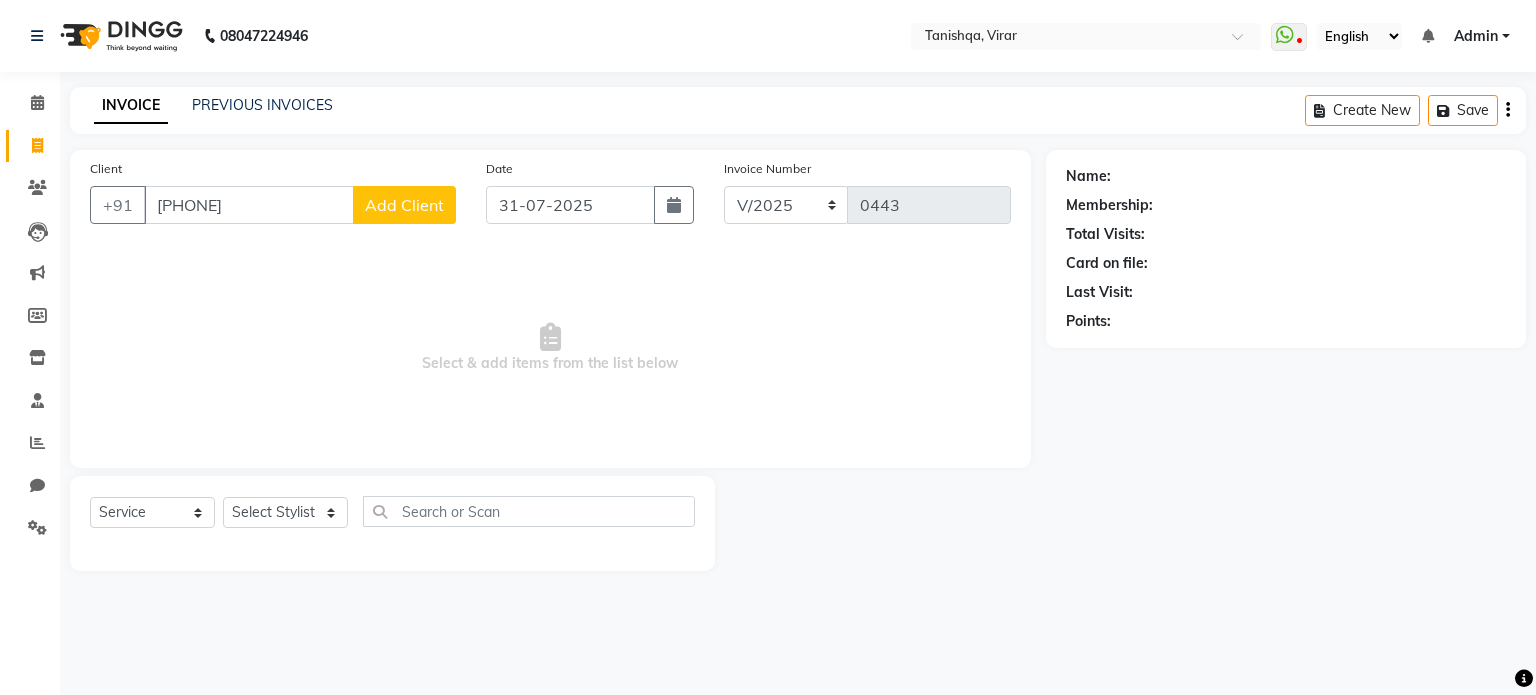 click on "Add Client" 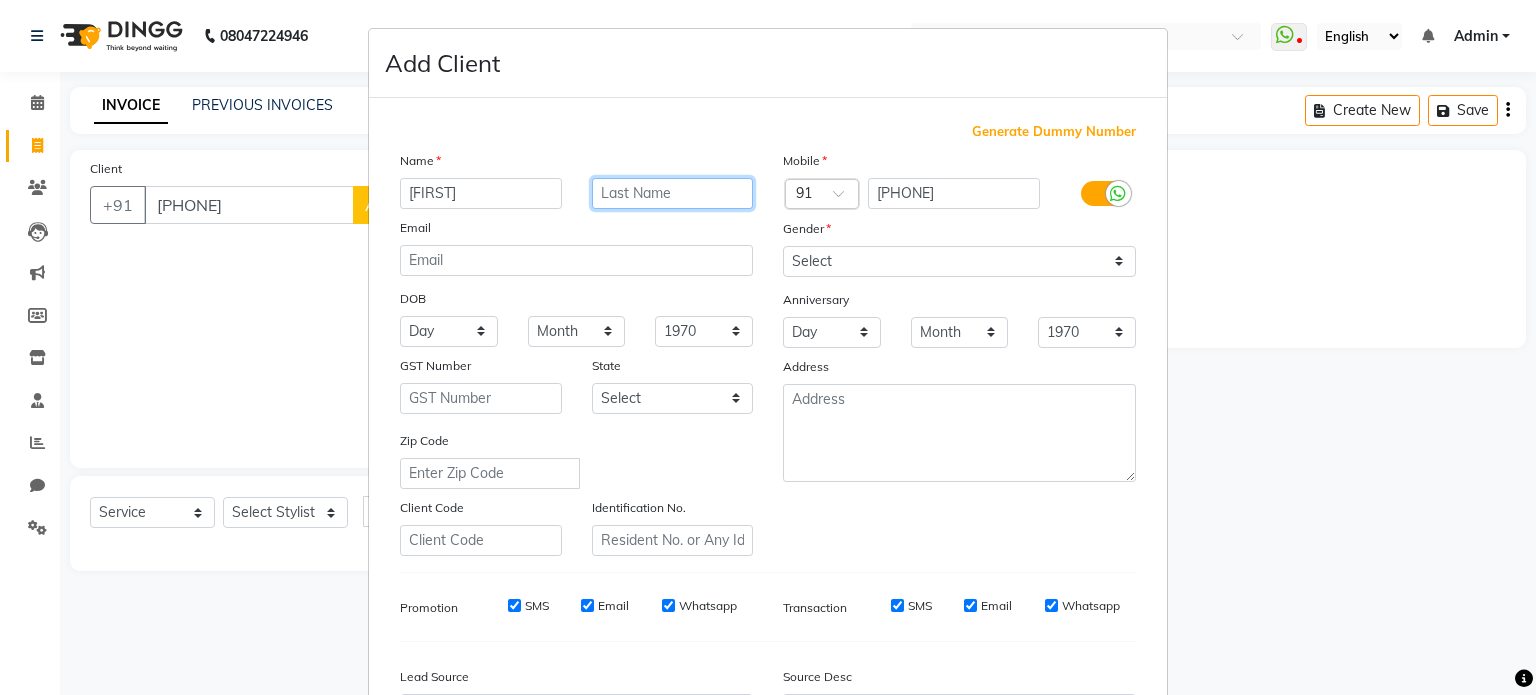 click at bounding box center (673, 193) 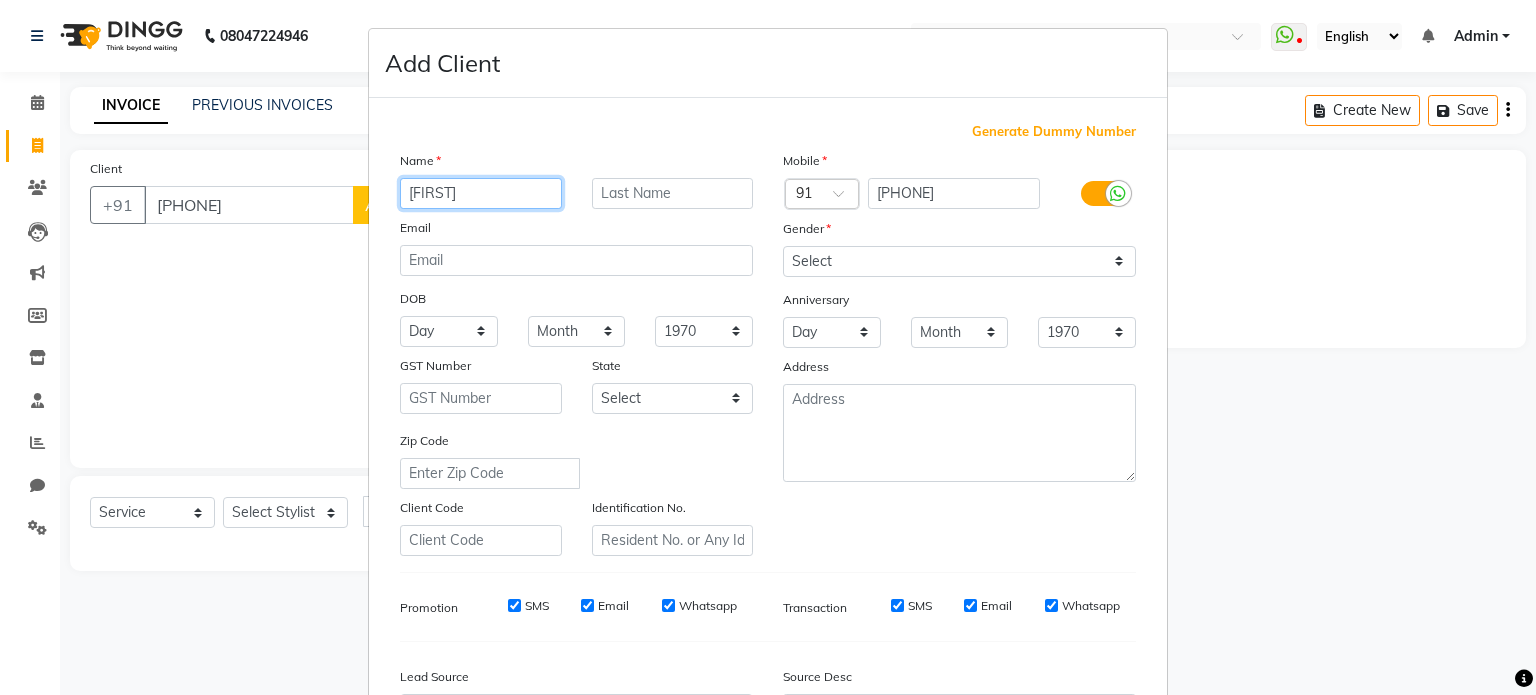 click on "[FIRST]" at bounding box center [481, 193] 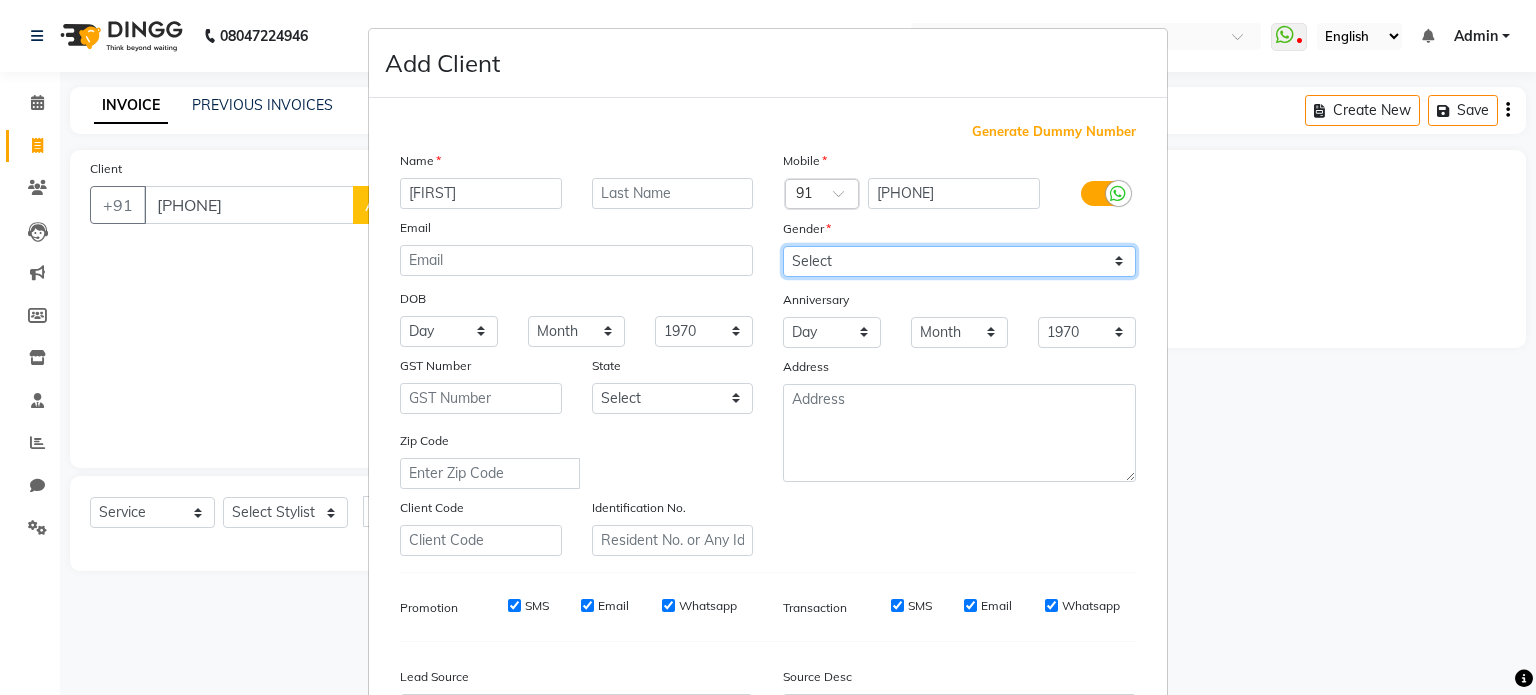 click on "Select Male Female Other Prefer Not To Say" at bounding box center [959, 261] 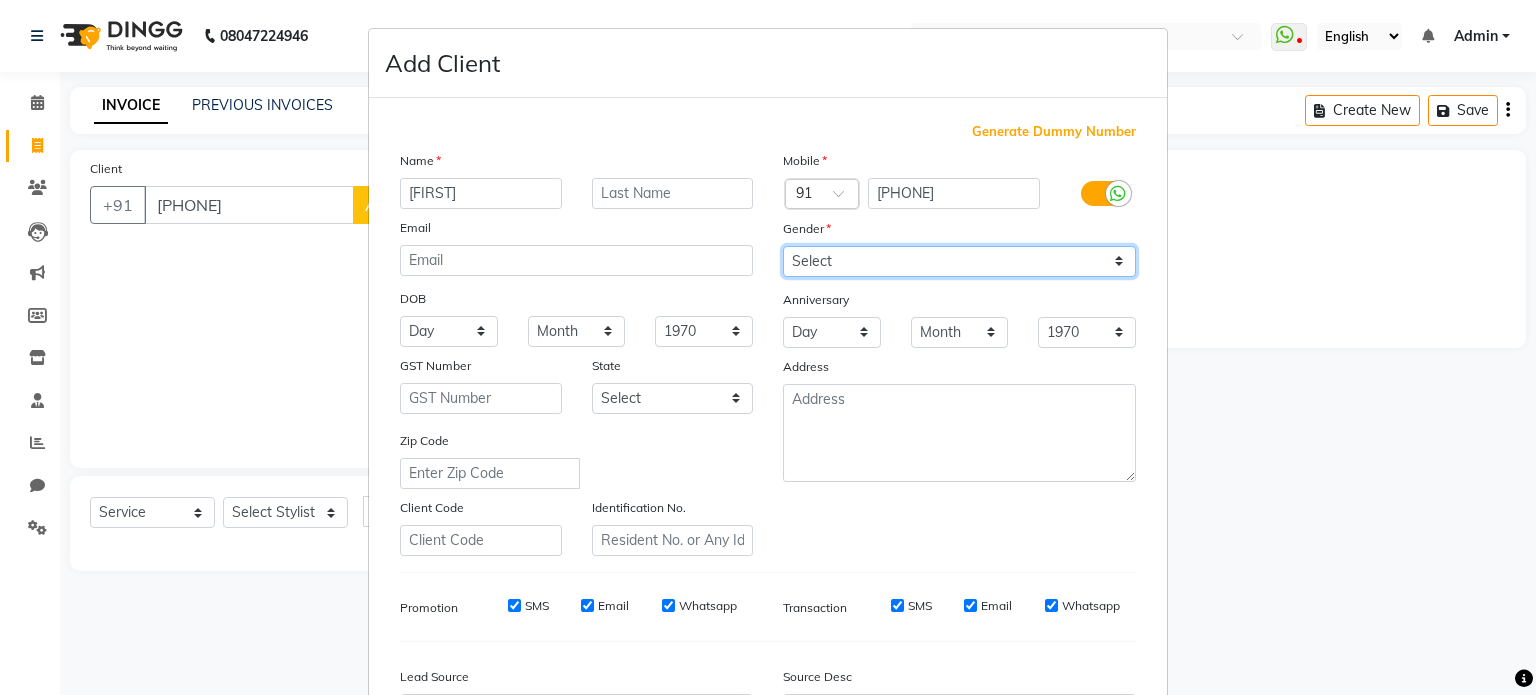 select on "female" 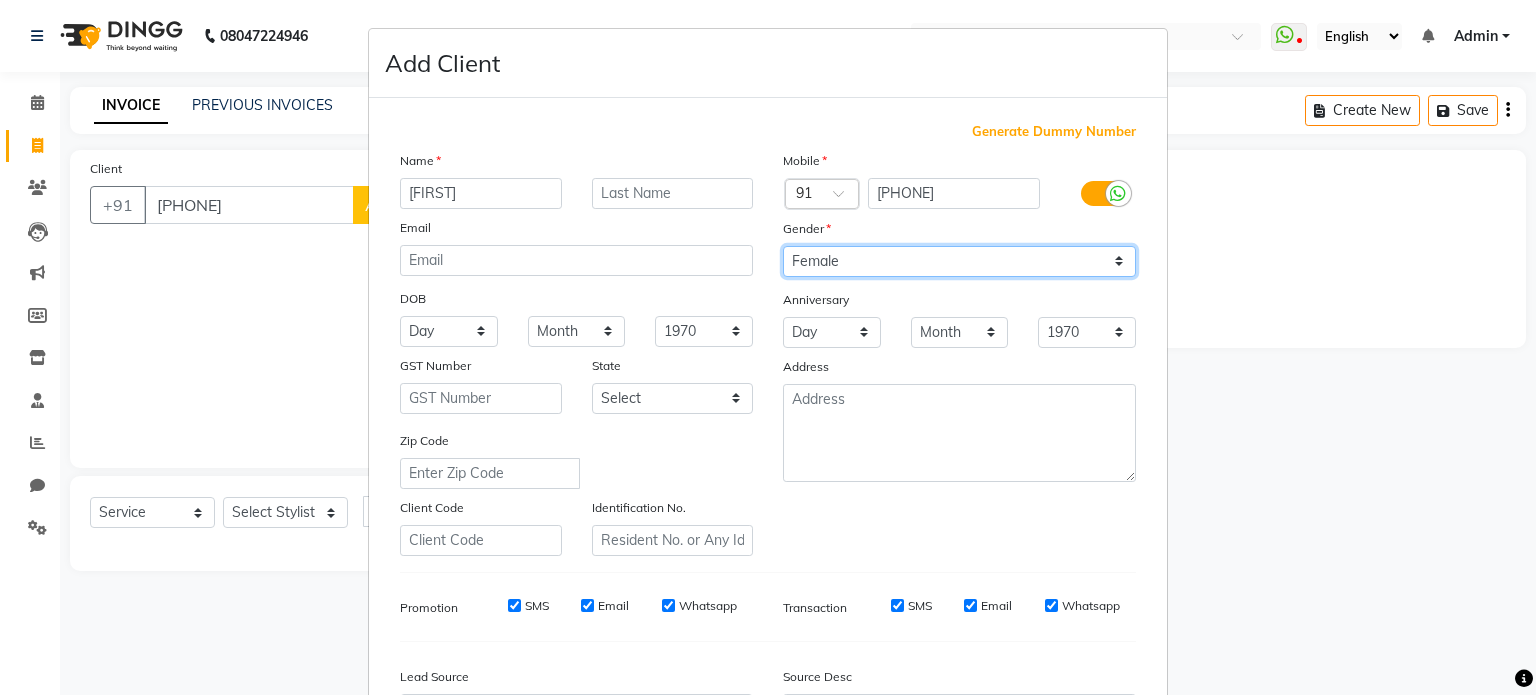 click on "Select Male Female Other Prefer Not To Say" at bounding box center [959, 261] 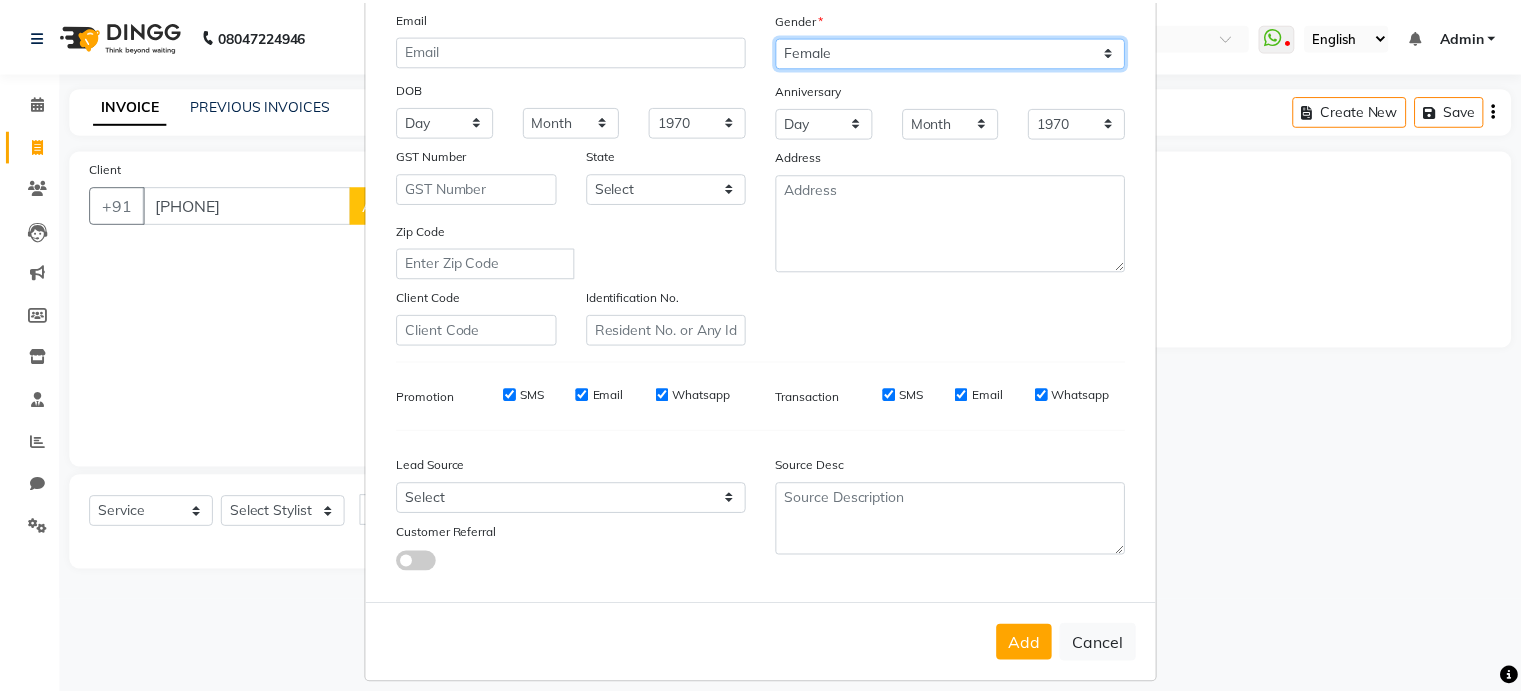 scroll, scrollTop: 216, scrollLeft: 0, axis: vertical 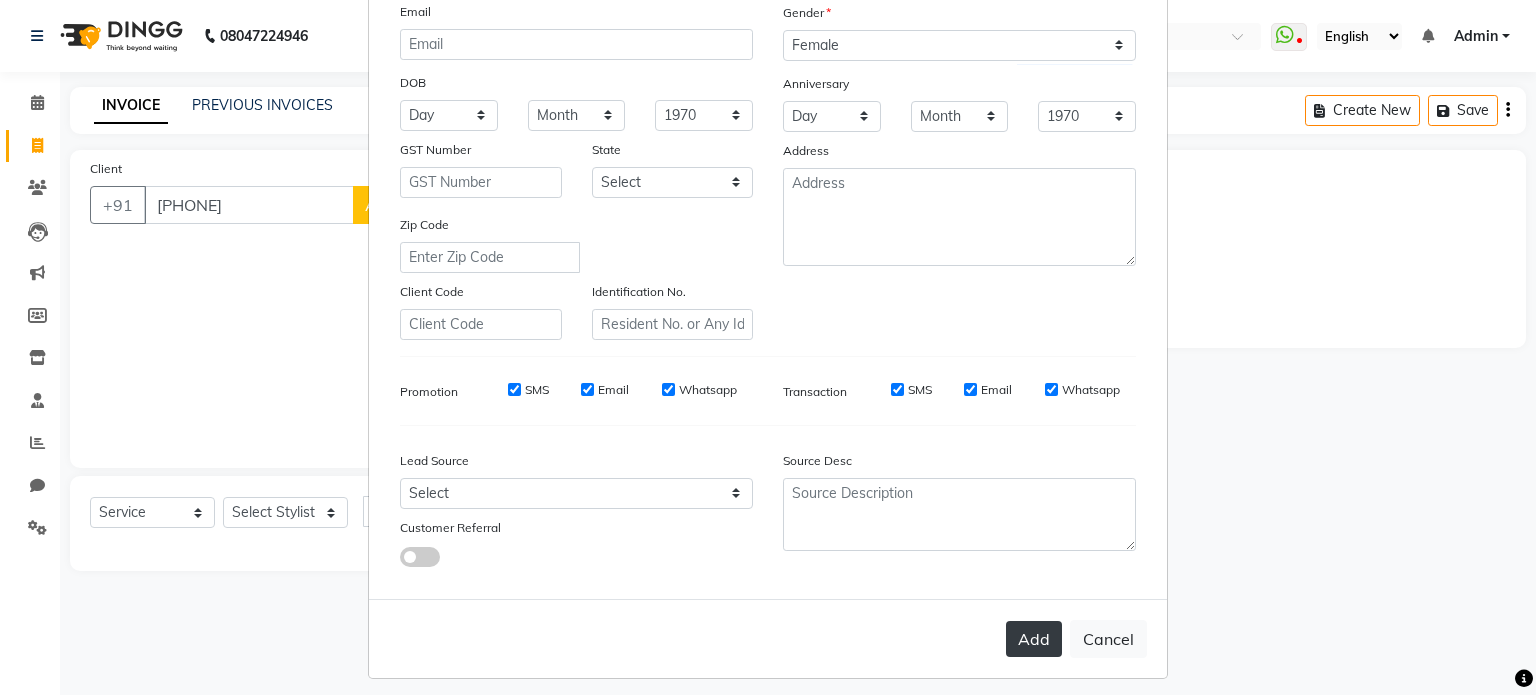 click on "Add" at bounding box center [1034, 639] 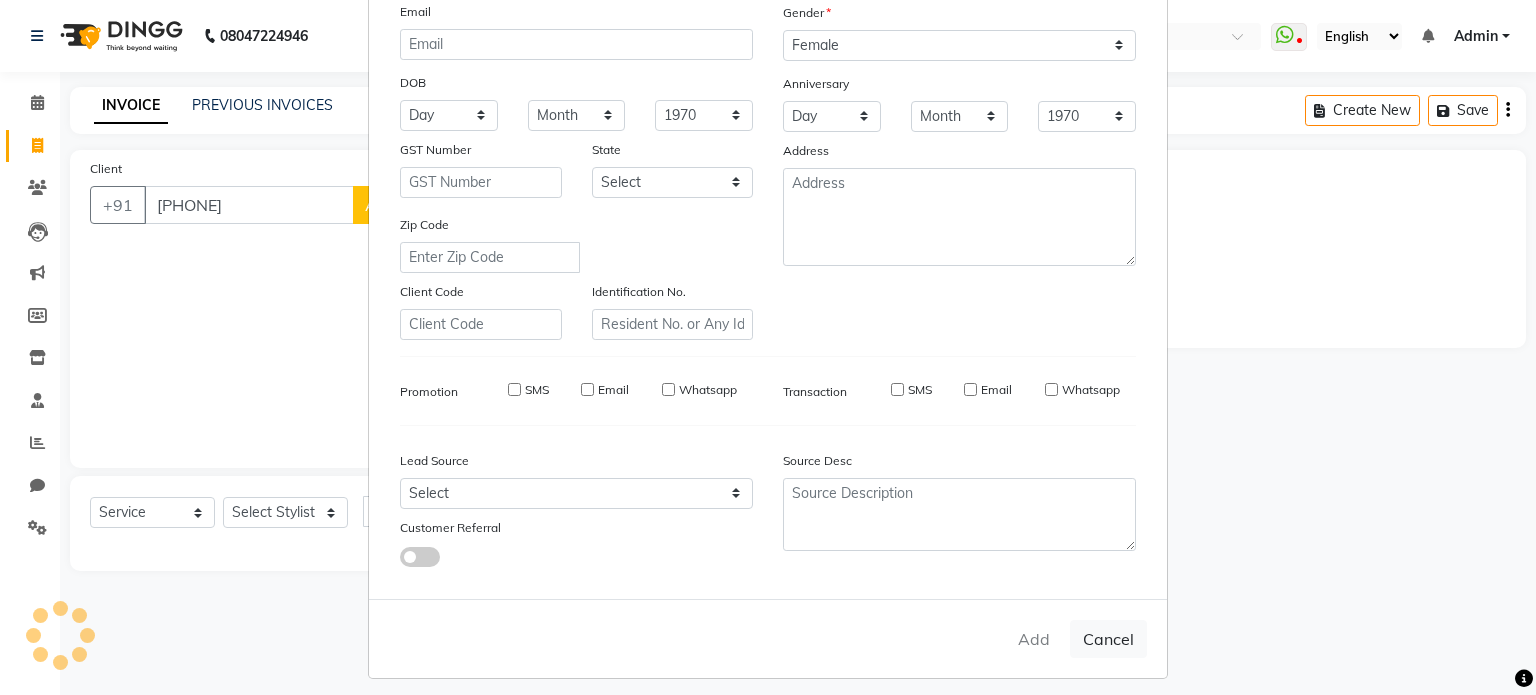 type 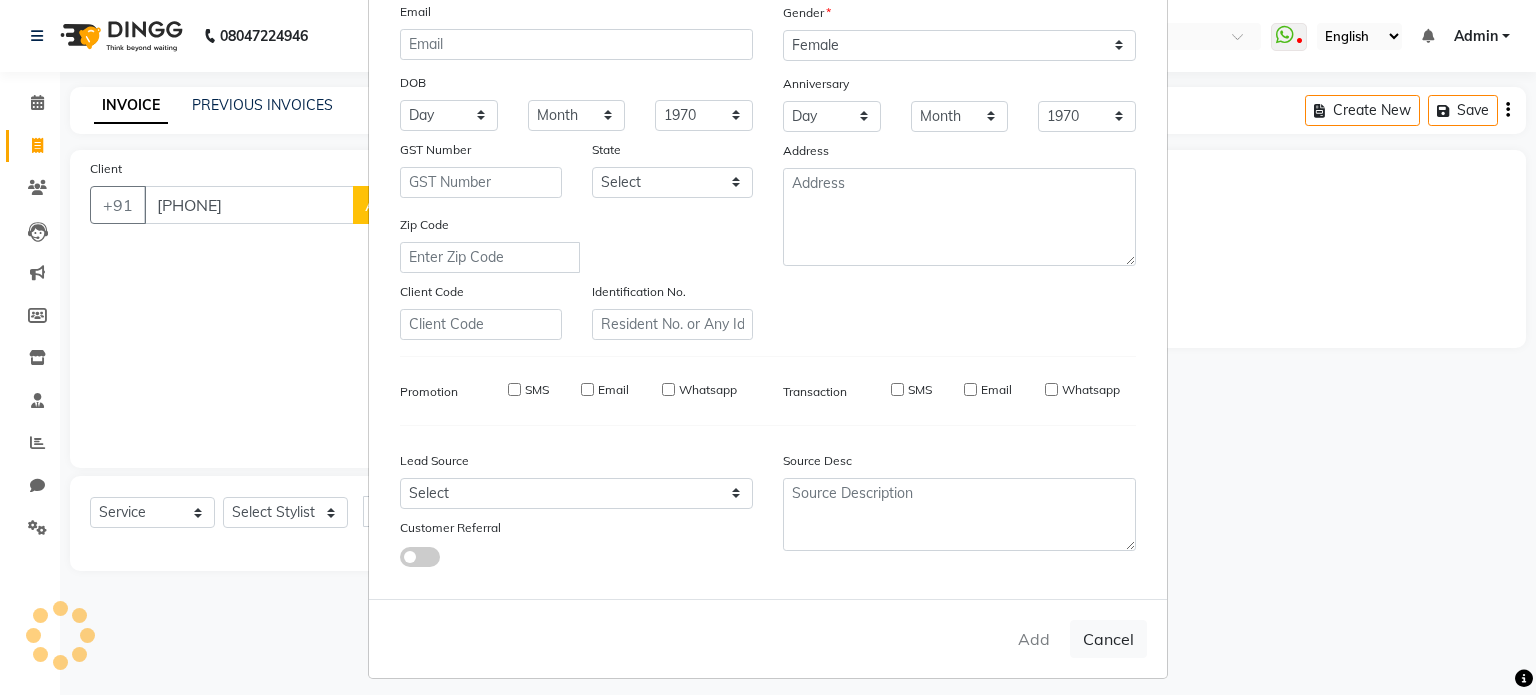 select 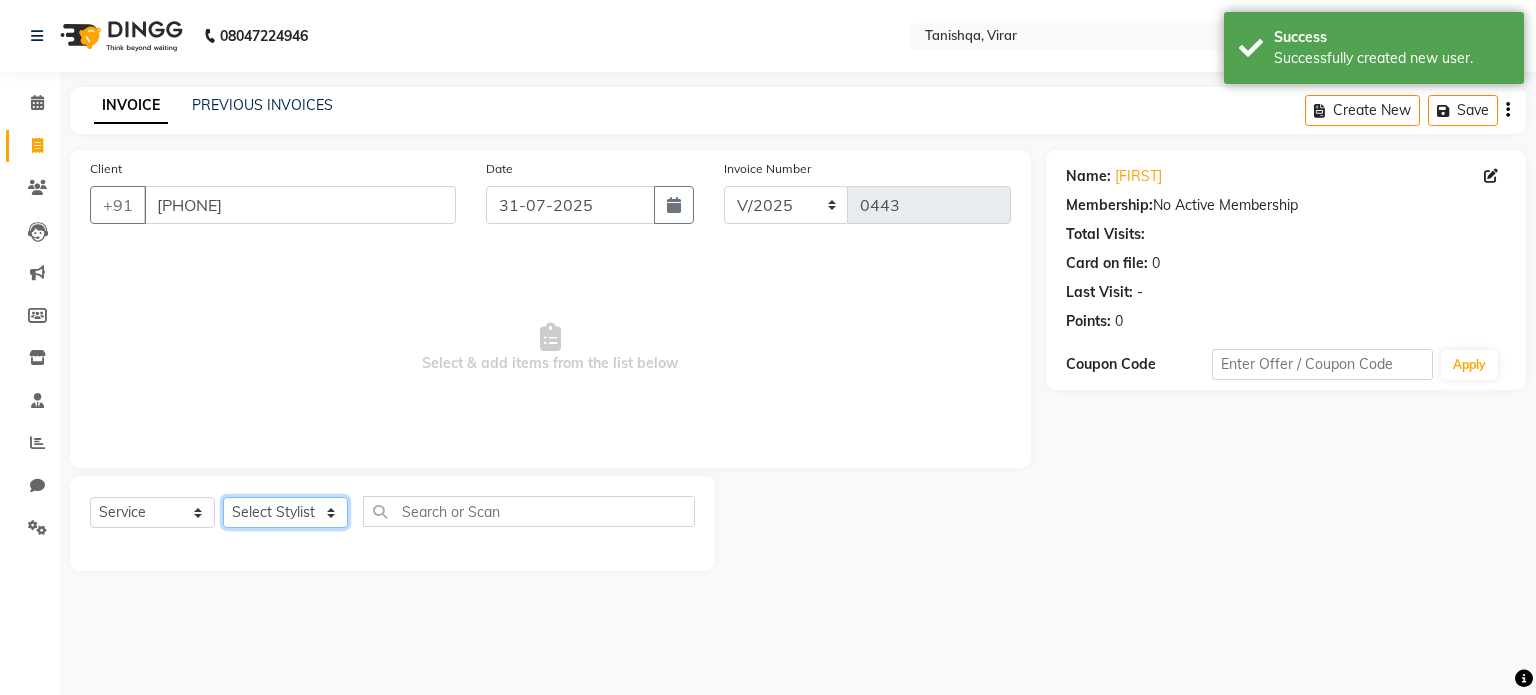 click on "Select Stylist [FIRST] [LAST] [FIRST] [FIRST] [FIRST] [LAST]  [FIRST] [LAST]  [FIRST] [LAST]" 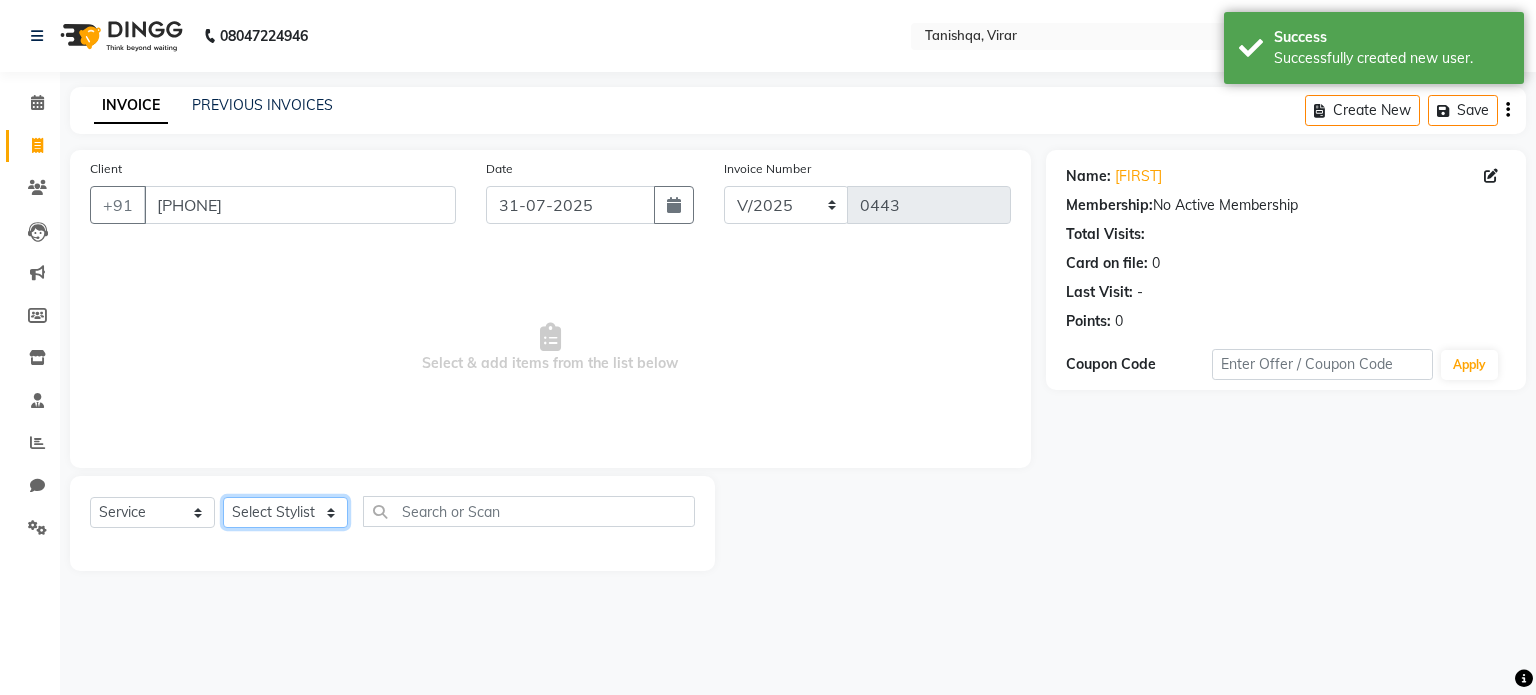 select on "75949" 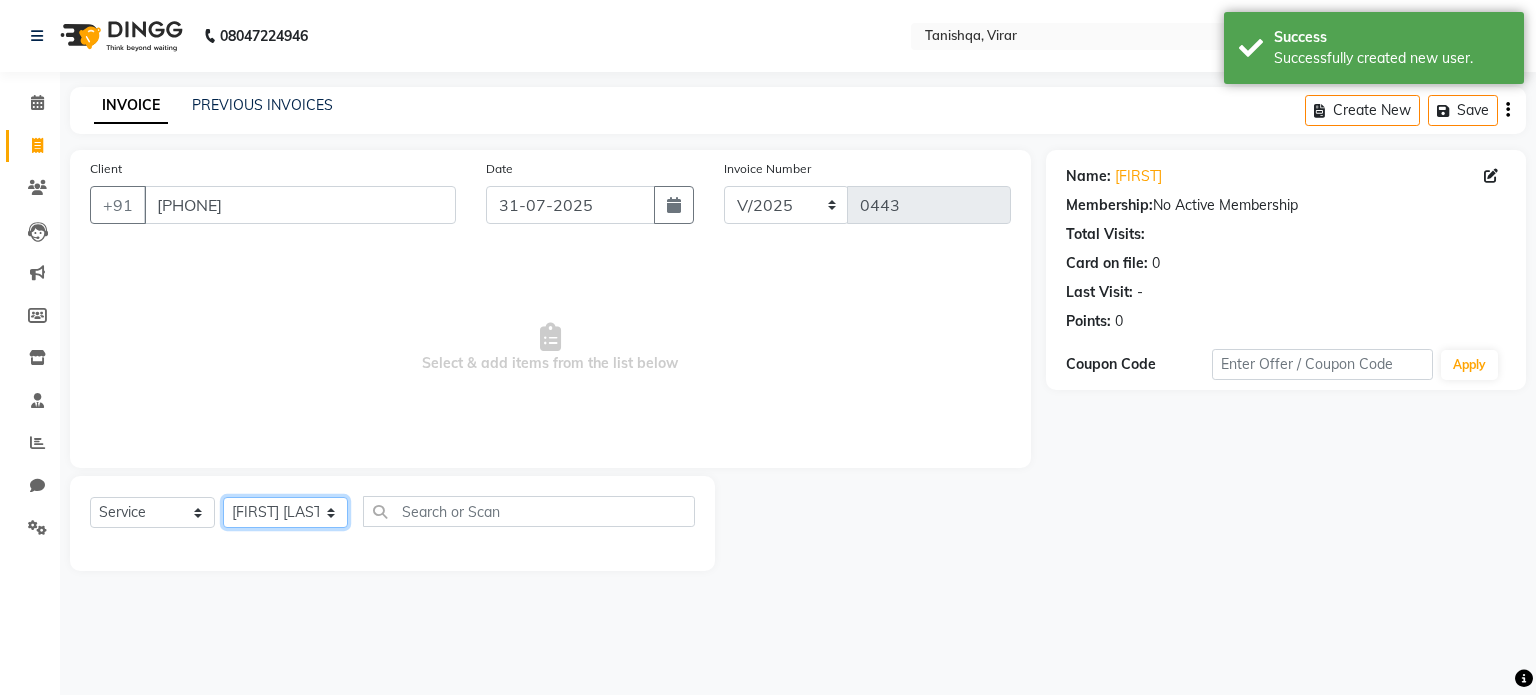 click on "Select Stylist [FIRST] [LAST] [FIRST] [FIRST] [FIRST] [LAST]  [FIRST] [LAST]  [FIRST] [LAST]" 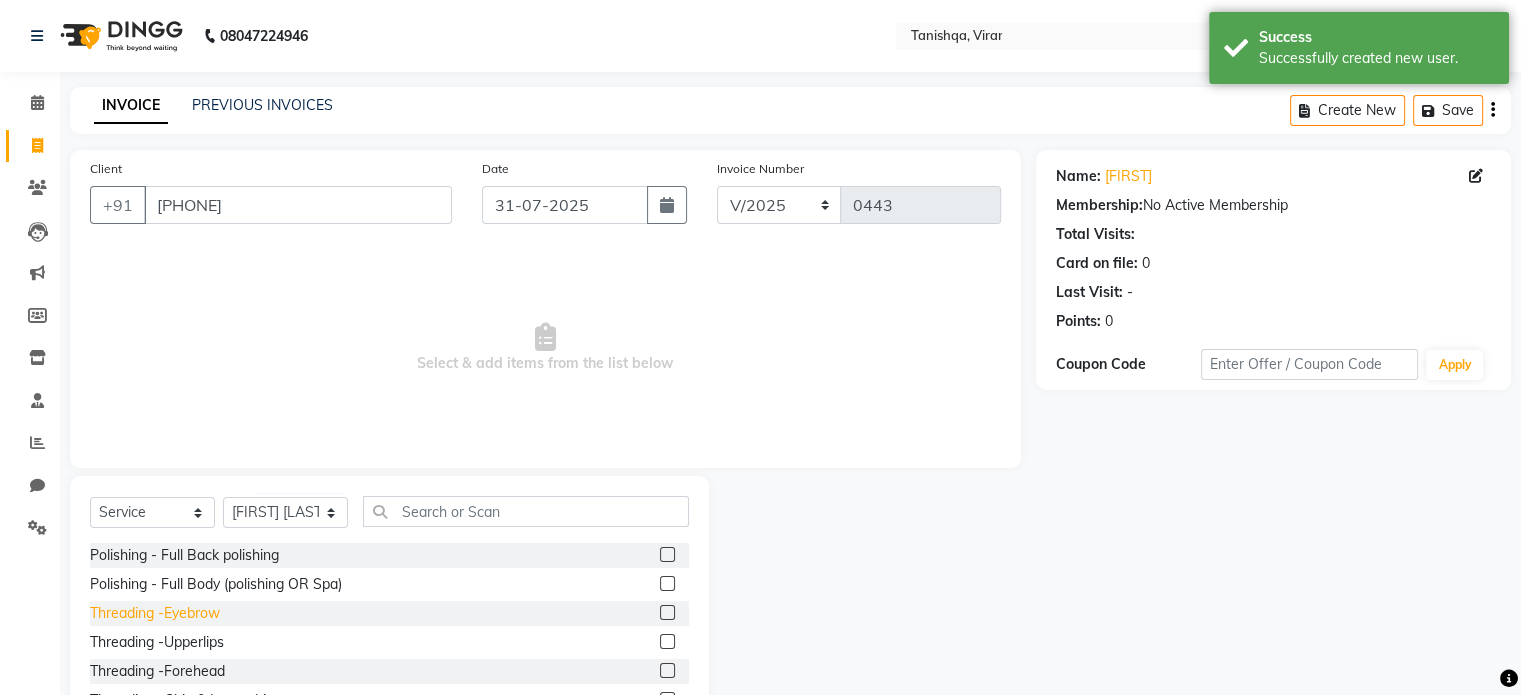 click on "Threading -Eyebrow" 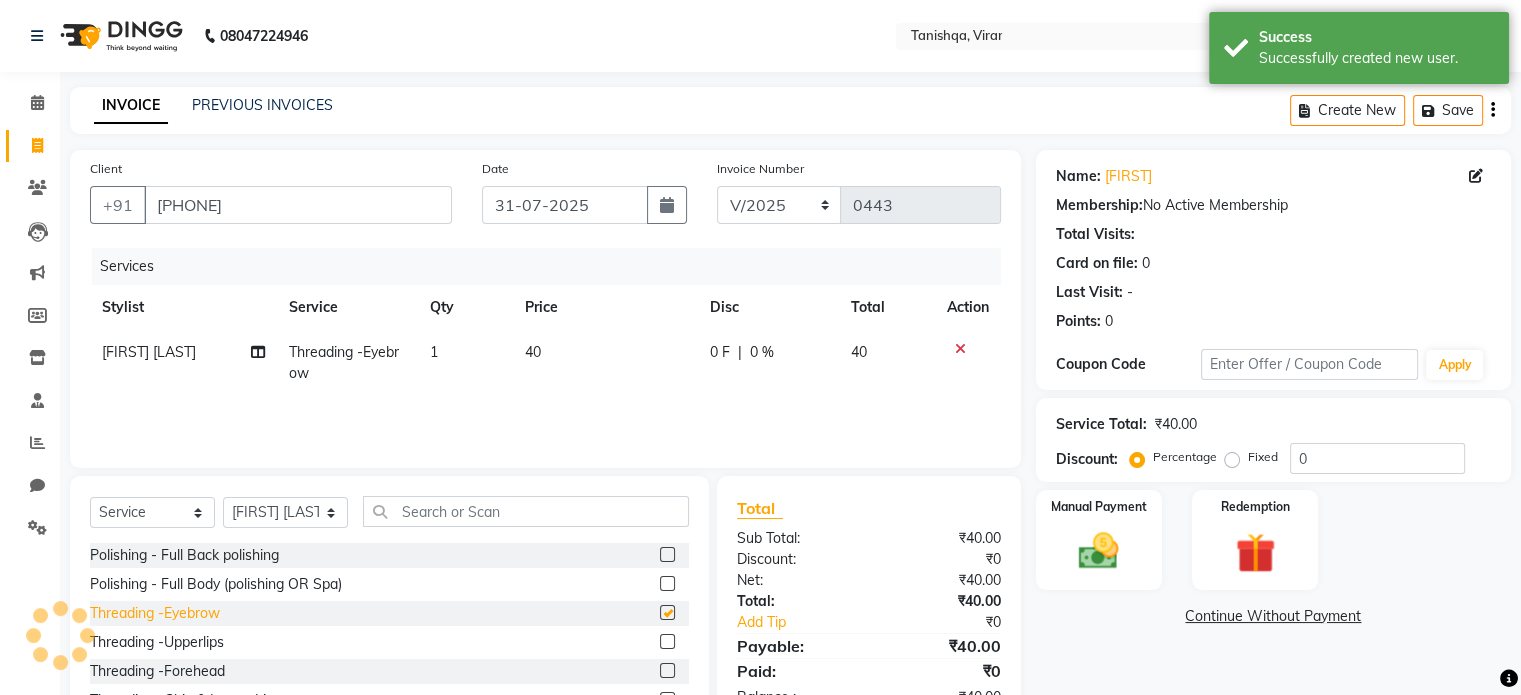 checkbox on "false" 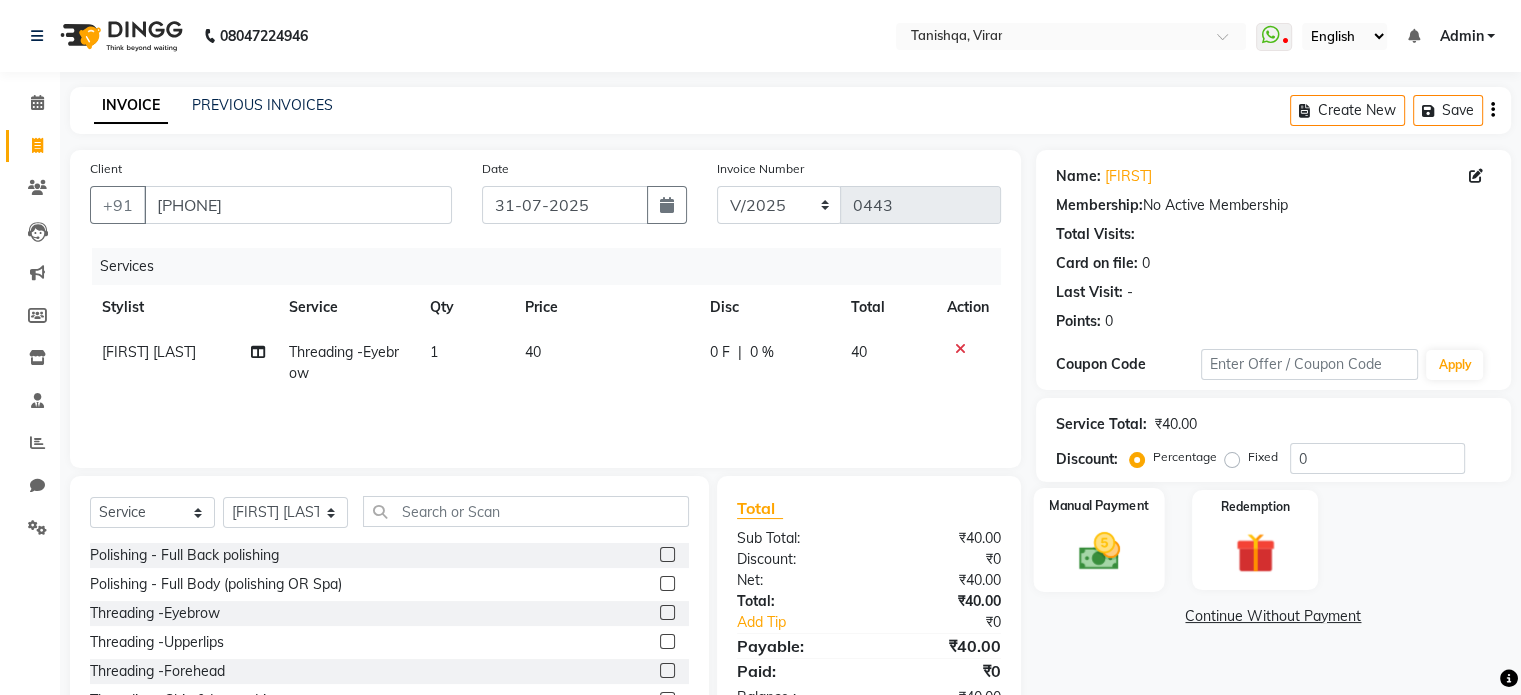 click 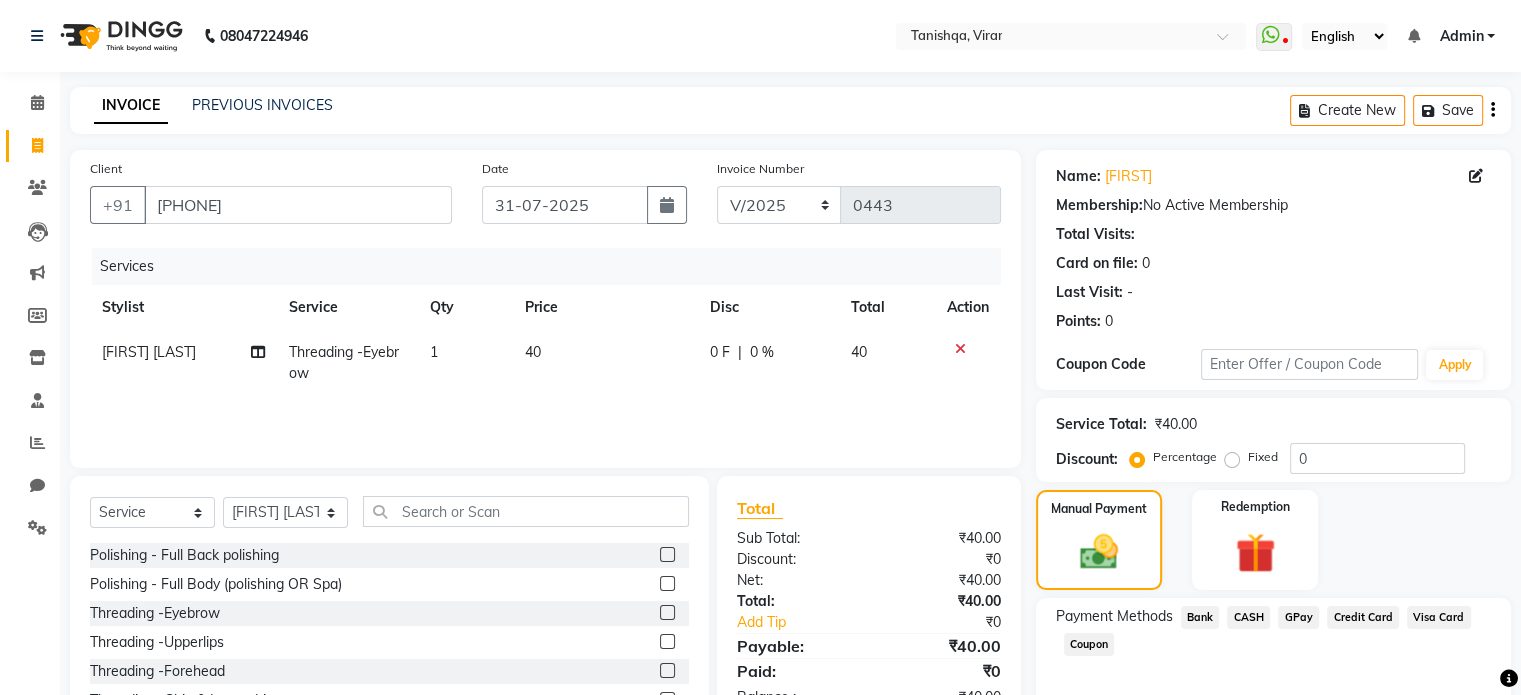 click on "CASH" 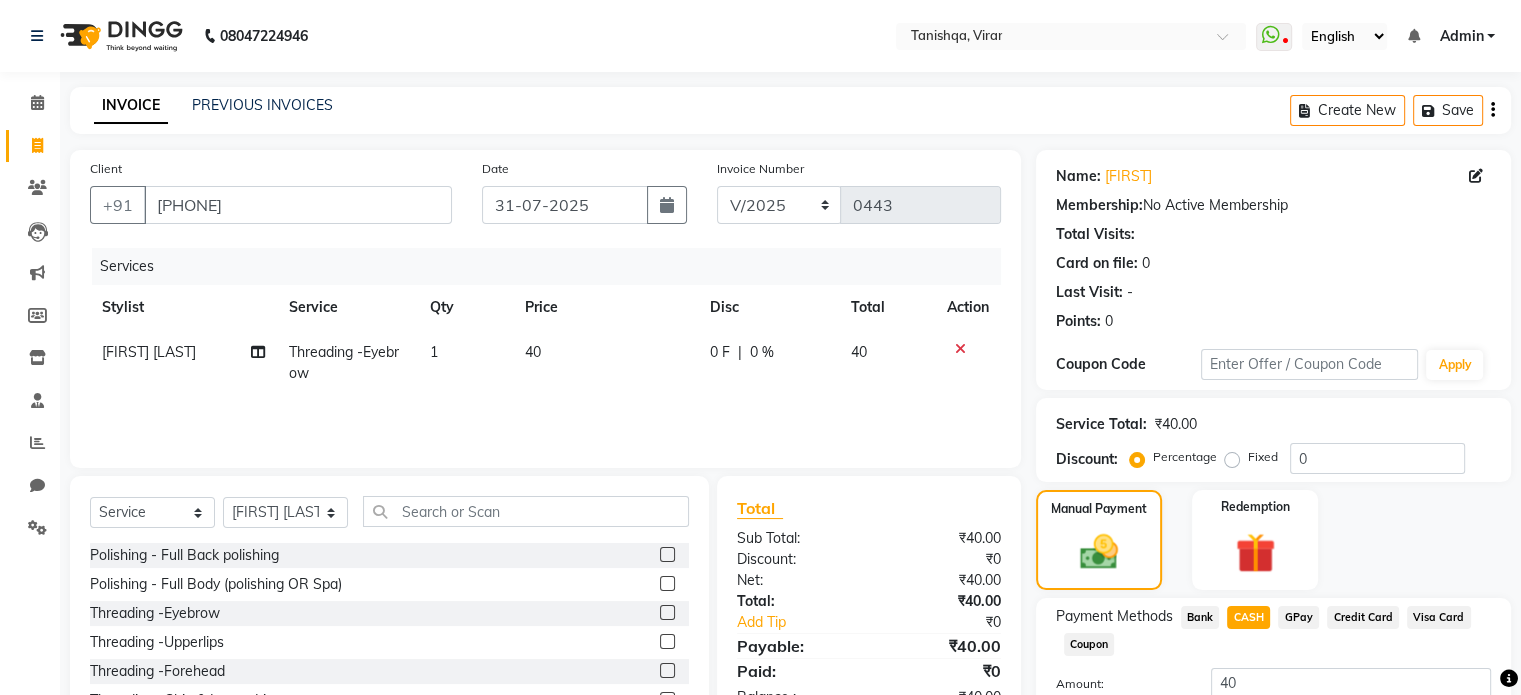 scroll, scrollTop: 152, scrollLeft: 0, axis: vertical 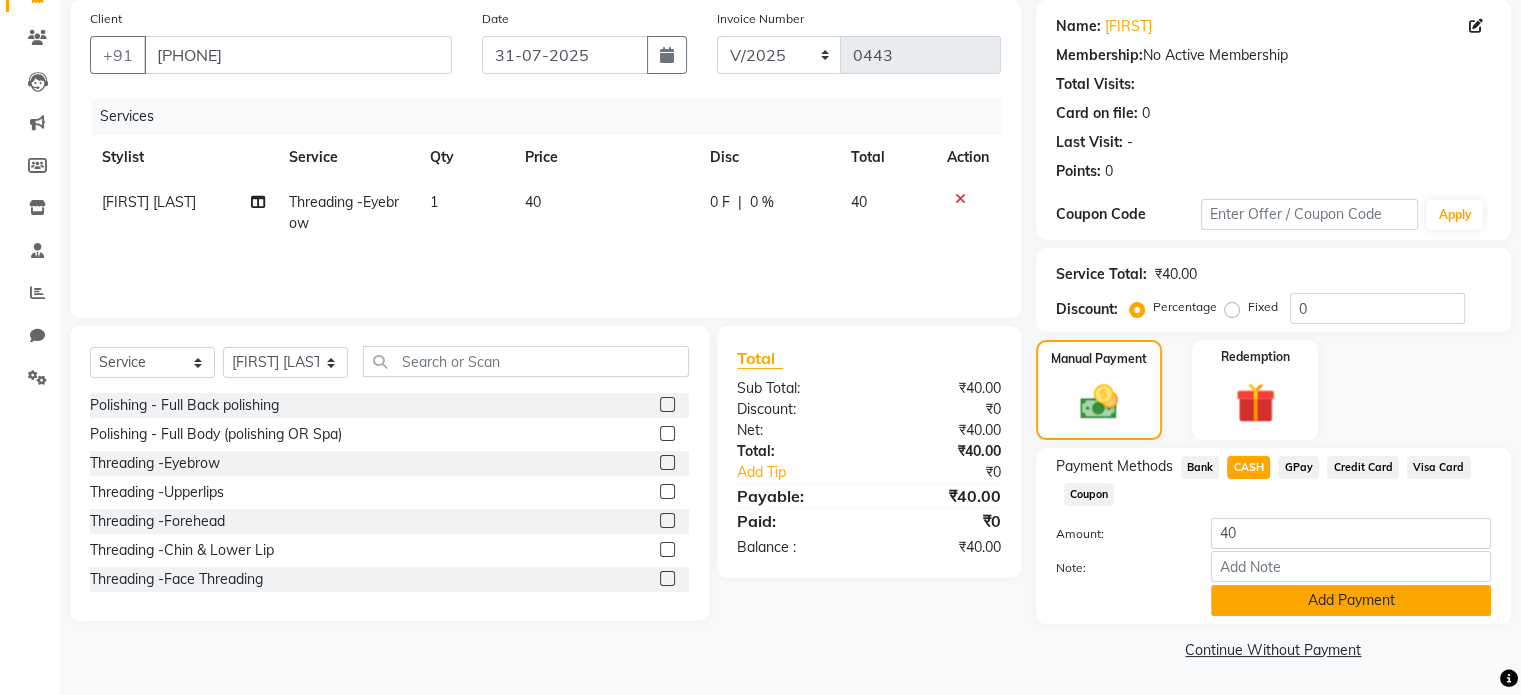 click on "Add Payment" 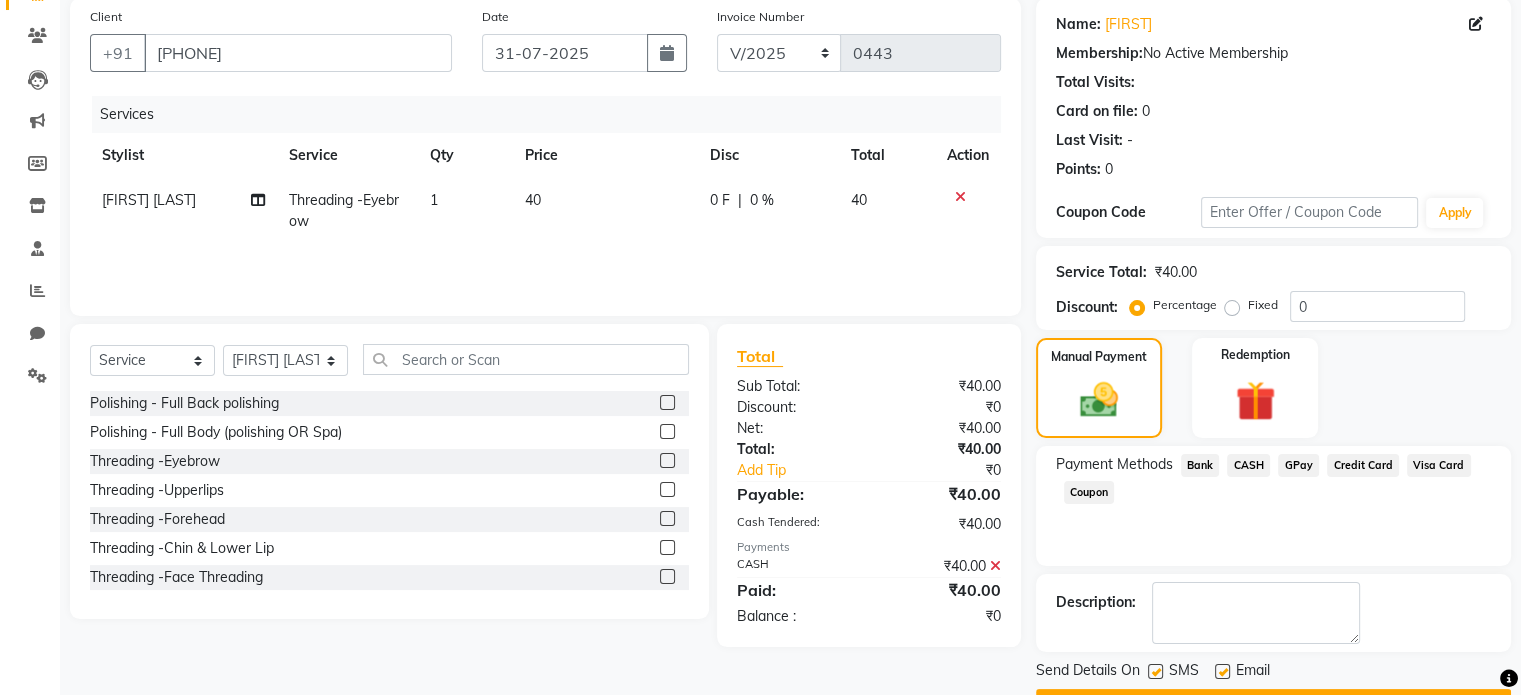 click on "Service Total:  ₹40.00  Discount:  Percentage   Fixed  0" 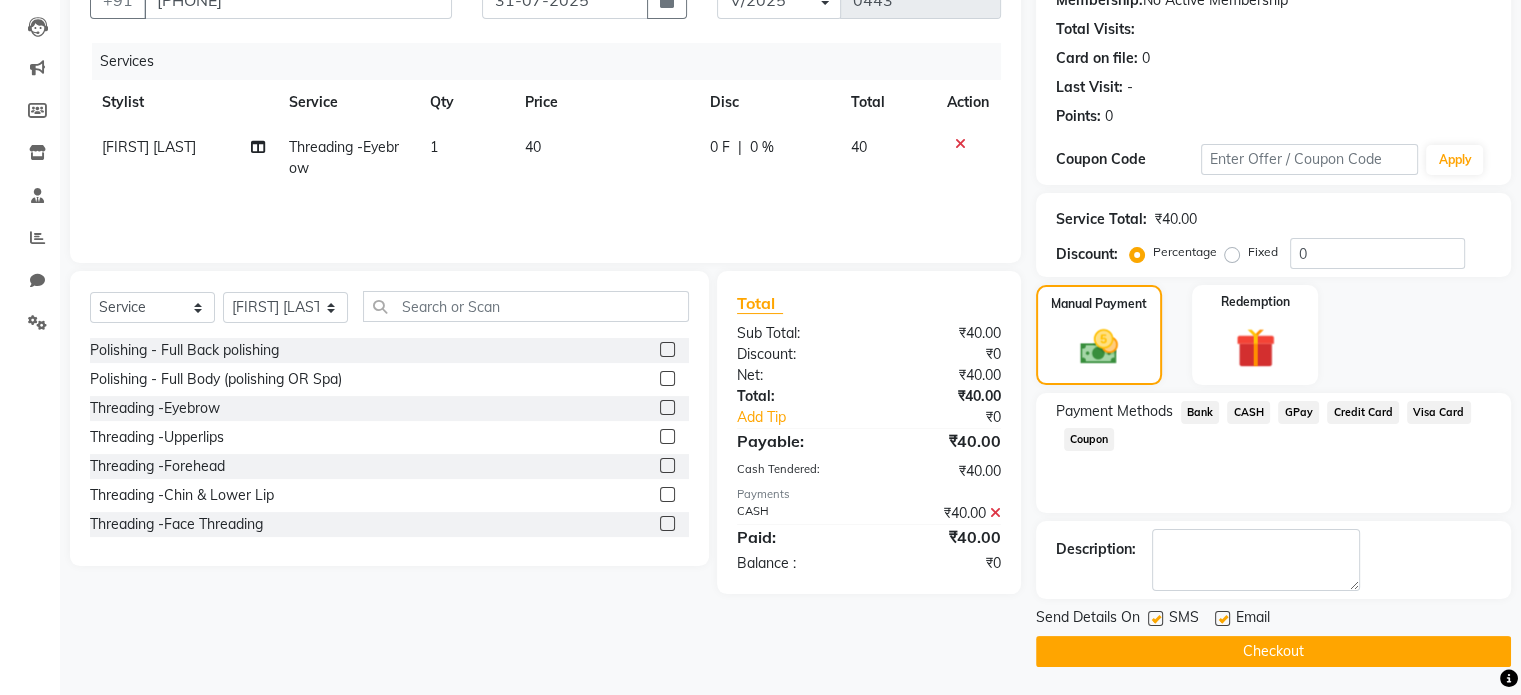 scroll, scrollTop: 204, scrollLeft: 0, axis: vertical 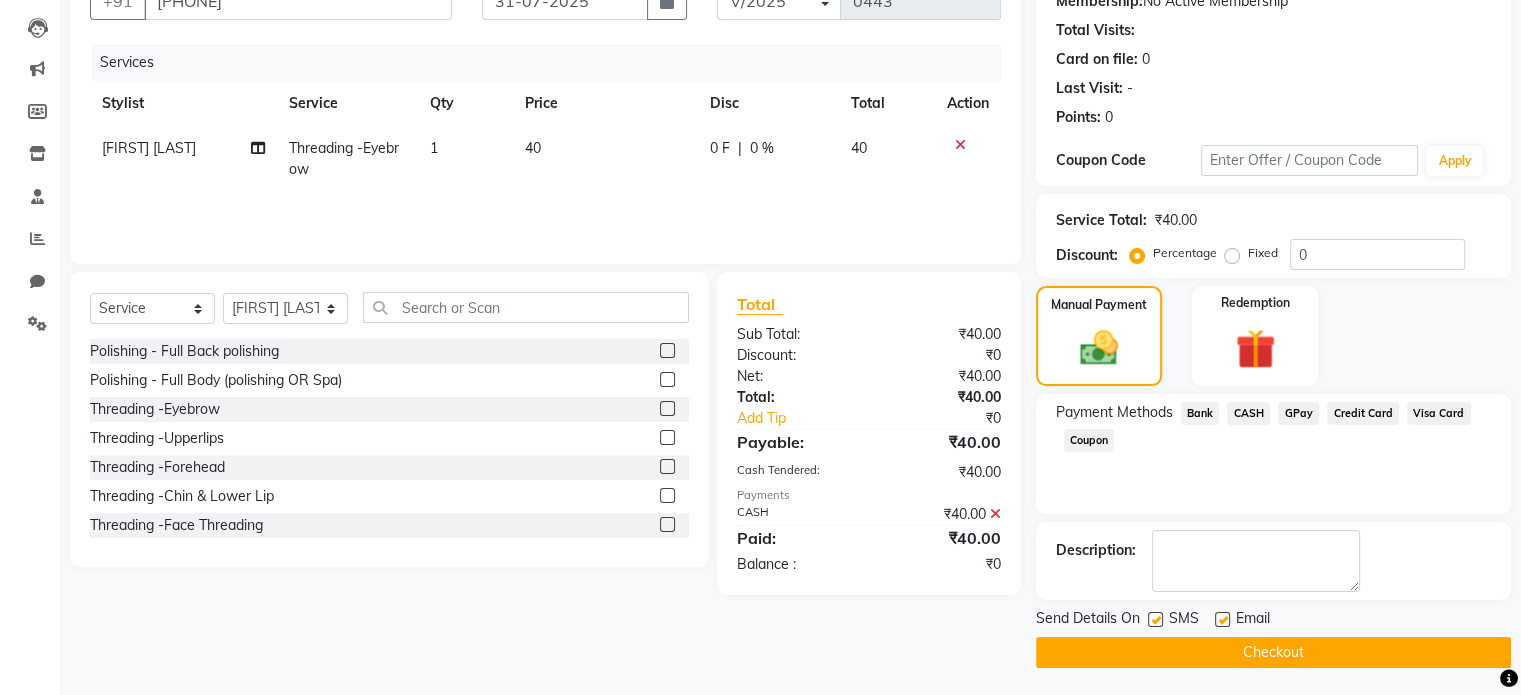 click on "Checkout" 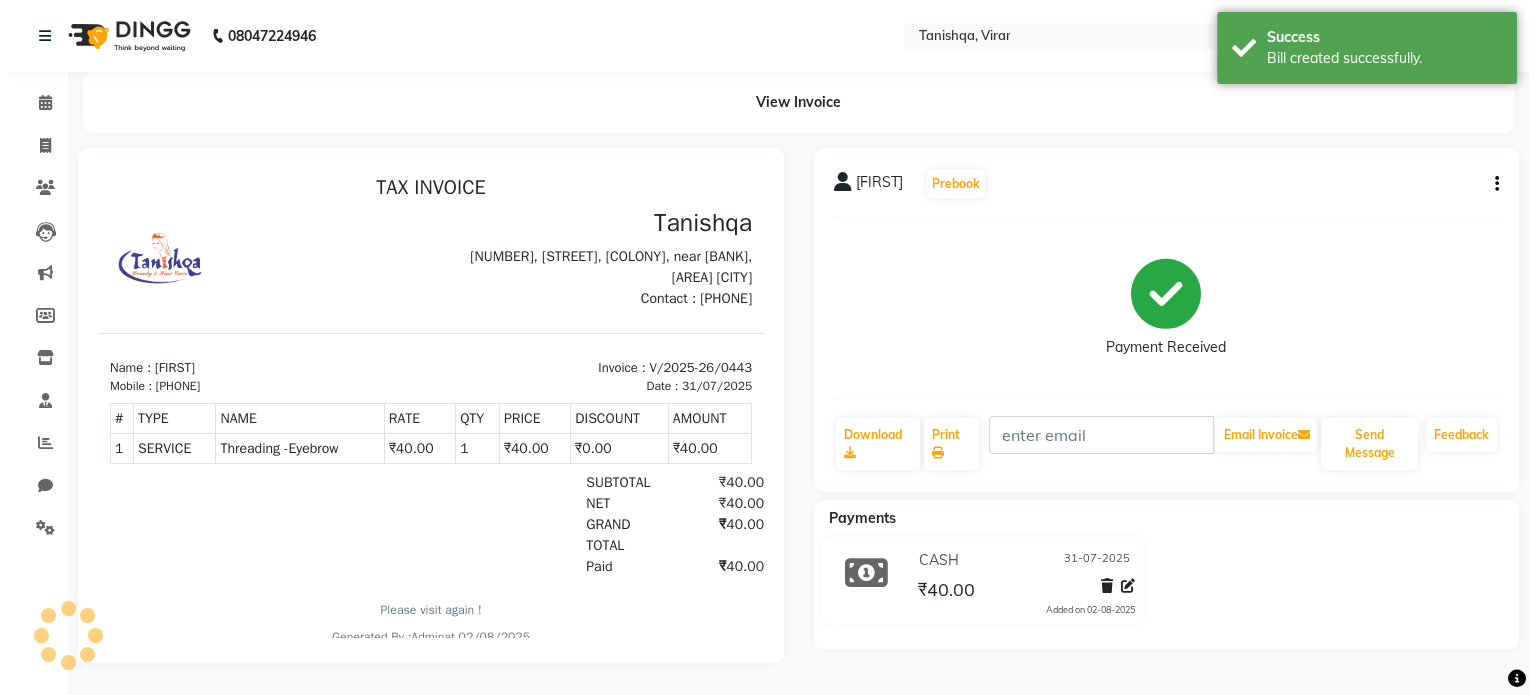 scroll, scrollTop: 0, scrollLeft: 0, axis: both 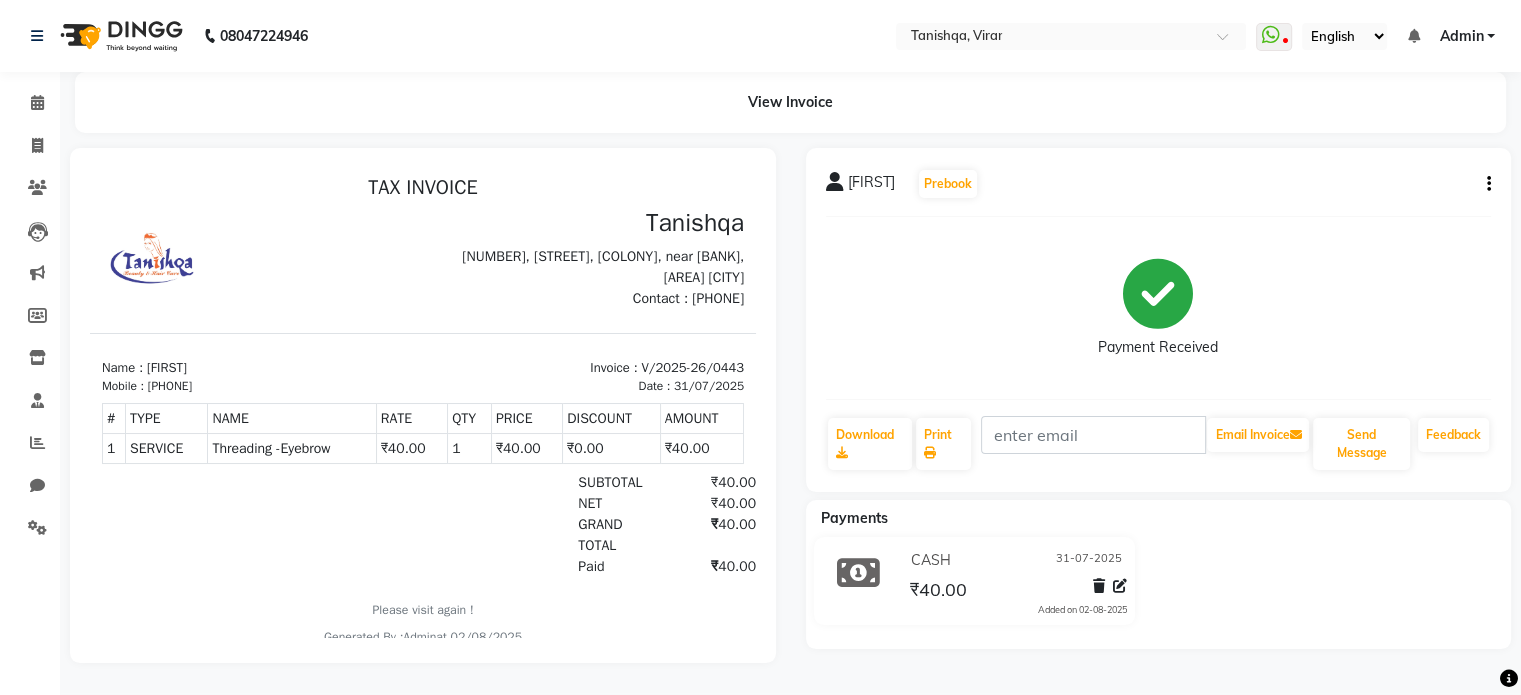 select on "service" 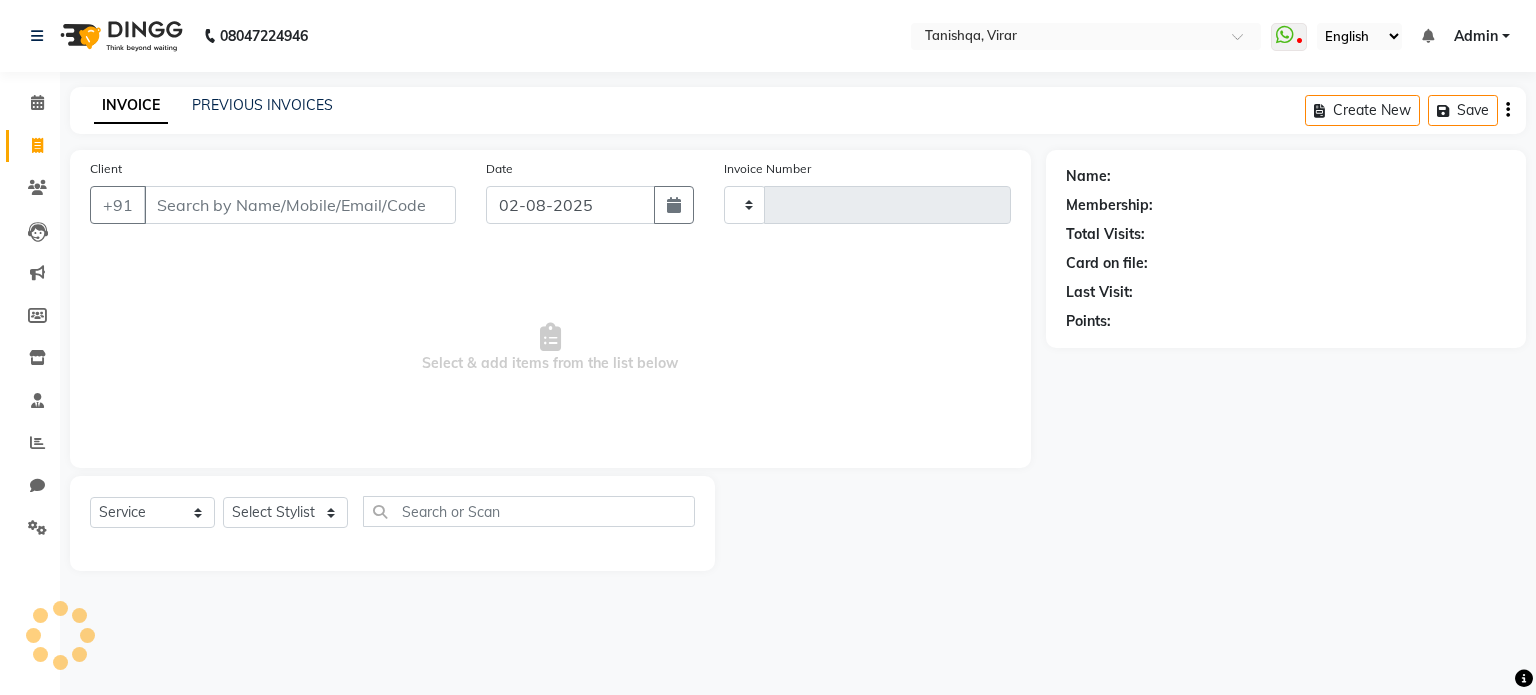 type on "0444" 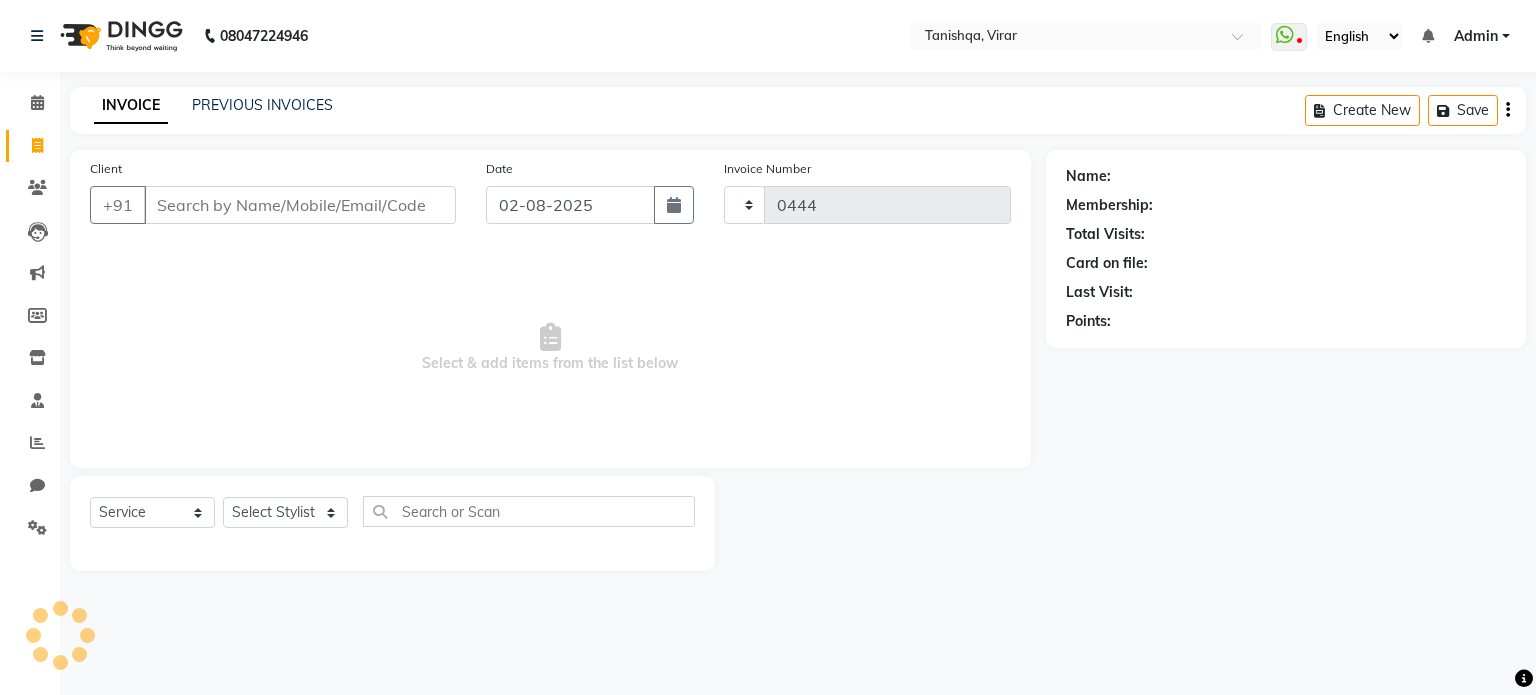 select on "8149" 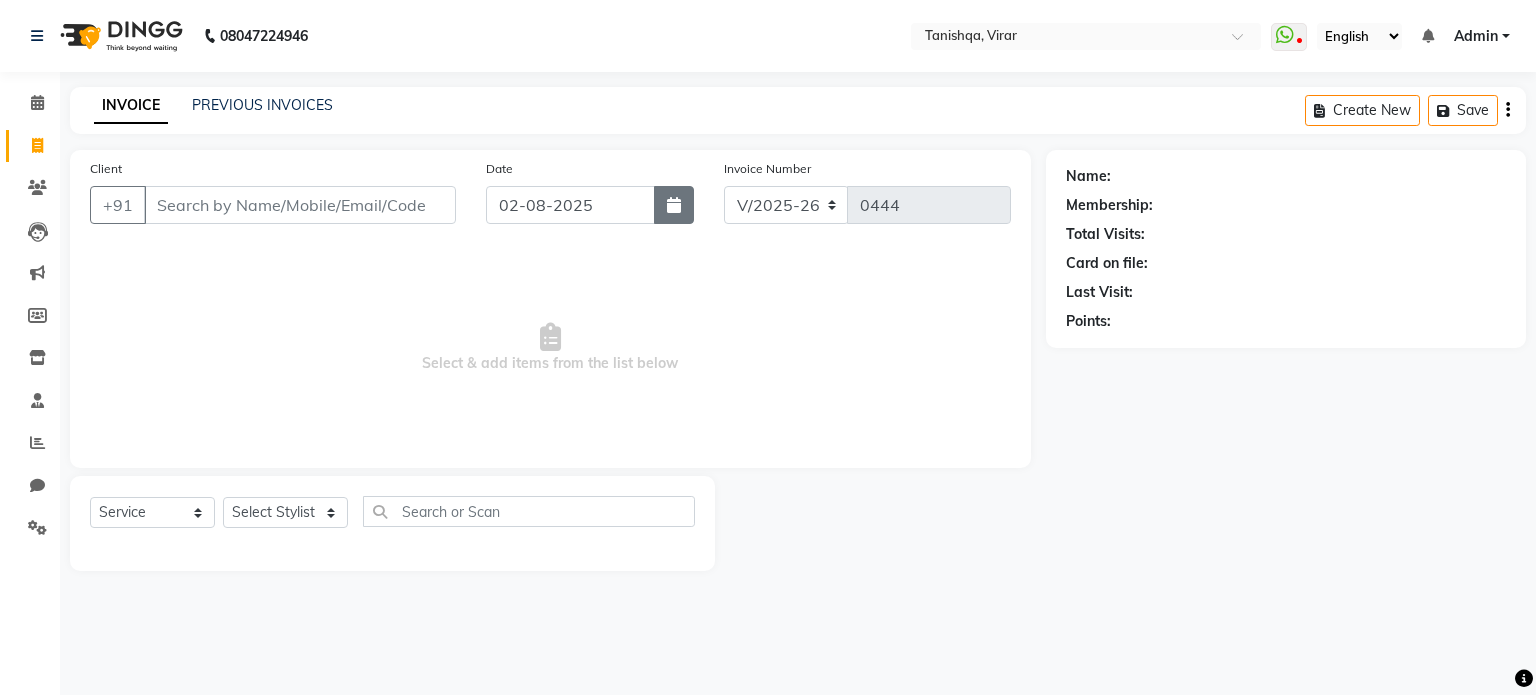 click 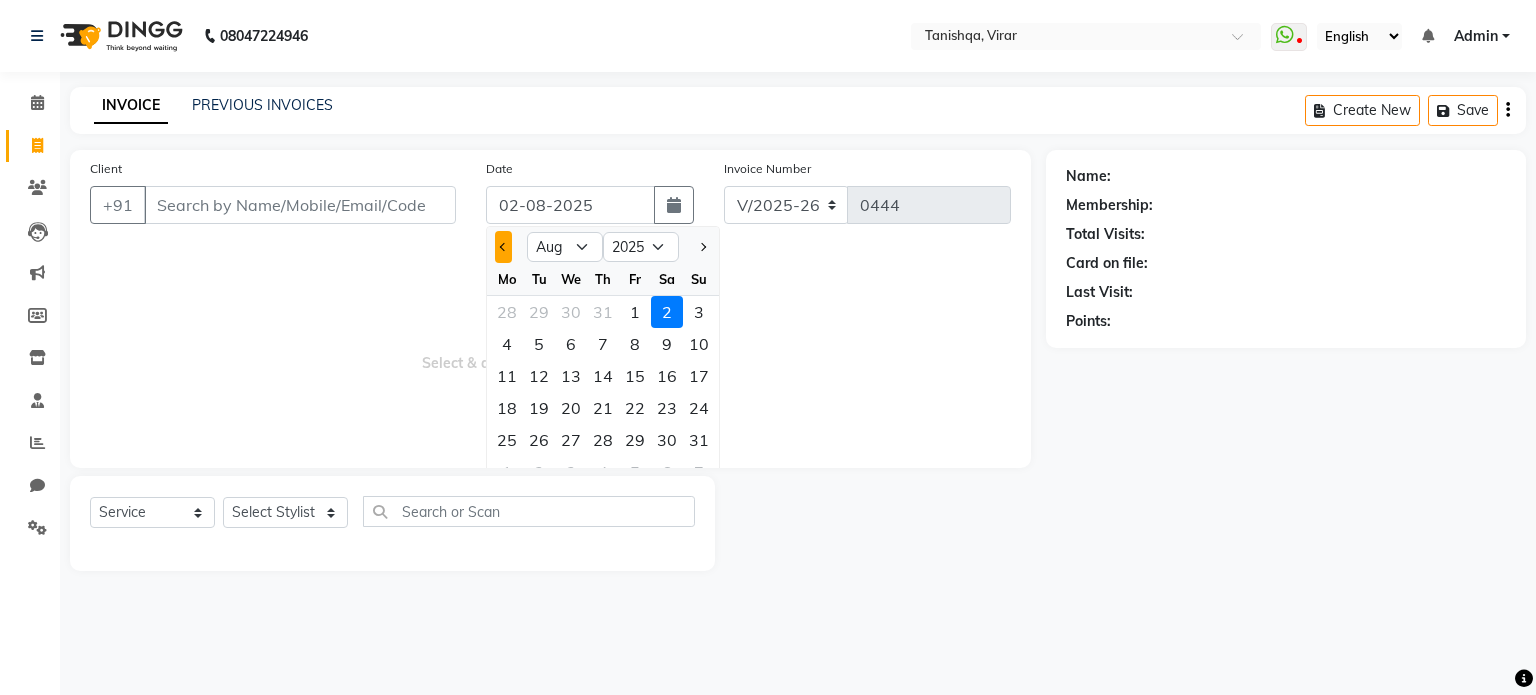 click 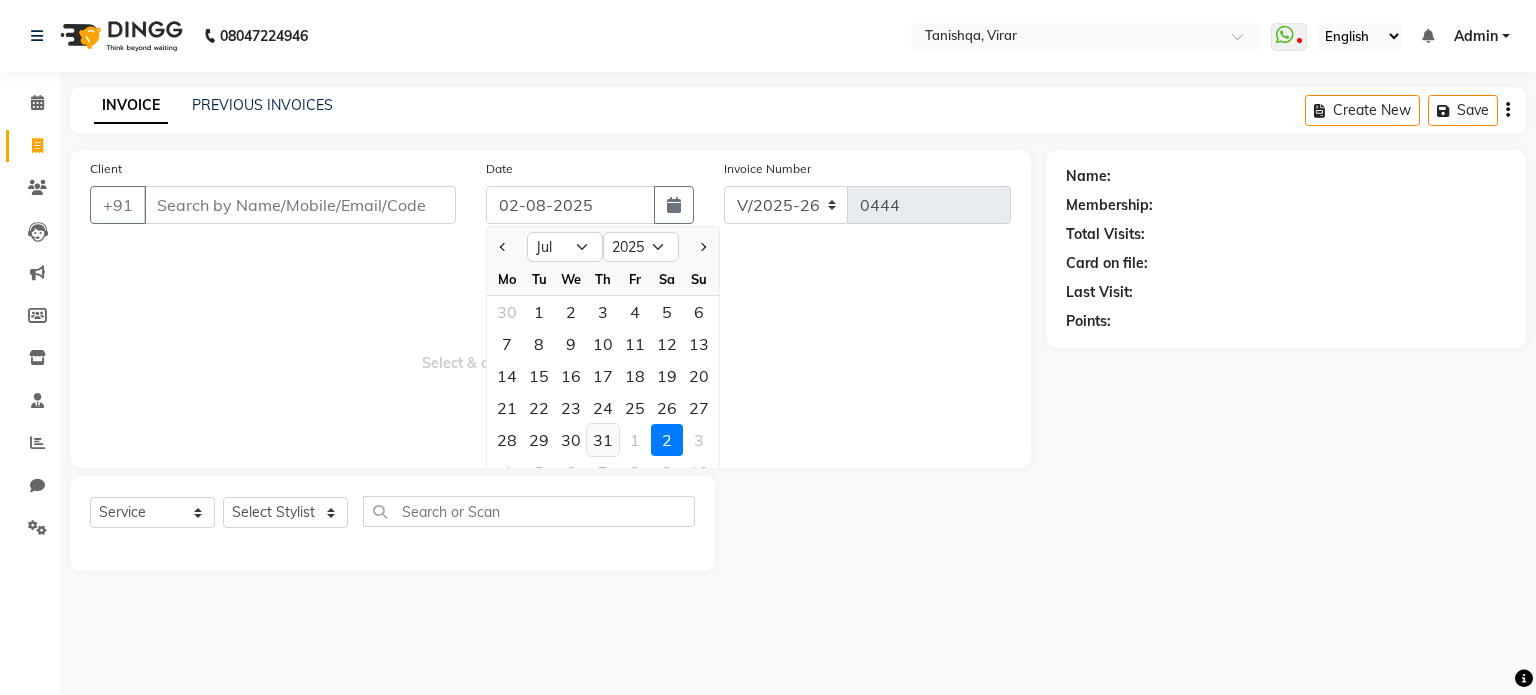 click on "31" 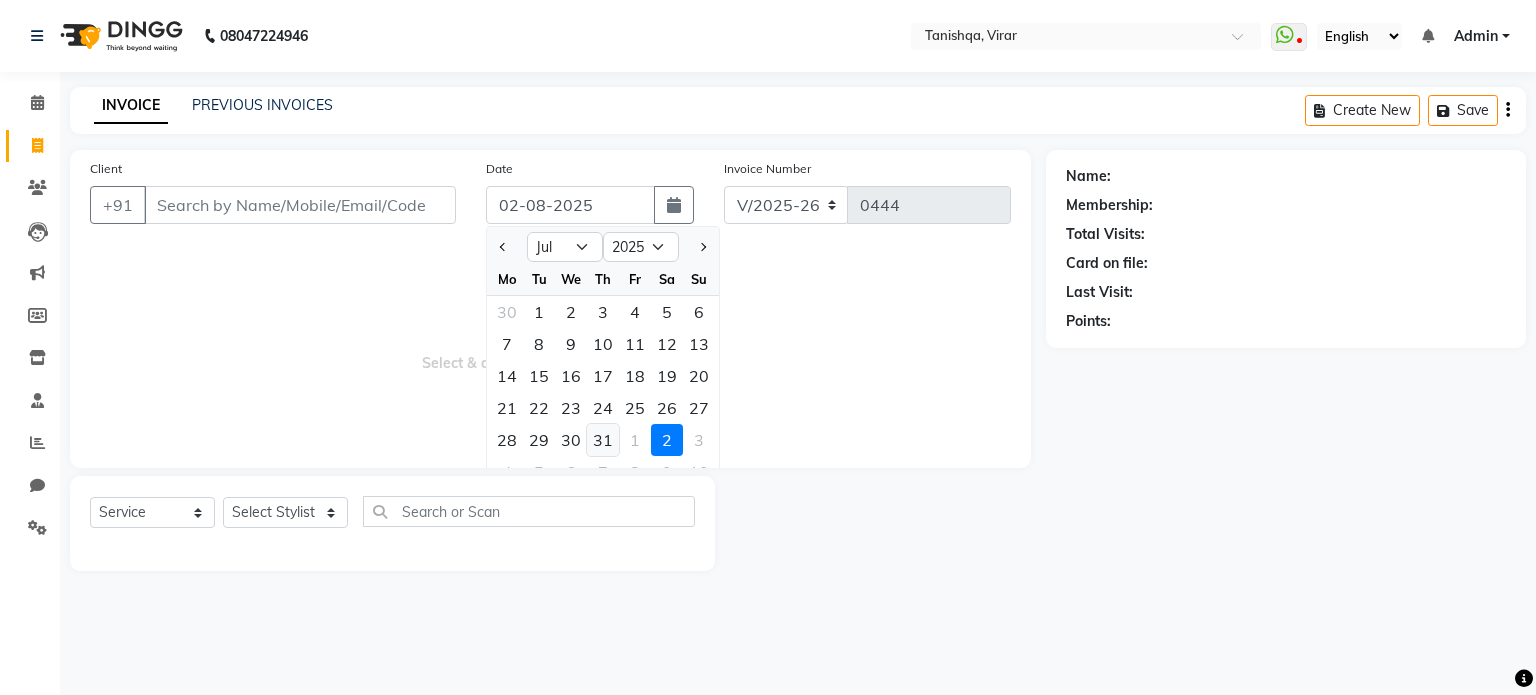 type on "31-07-2025" 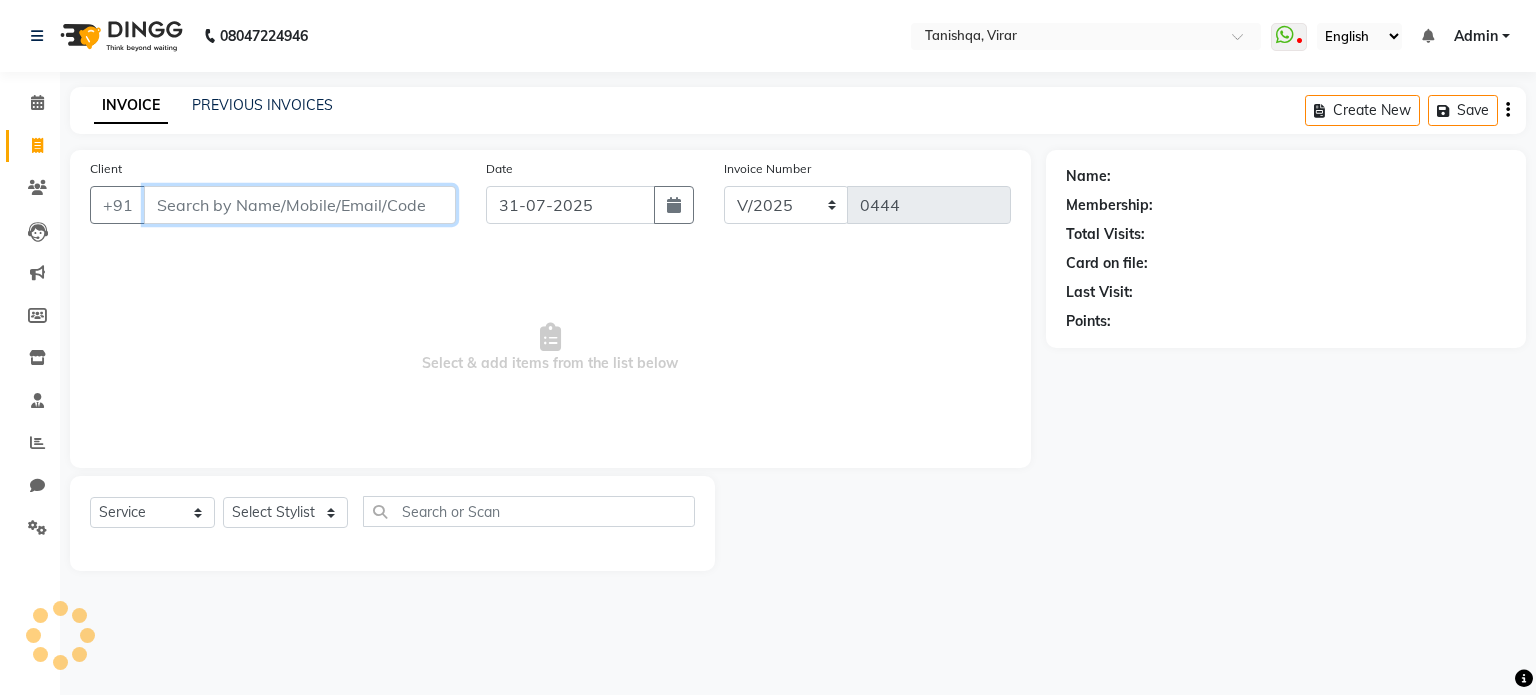 click on "Client" at bounding box center (300, 205) 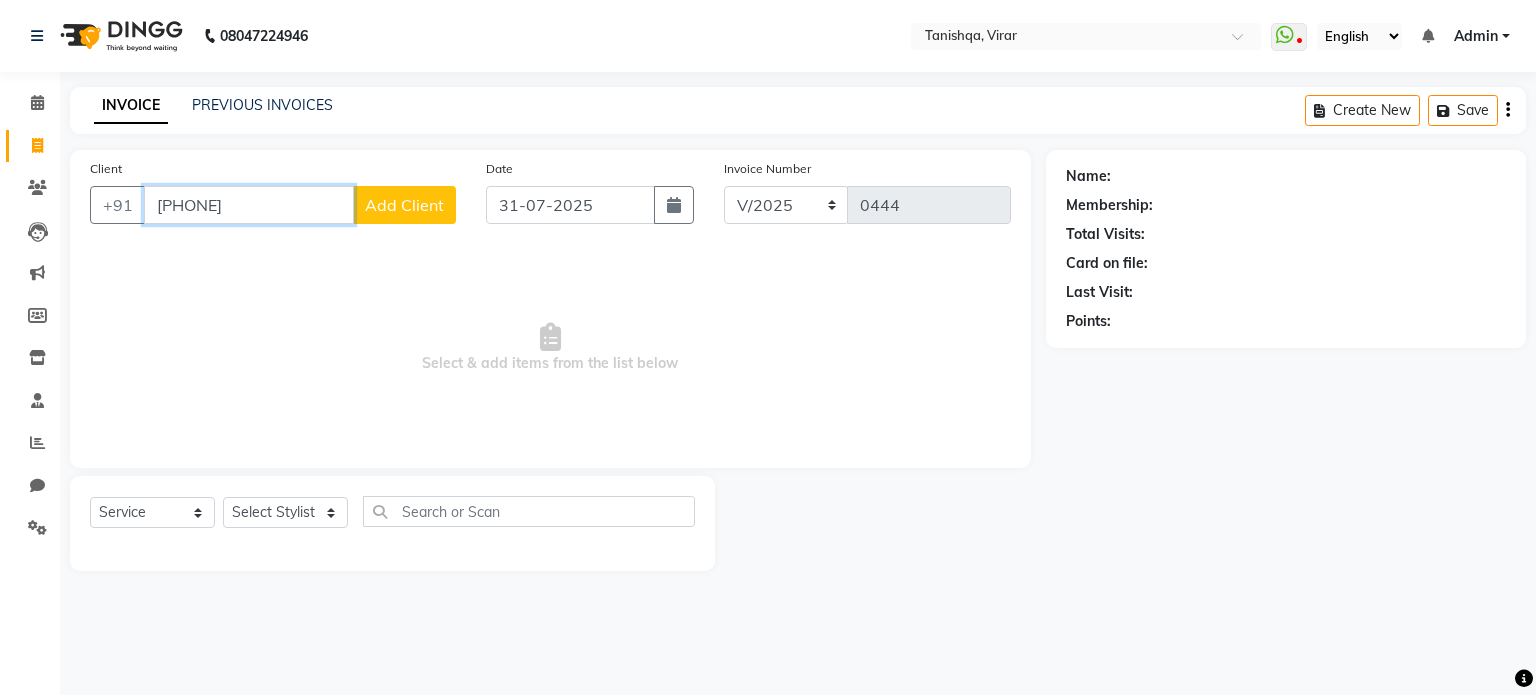 type on "[PHONE]" 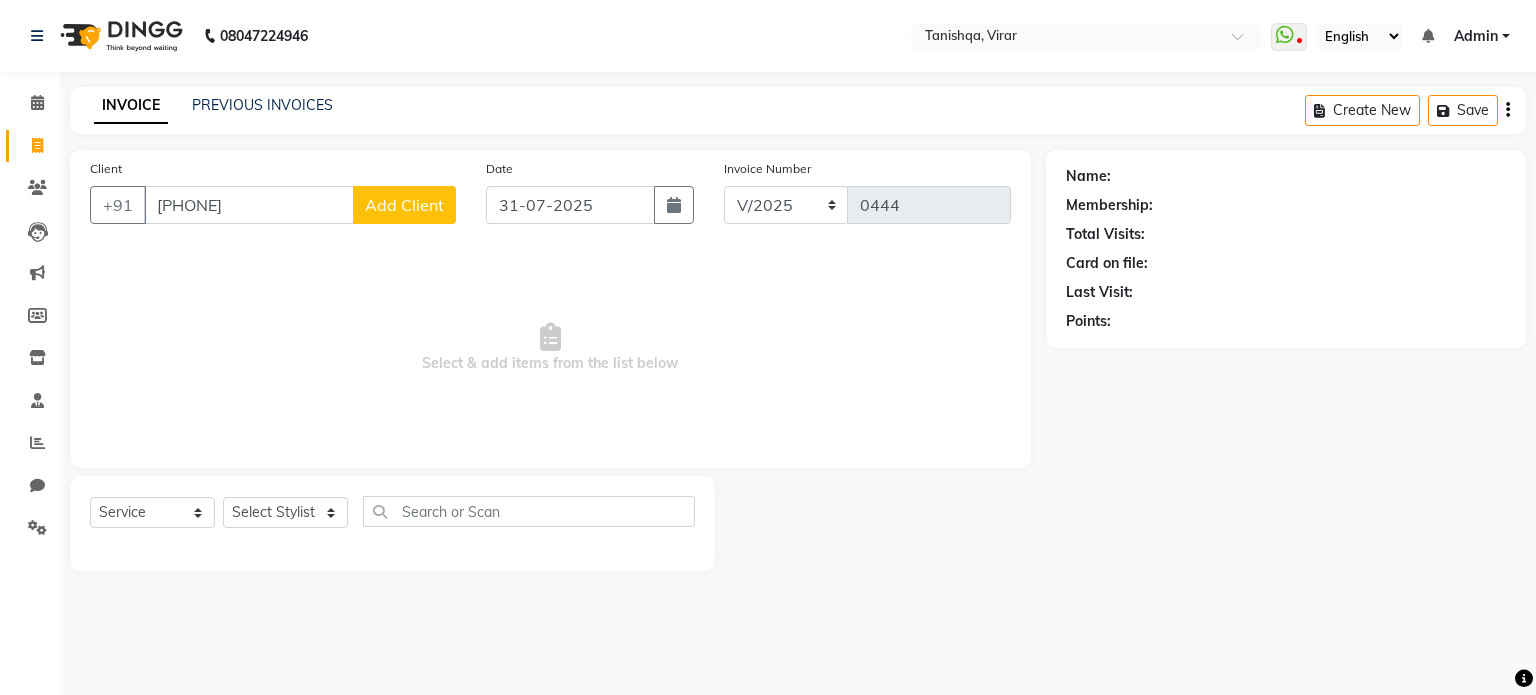 click on "Add Client" 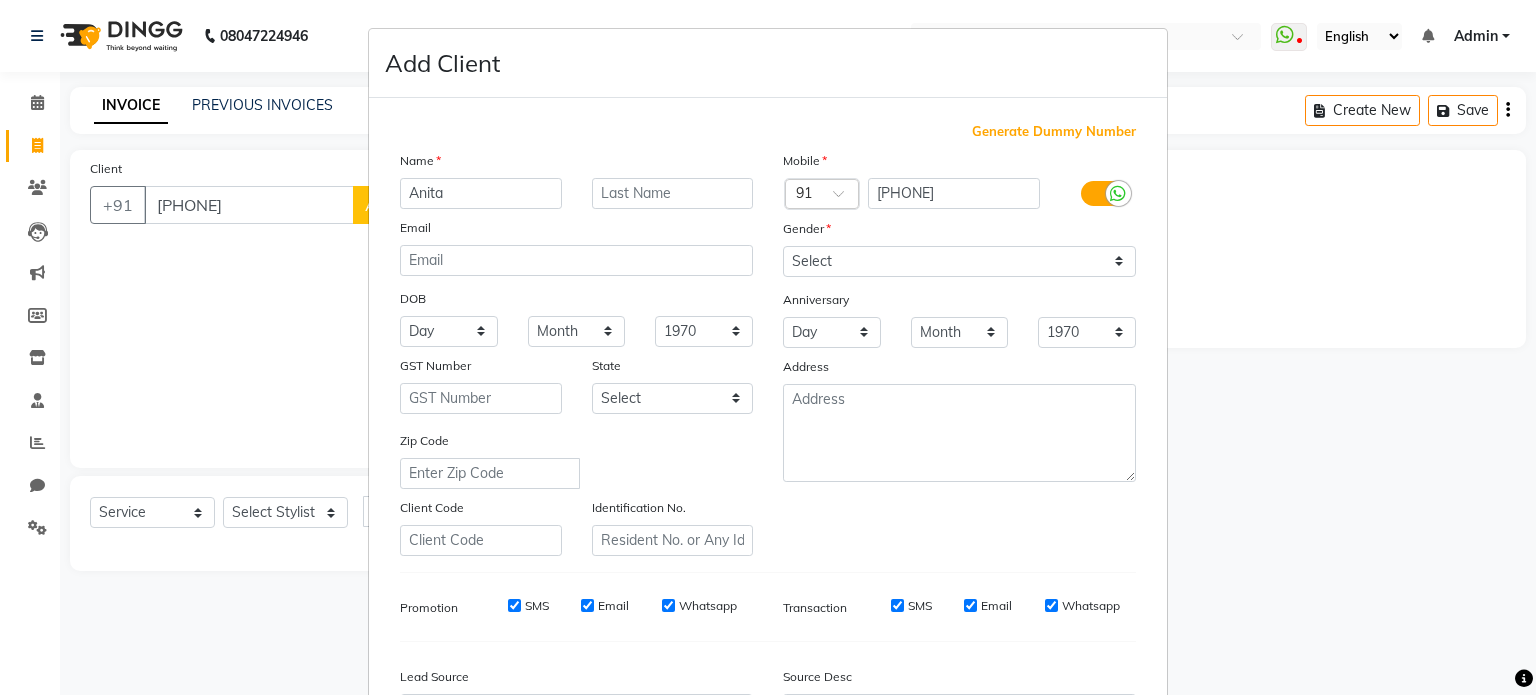 type on "Anita" 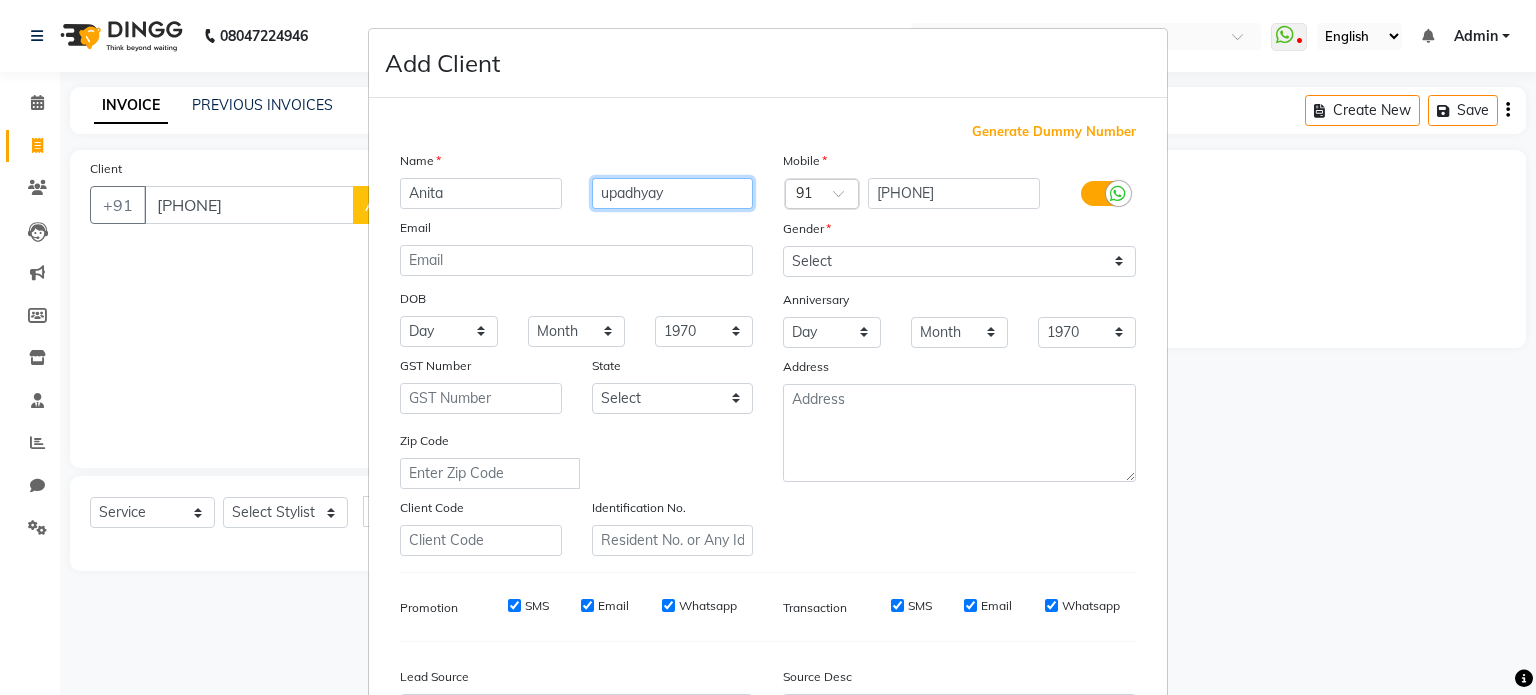 type on "upadhyay" 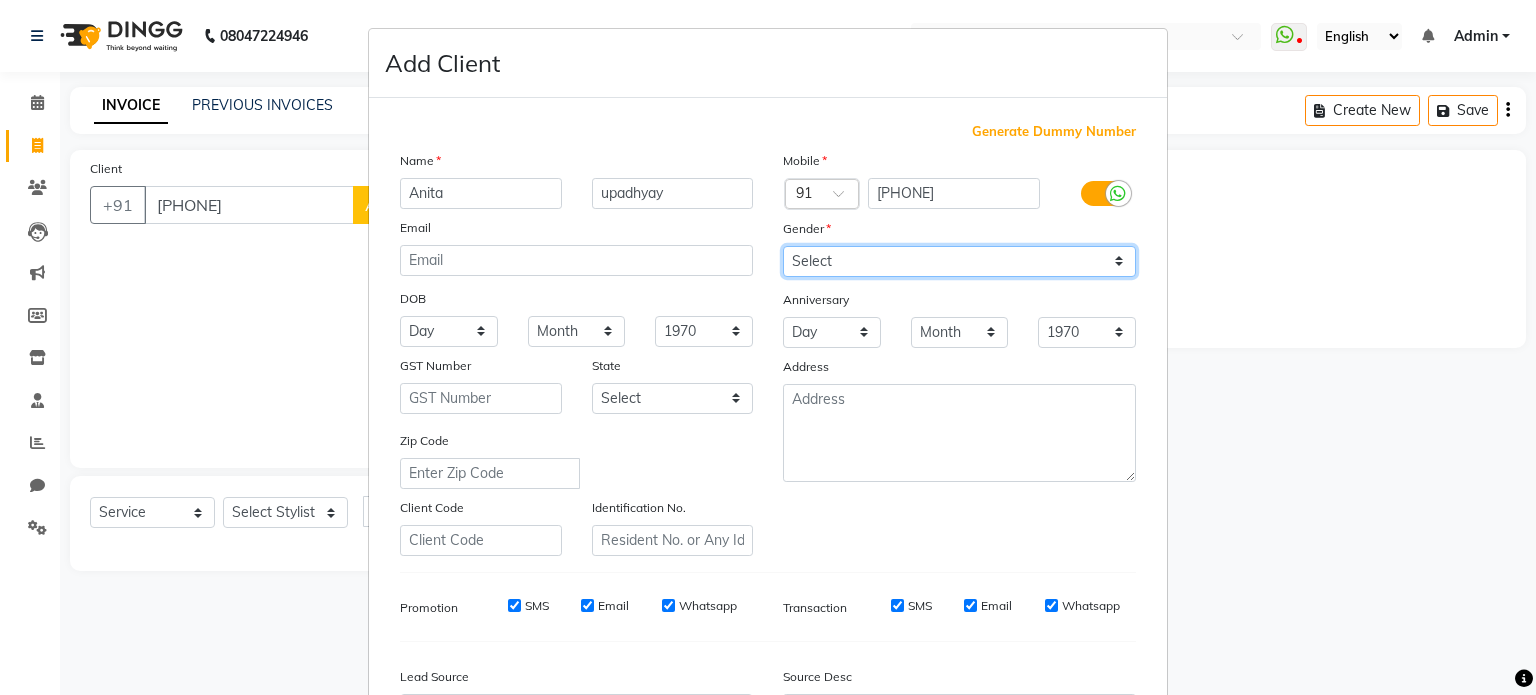 click on "Select Male Female Other Prefer Not To Say" at bounding box center (959, 261) 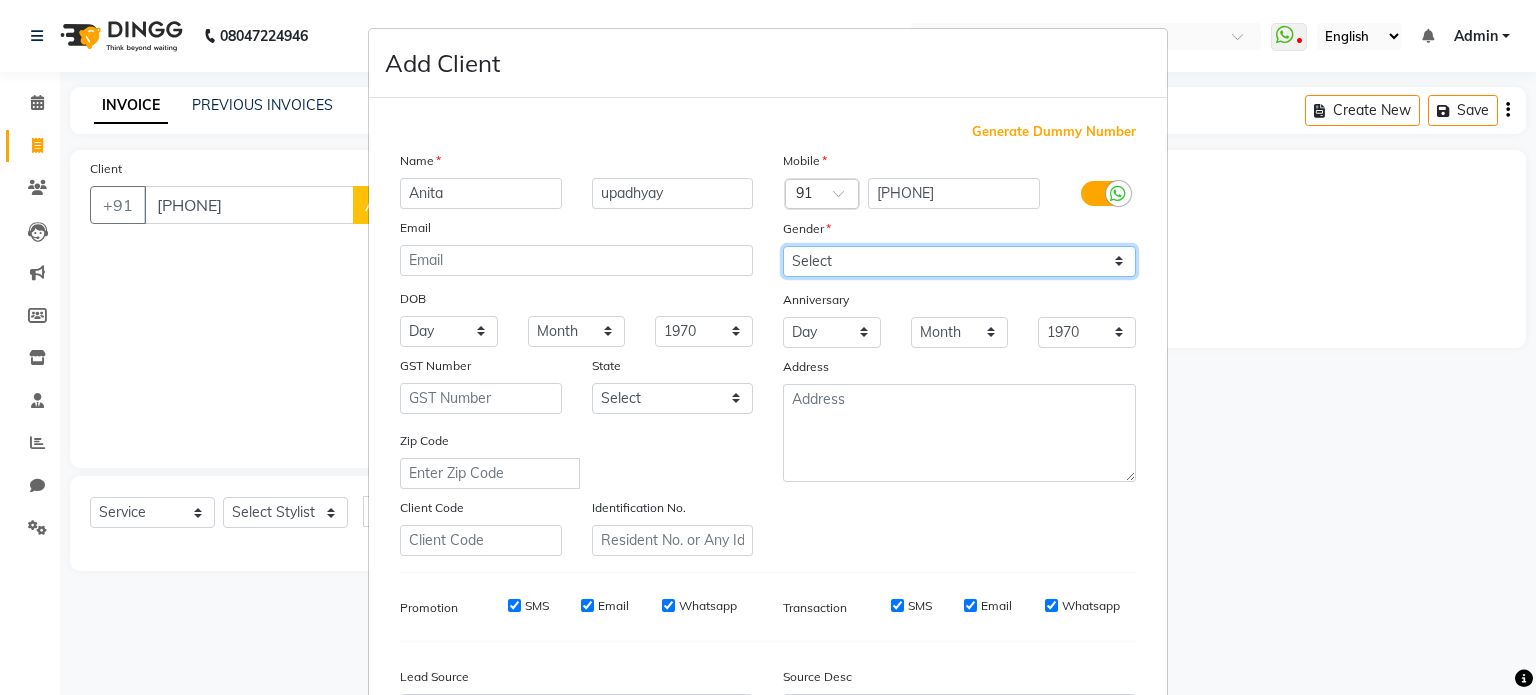 select on "female" 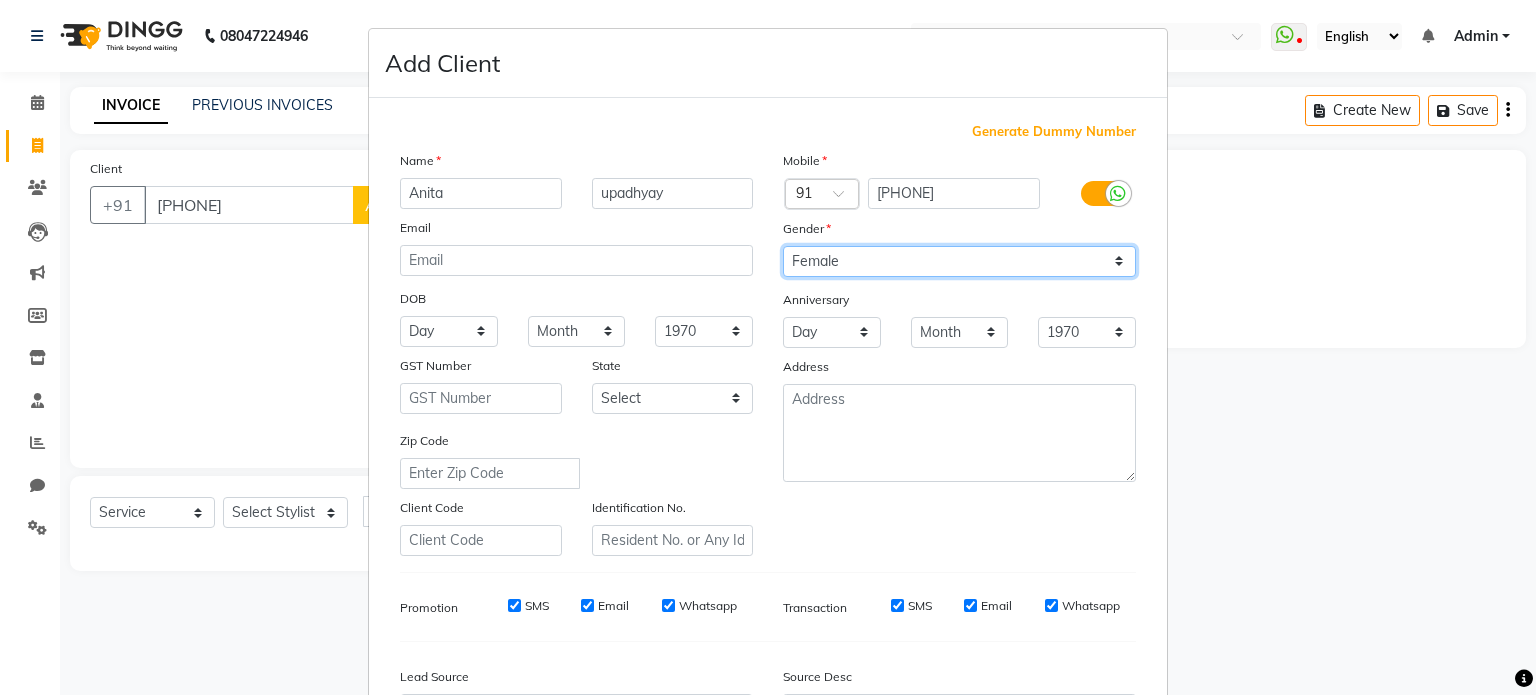 click on "Select Male Female Other Prefer Not To Say" at bounding box center [959, 261] 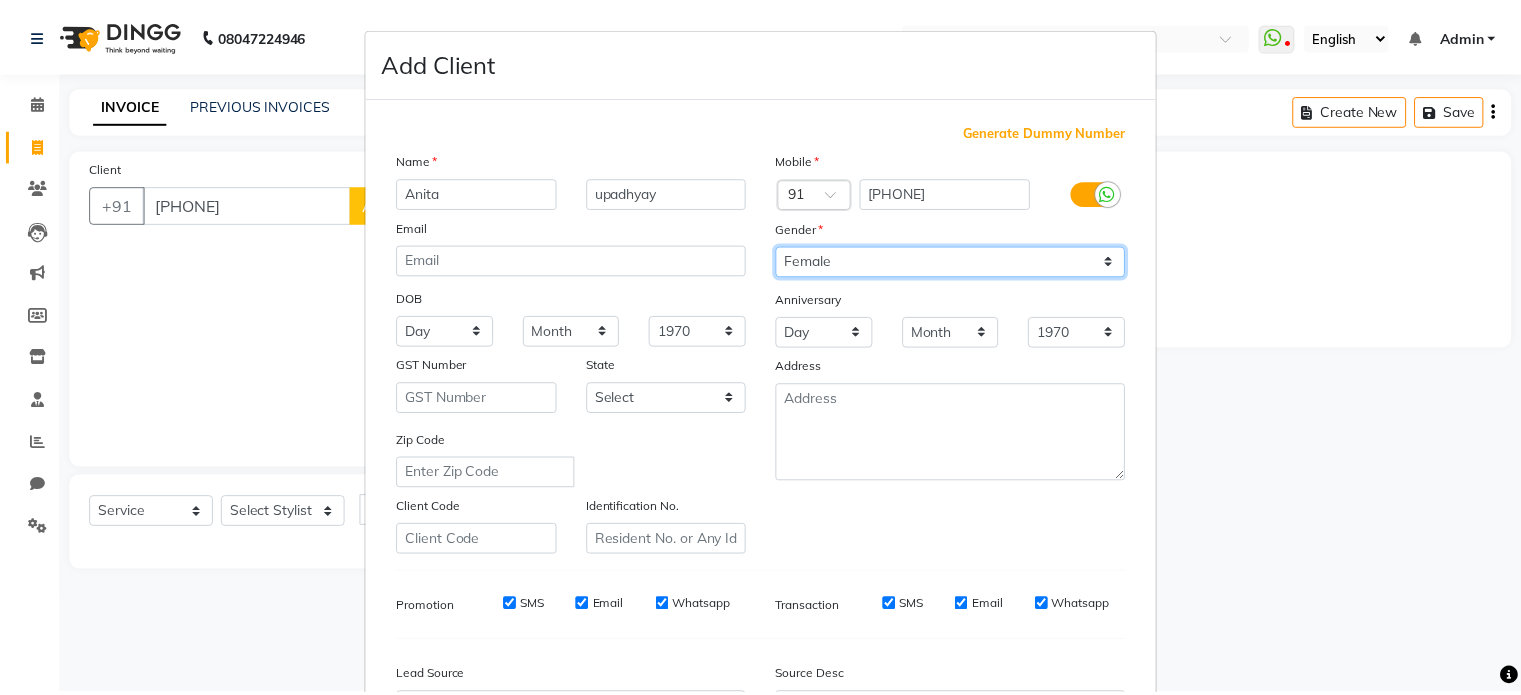 scroll, scrollTop: 237, scrollLeft: 0, axis: vertical 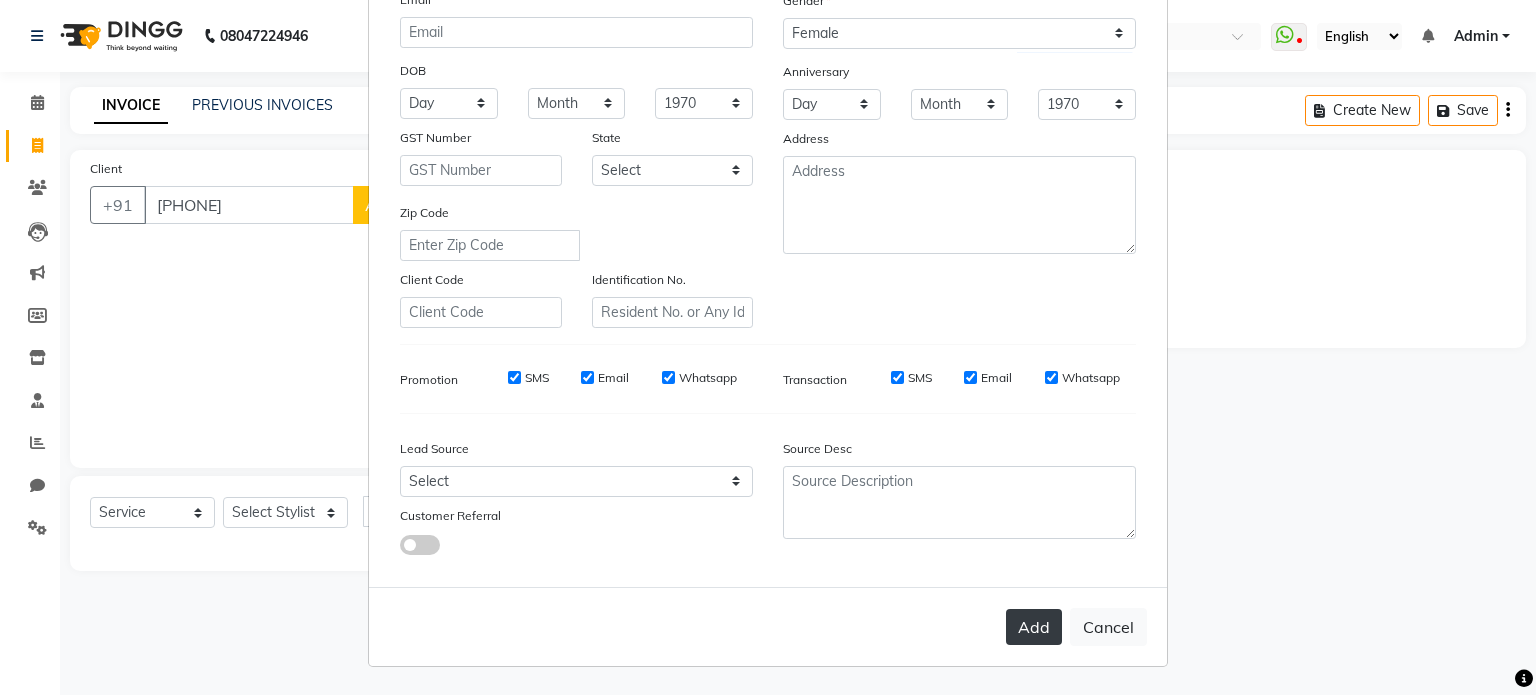 click on "Add" at bounding box center (1034, 627) 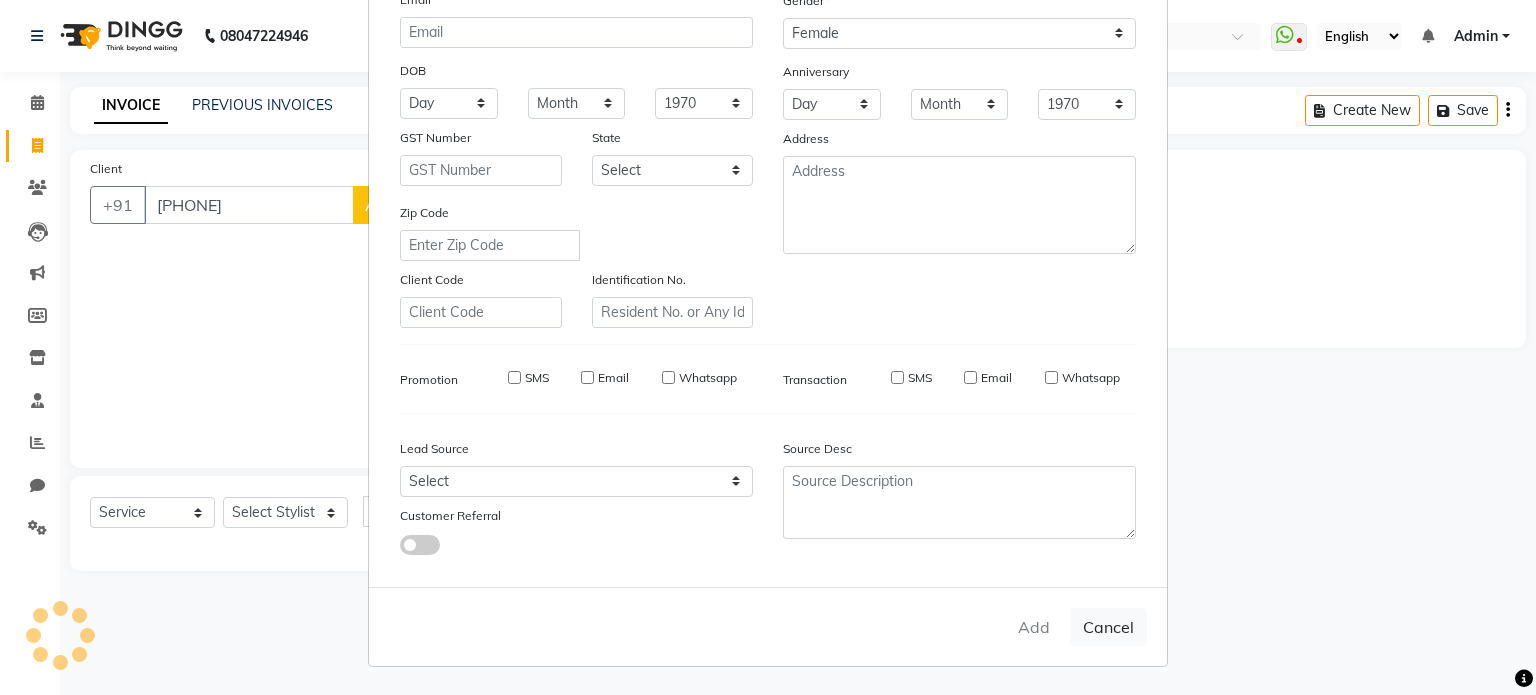 type 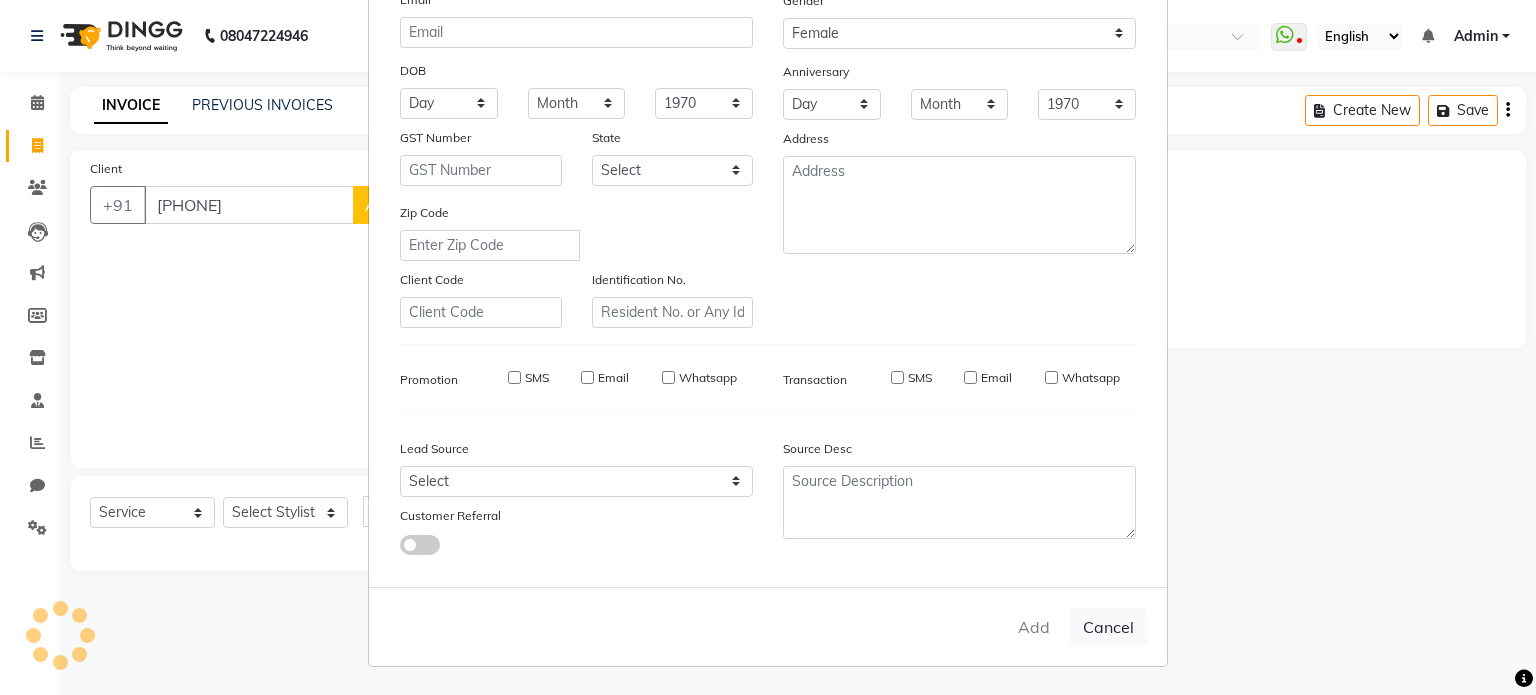 type 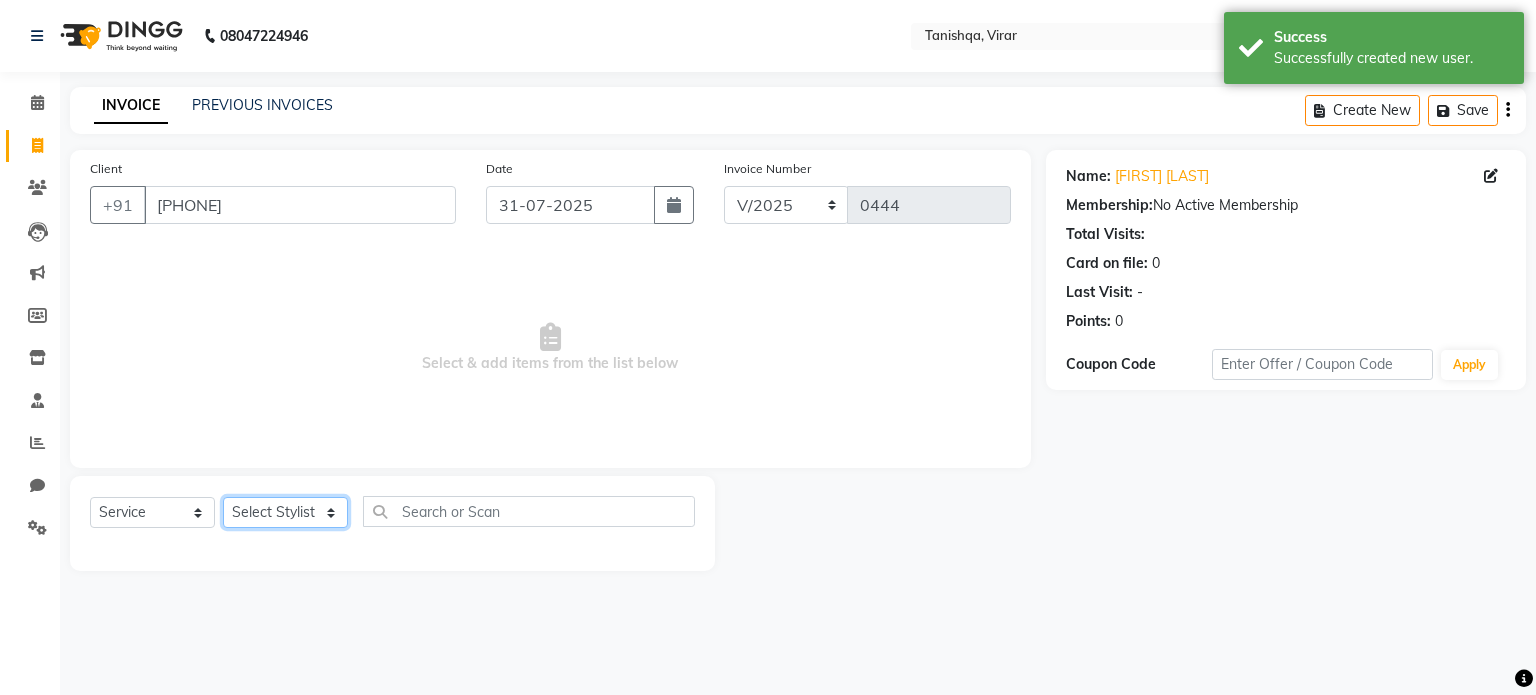 click on "Select Stylist [FIRST] [LAST] [FIRST] [FIRST] [FIRST] [LAST]  [FIRST] [LAST]  [FIRST] [LAST]" 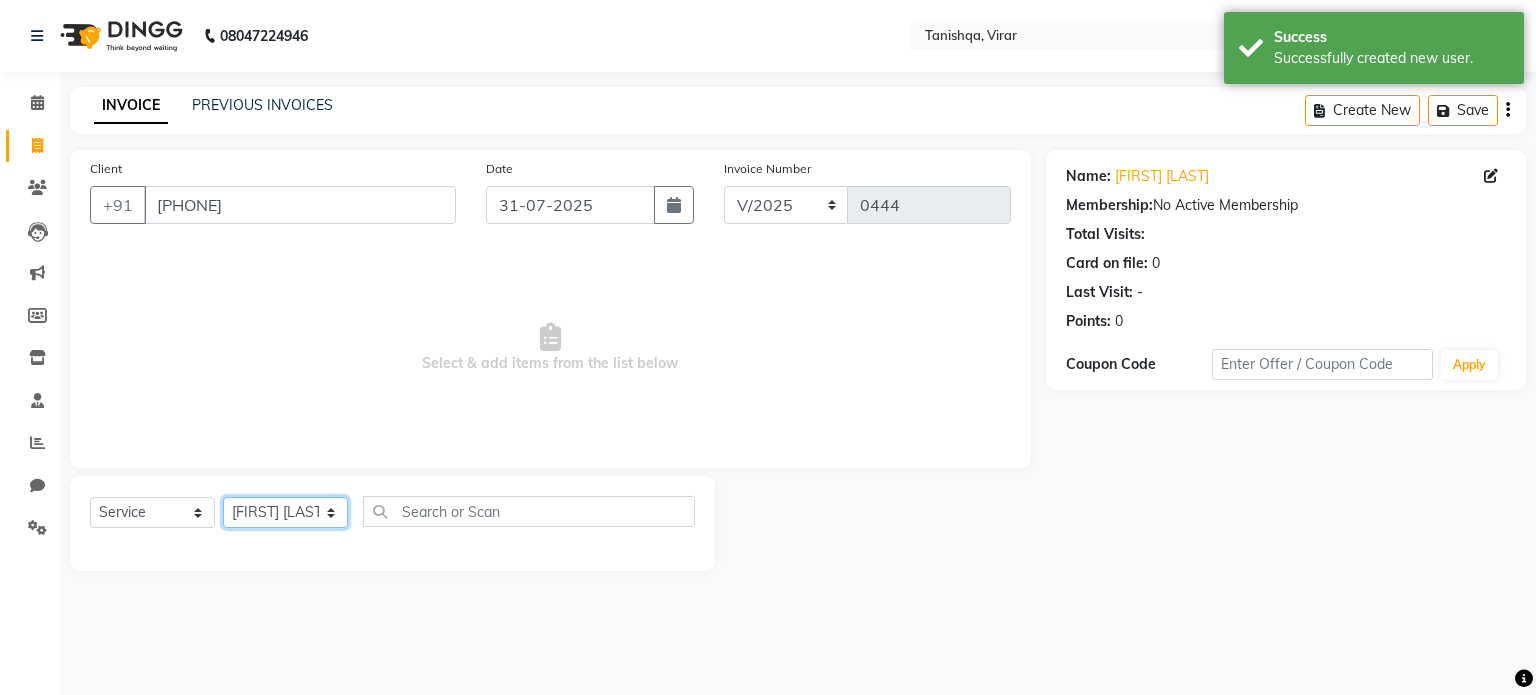 click on "Select Stylist [FIRST] [LAST] [FIRST] [FIRST] [FIRST] [LAST]  [FIRST] [LAST]  [FIRST] [LAST]" 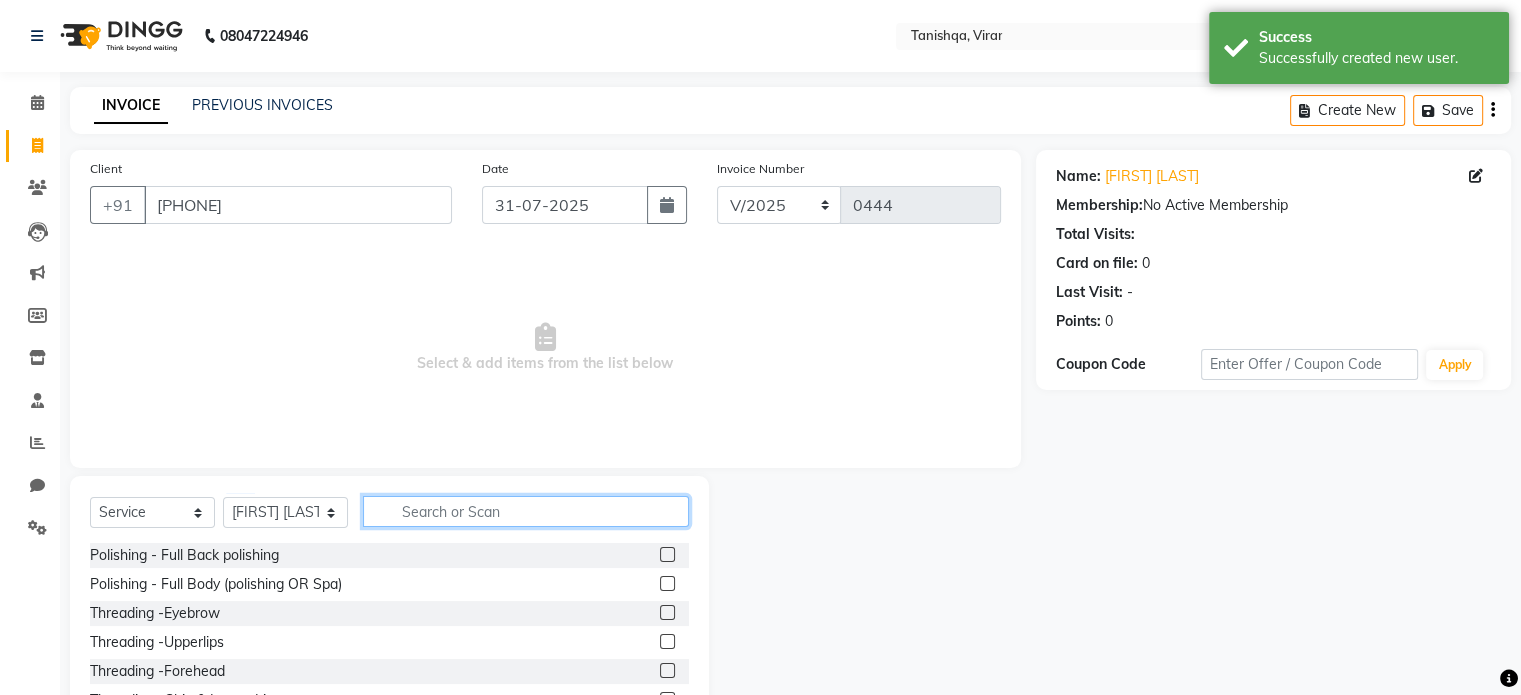 click 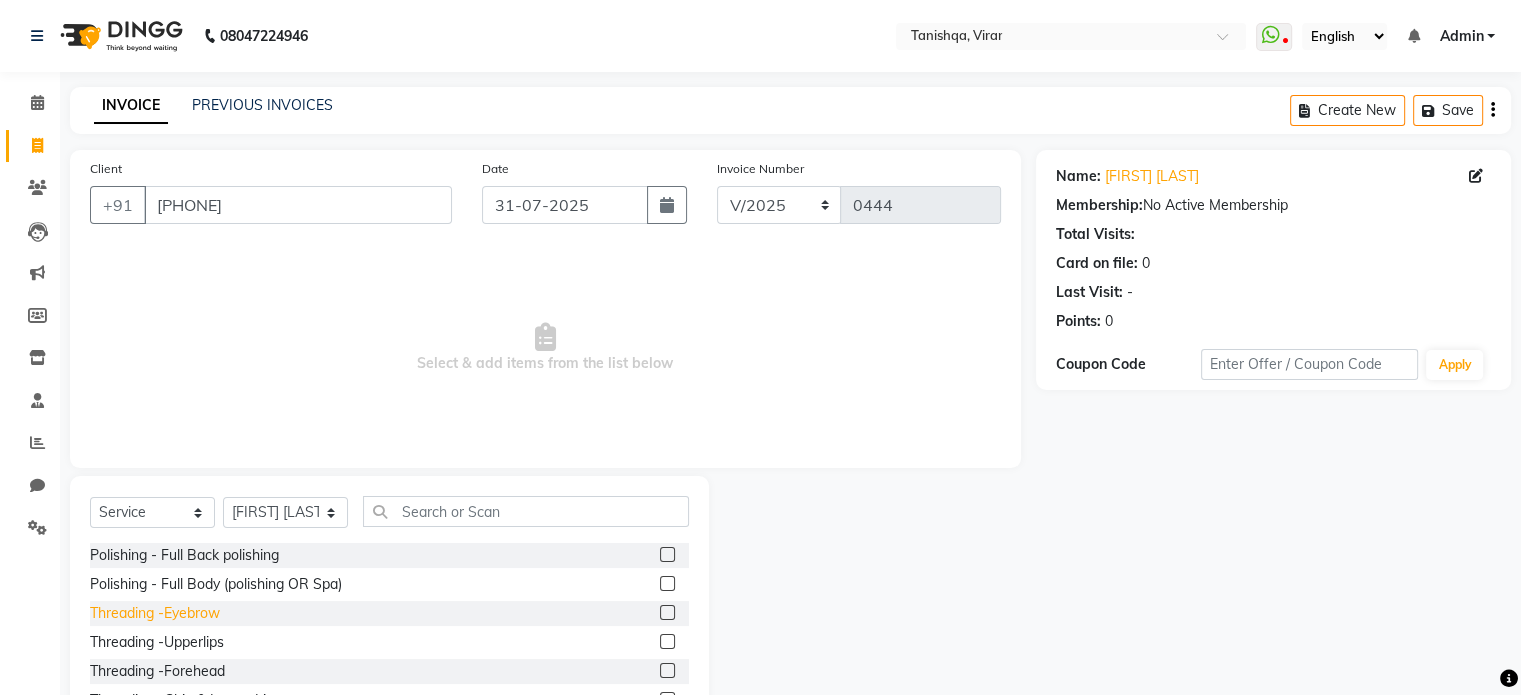 click on "Threading -Eyebrow" 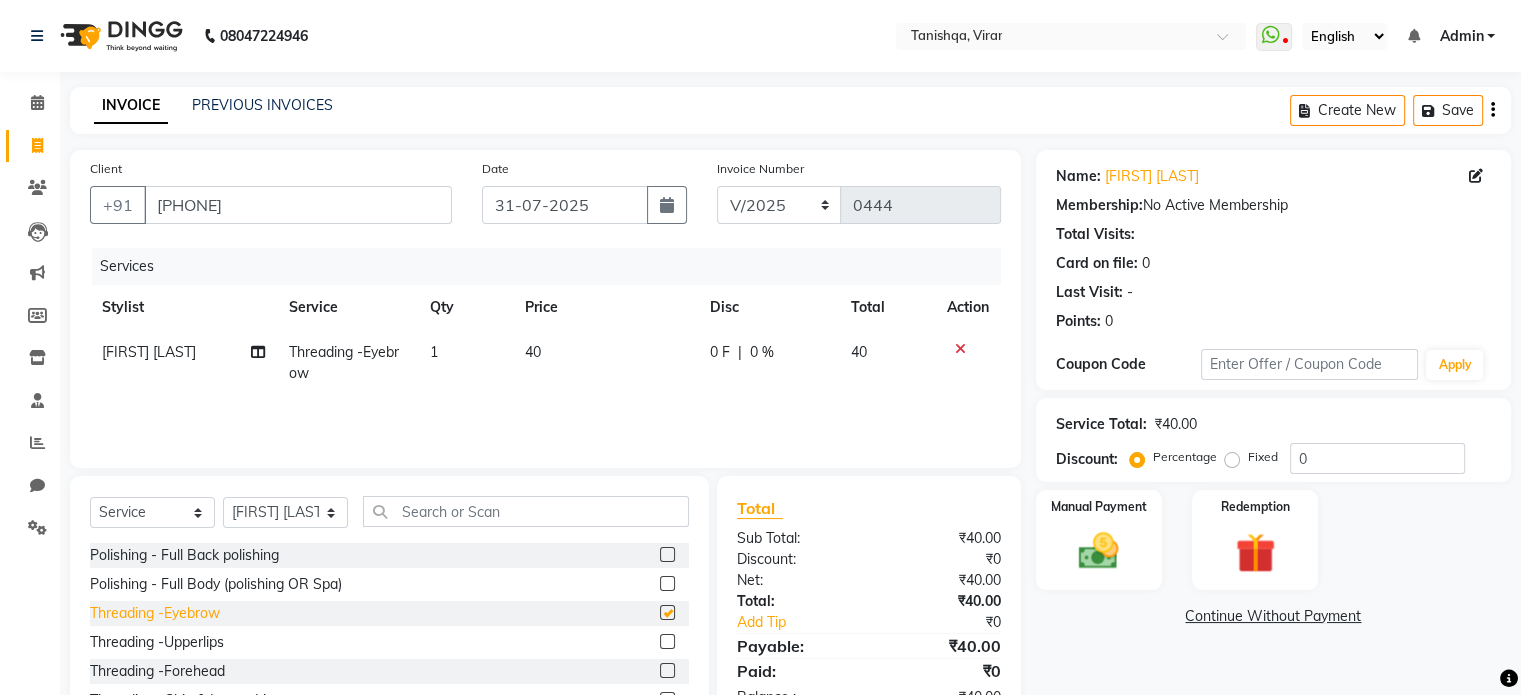 checkbox on "false" 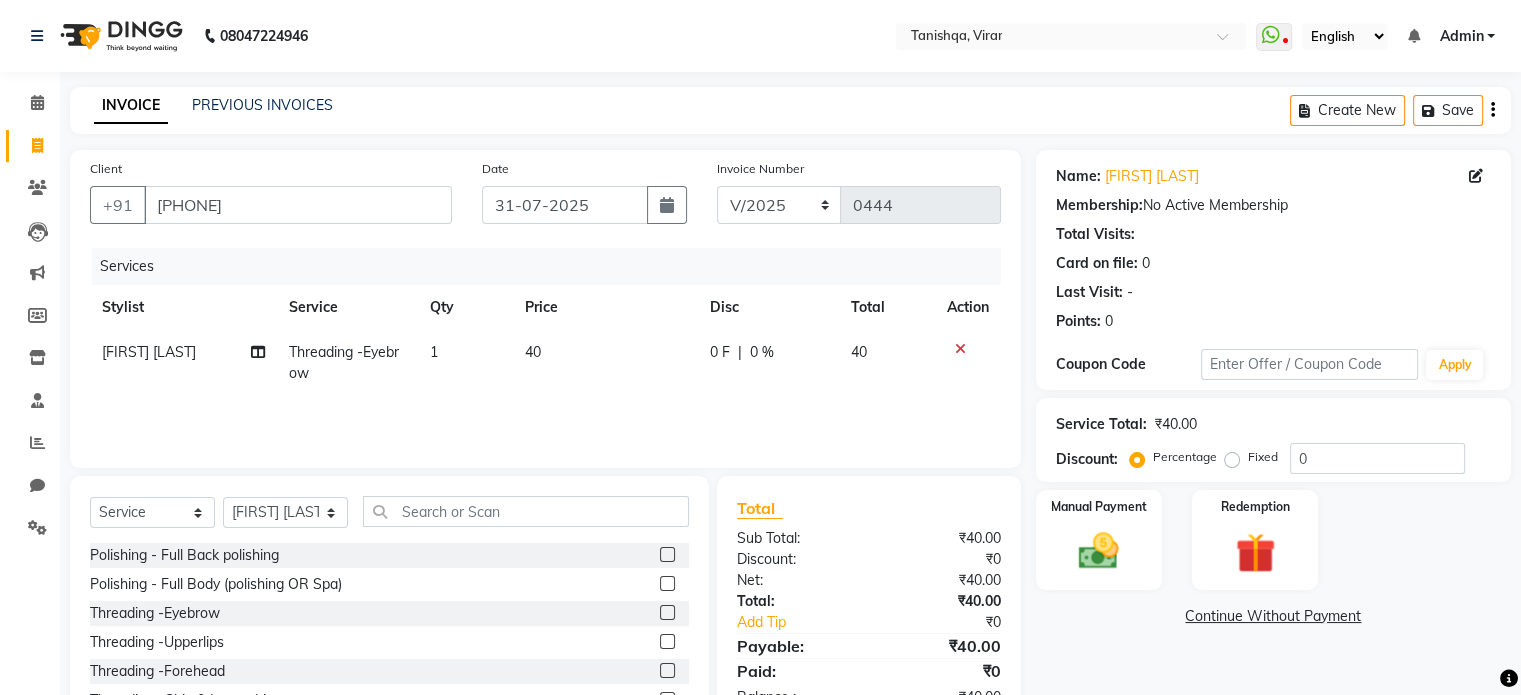scroll, scrollTop: 106, scrollLeft: 0, axis: vertical 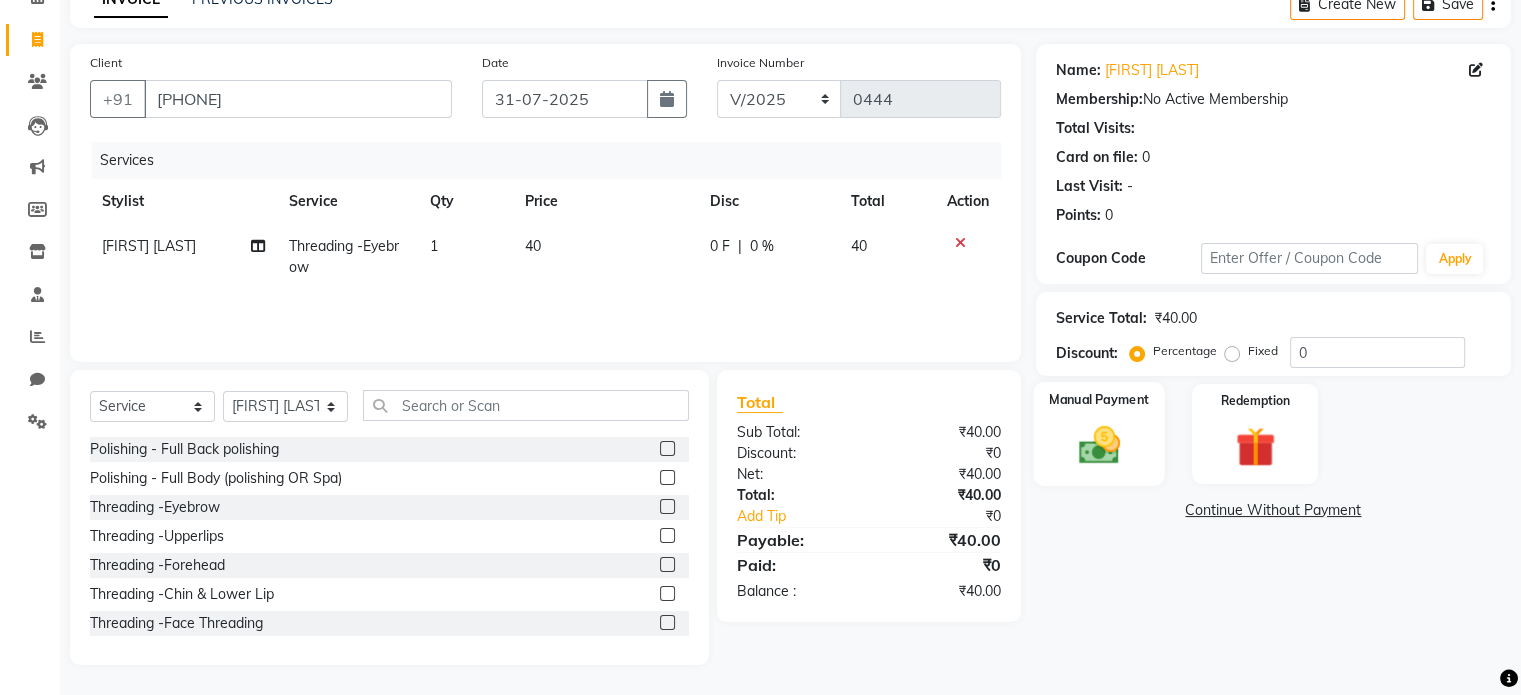 click 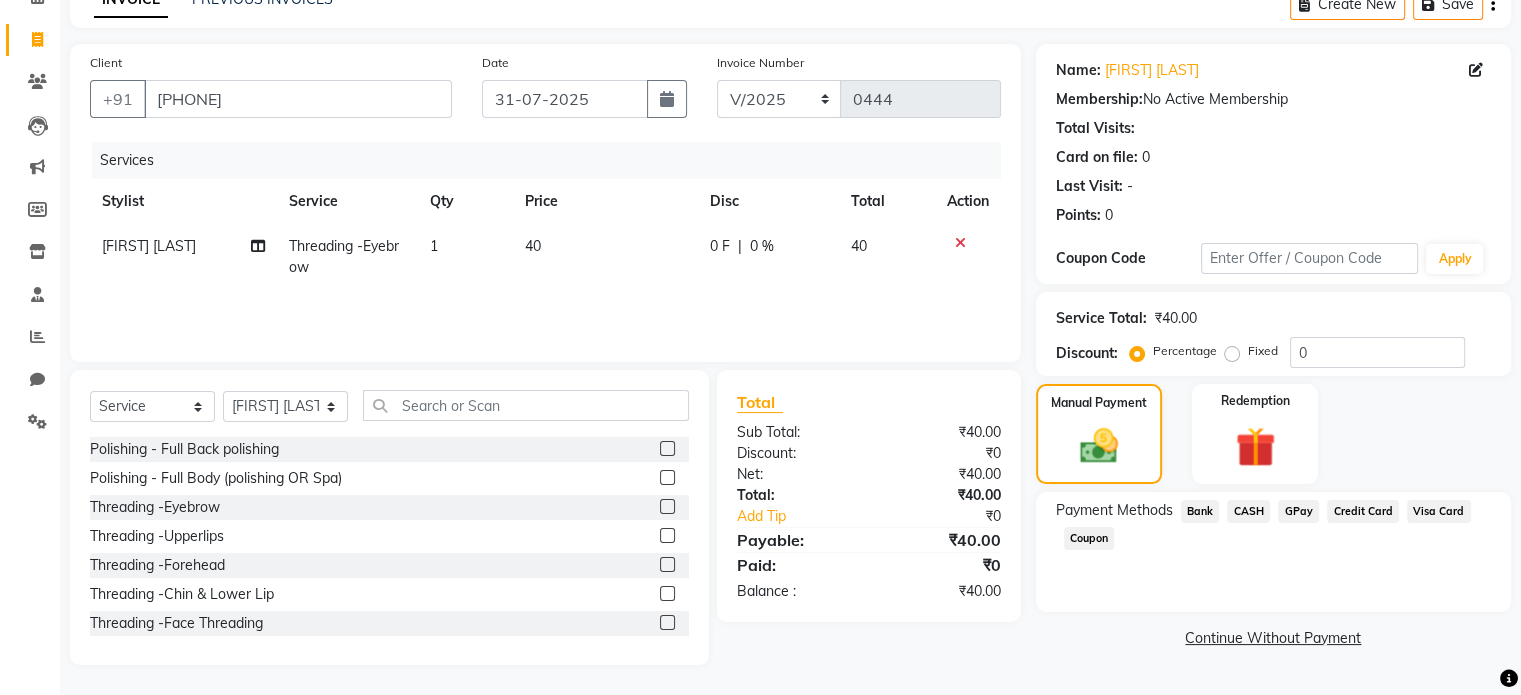 click on "CASH" 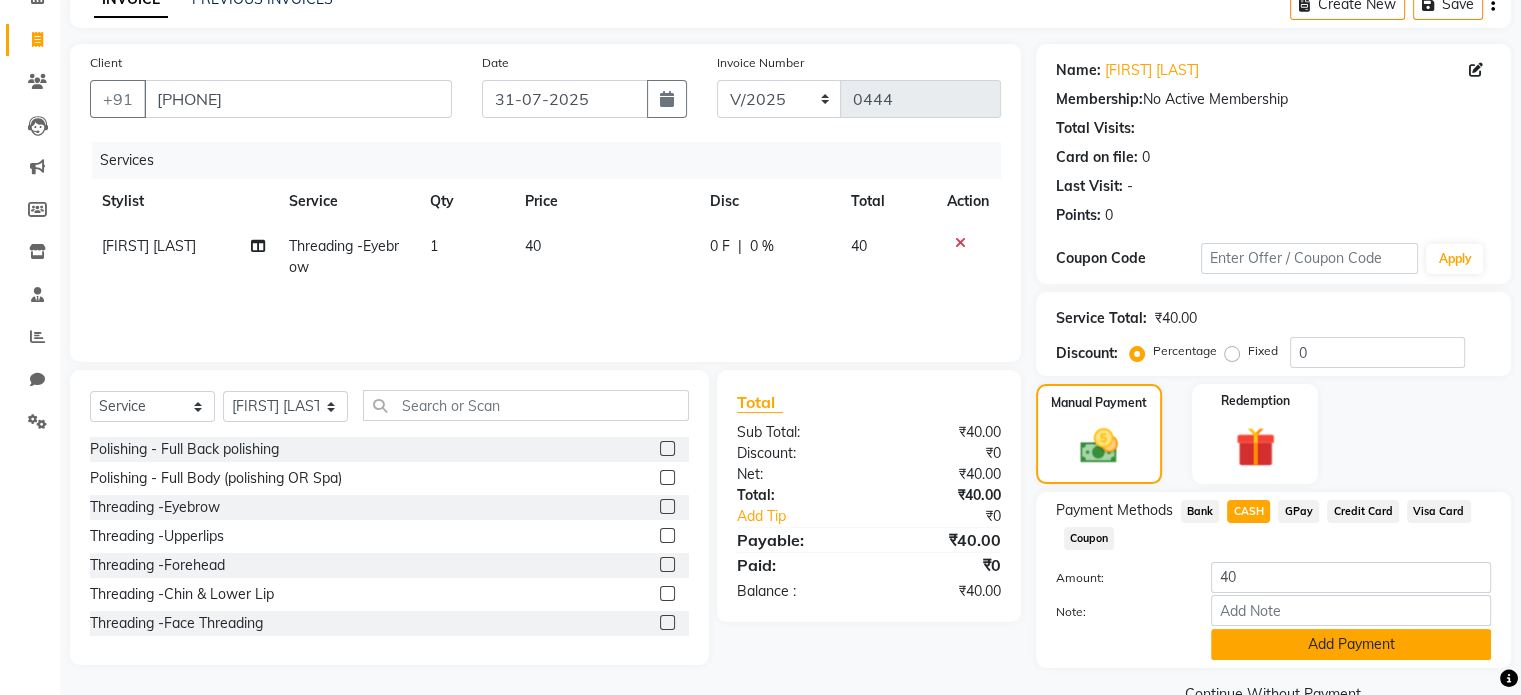 click on "Add Payment" 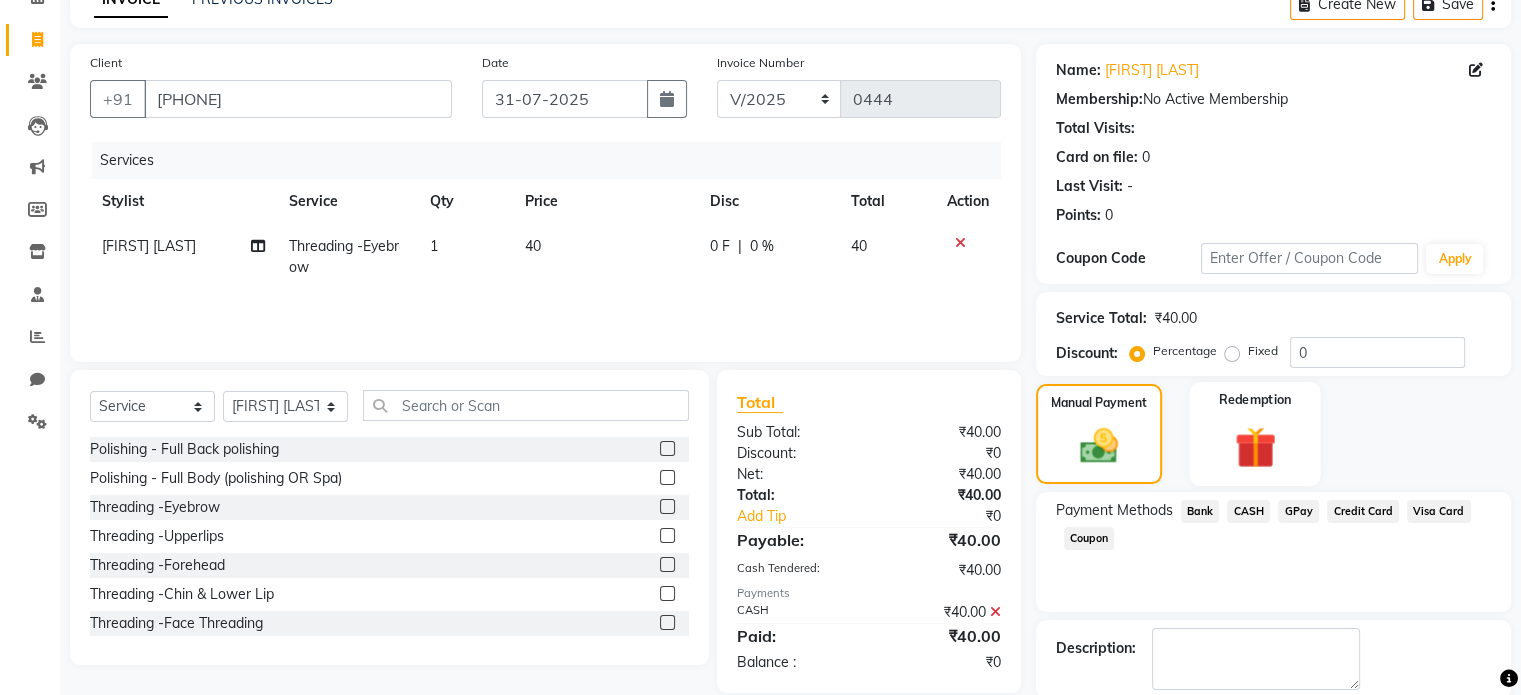 scroll, scrollTop: 205, scrollLeft: 0, axis: vertical 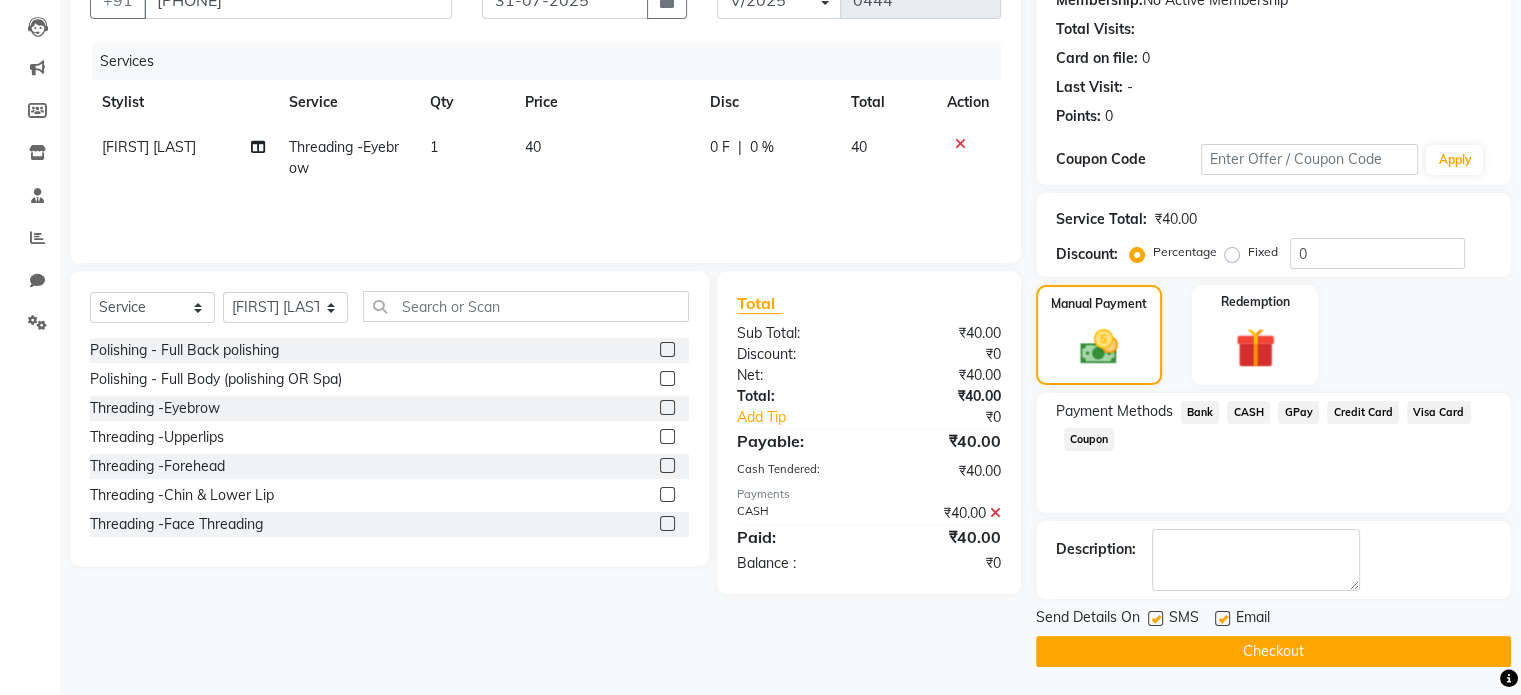 click on "Checkout" 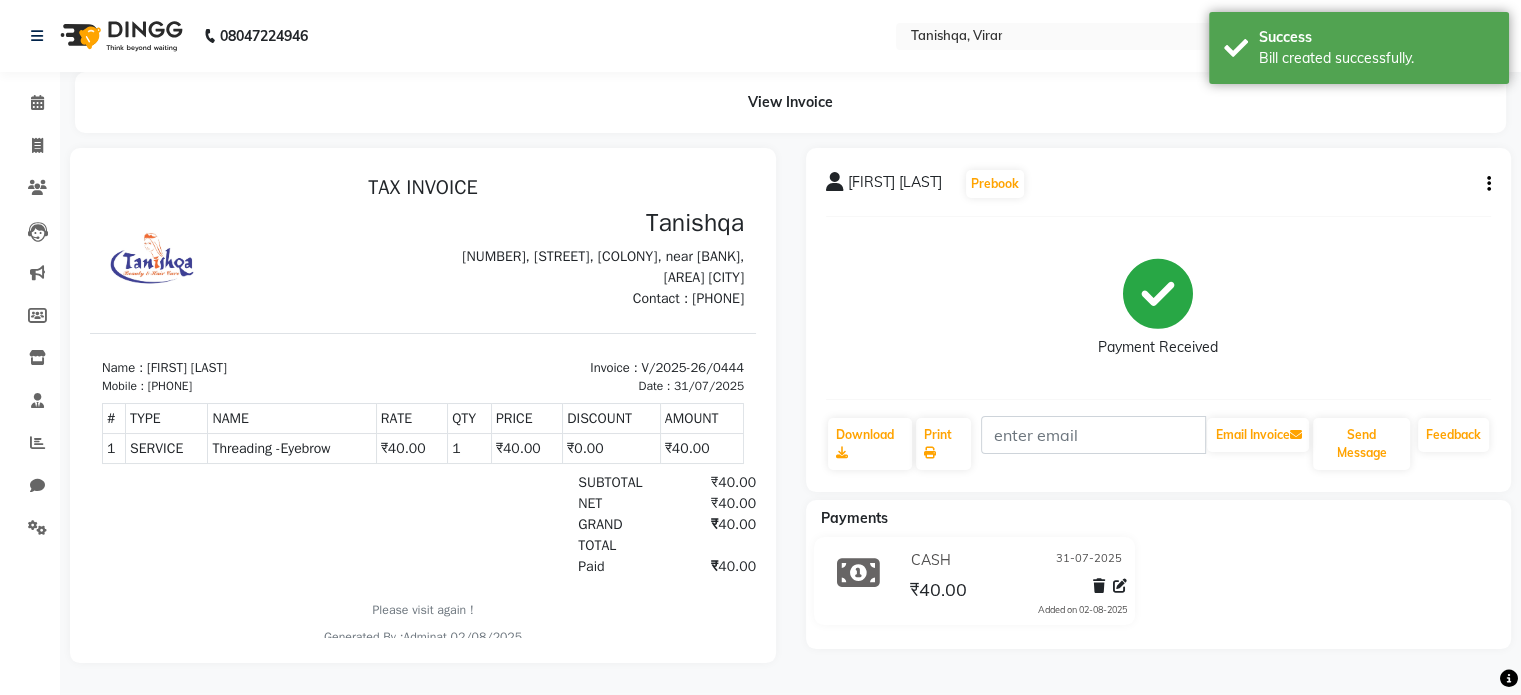 scroll, scrollTop: 0, scrollLeft: 0, axis: both 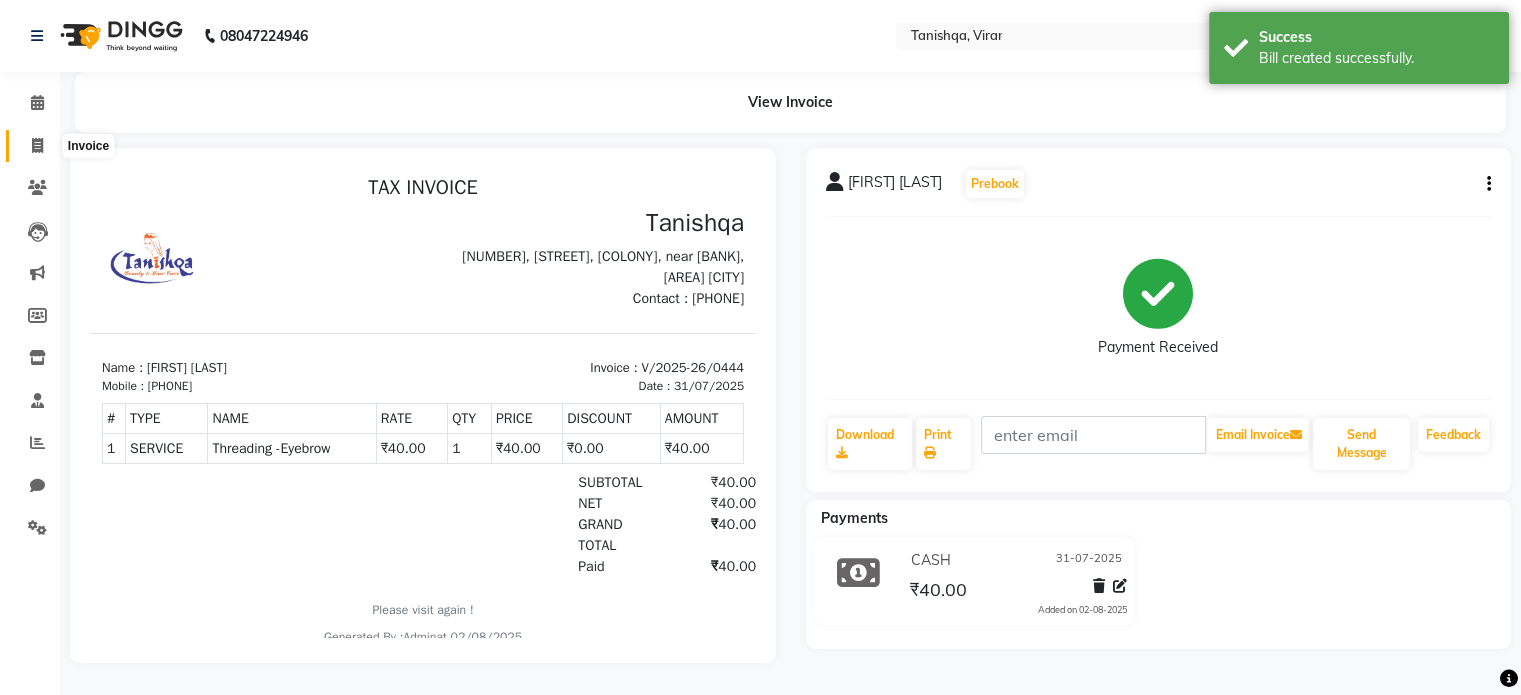 click 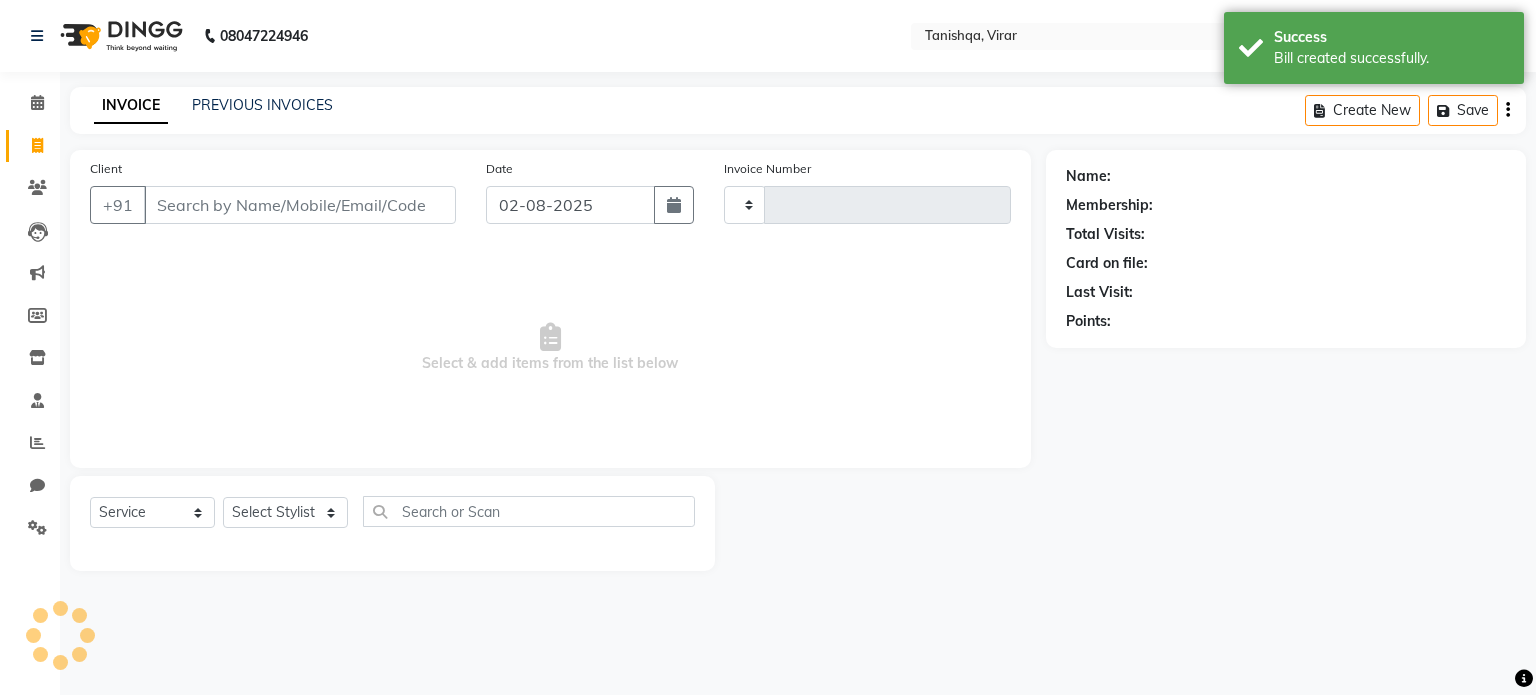 type on "0445" 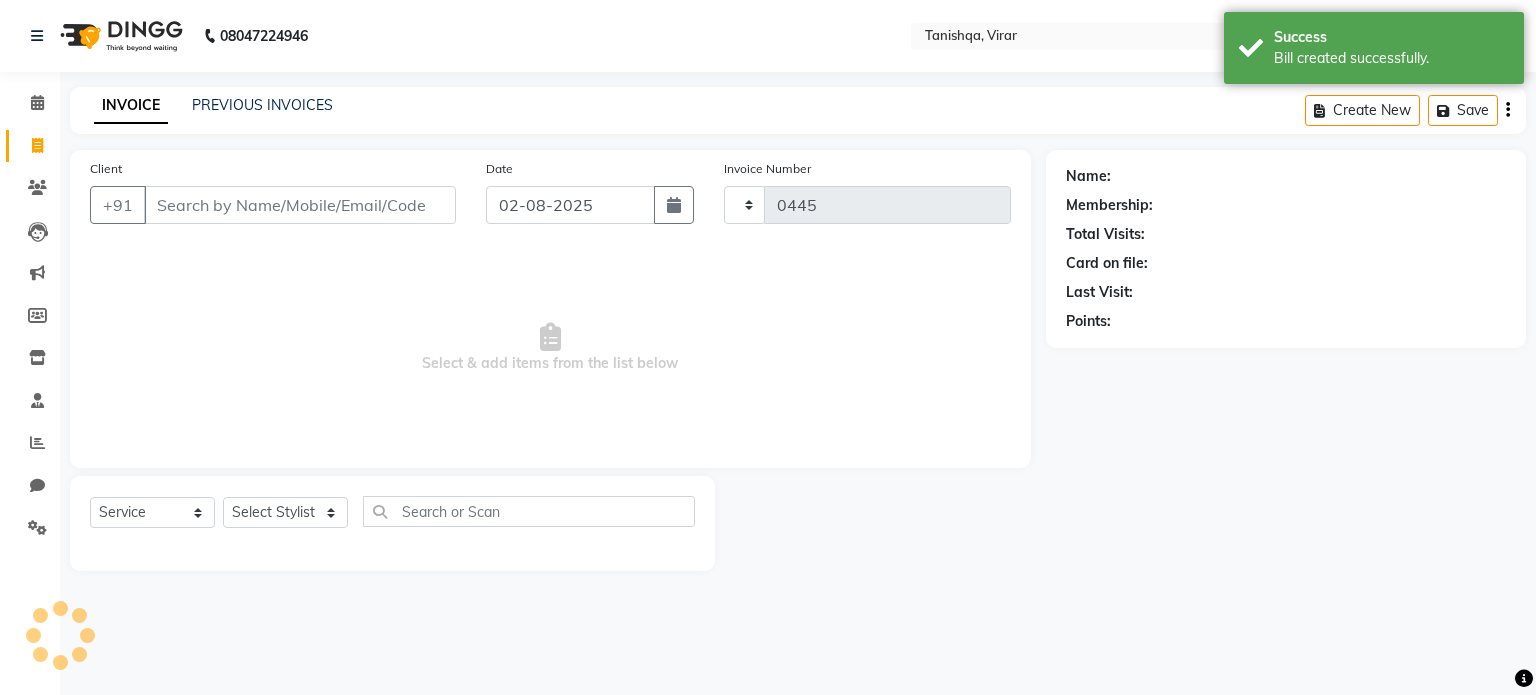 select on "8149" 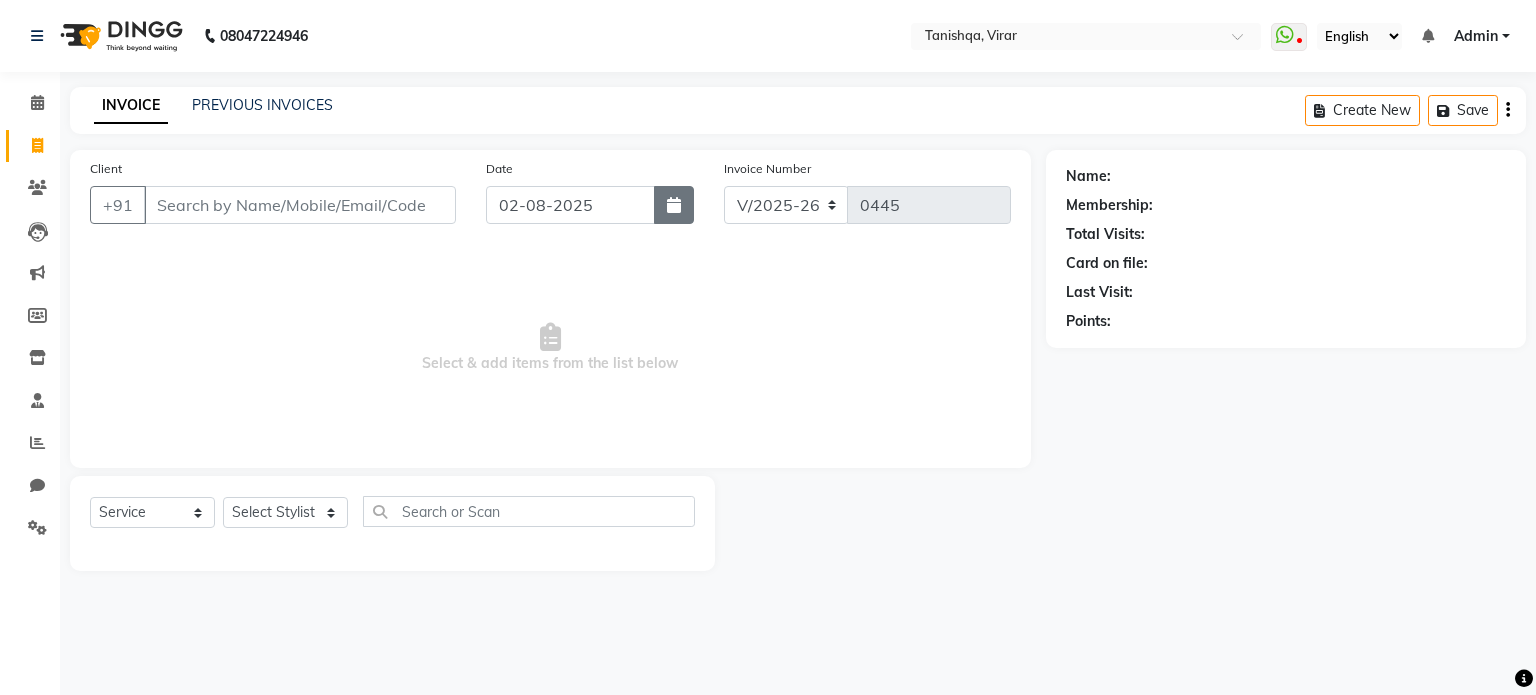 click 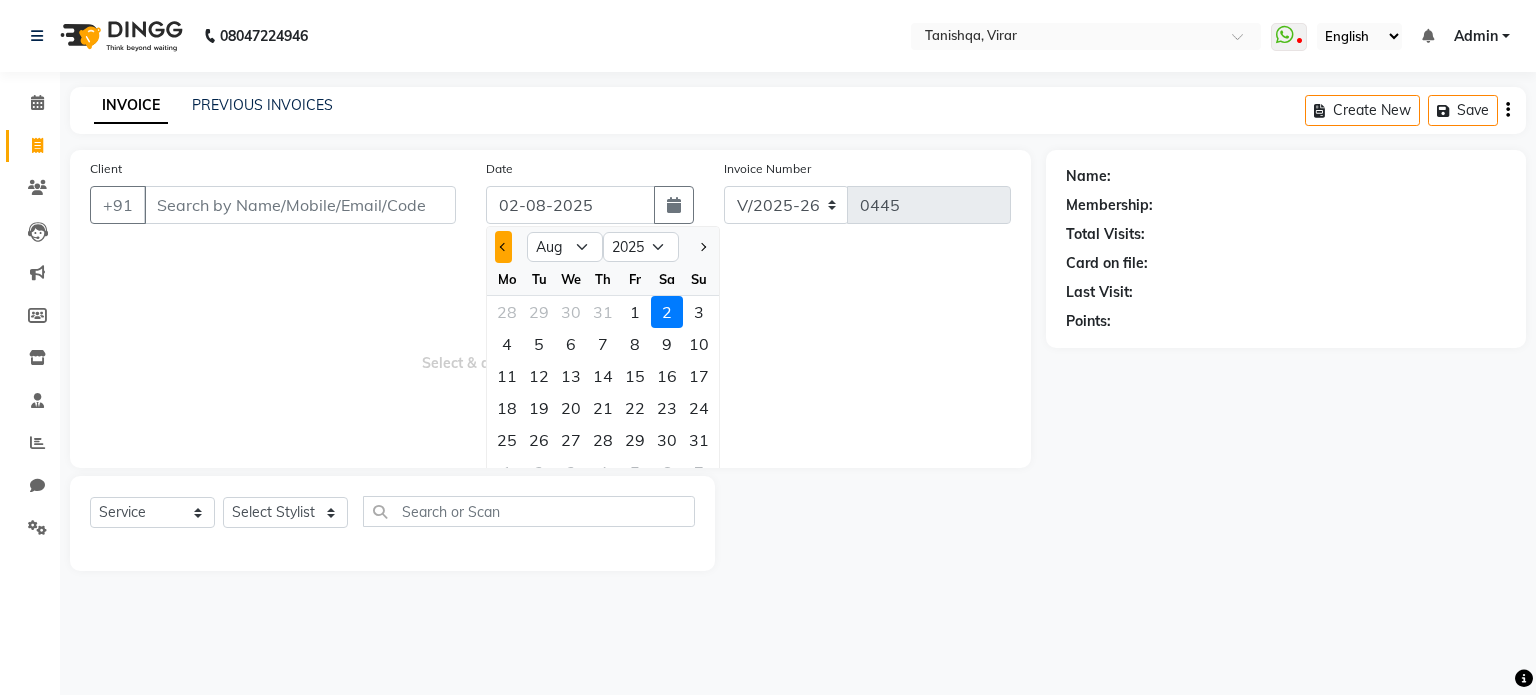 click 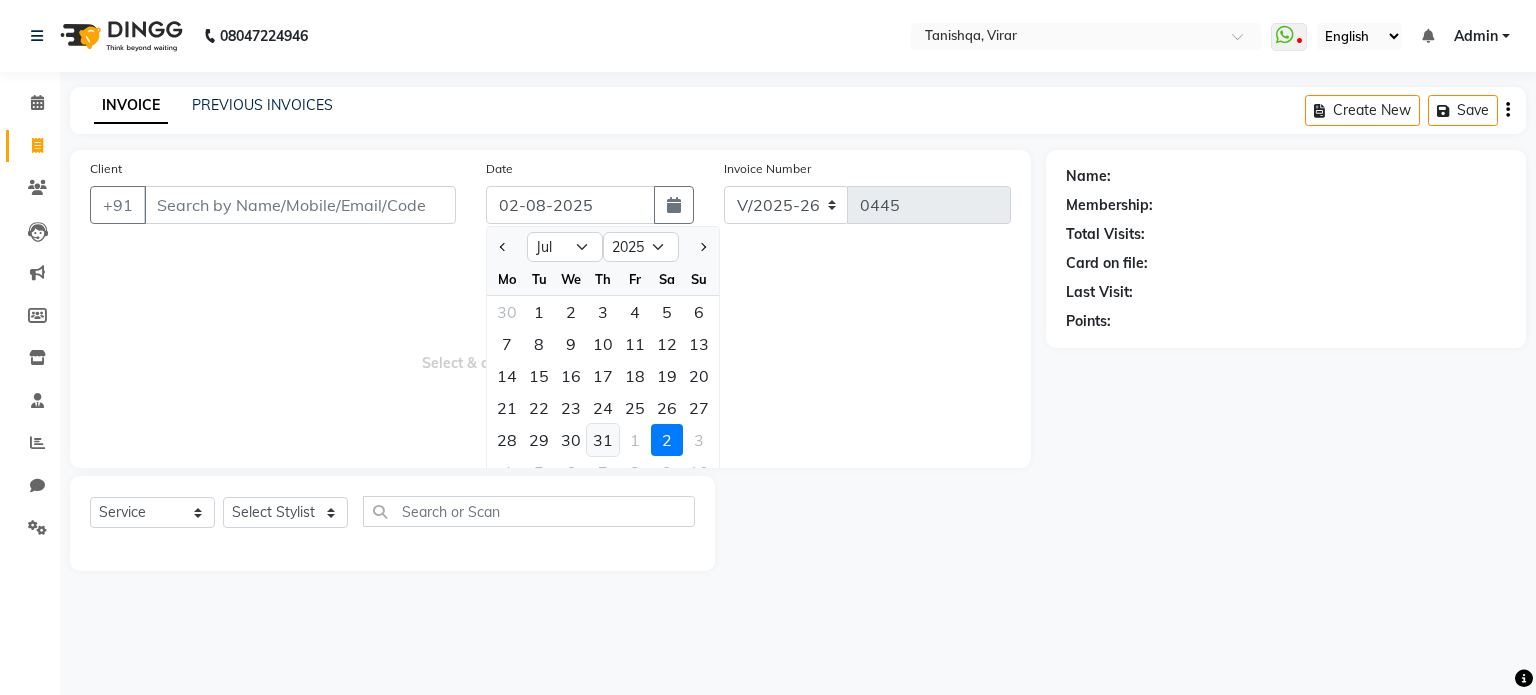 click on "31" 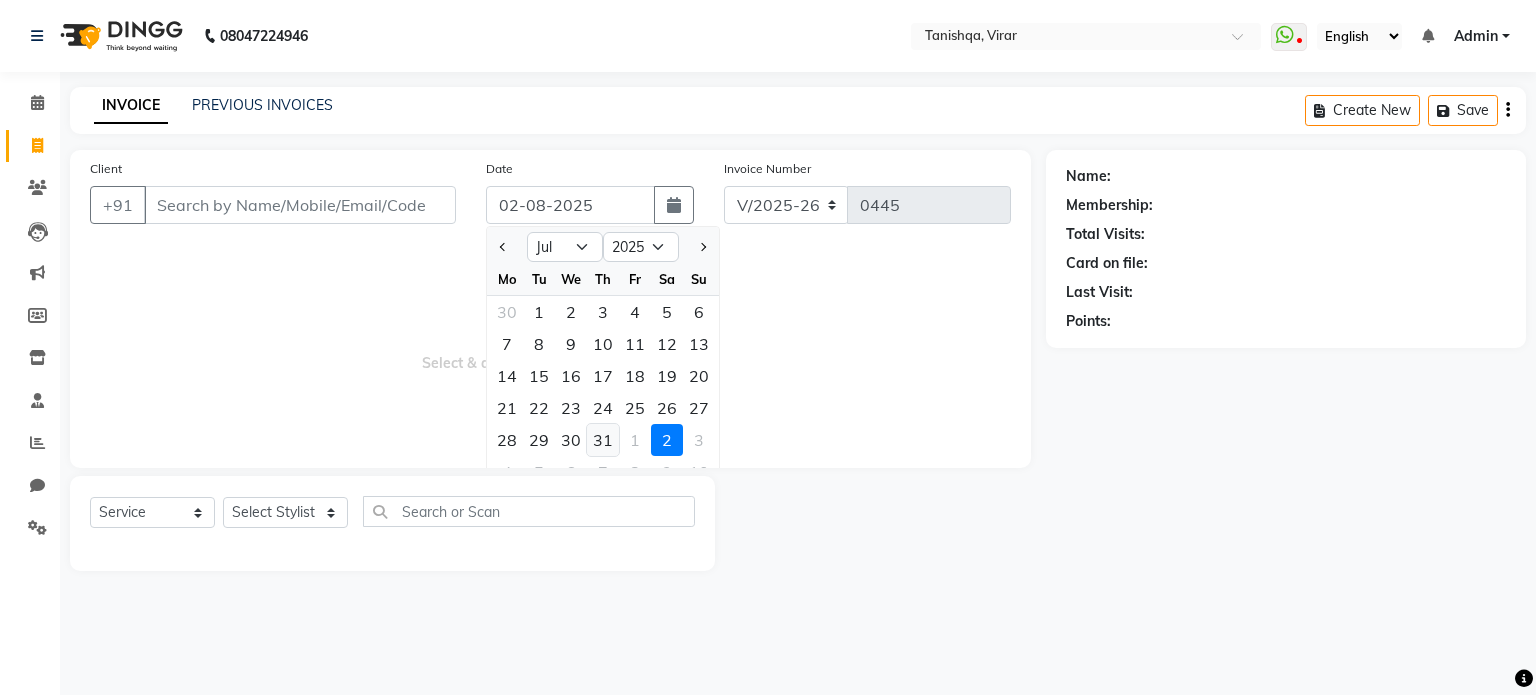 type on "31-07-2025" 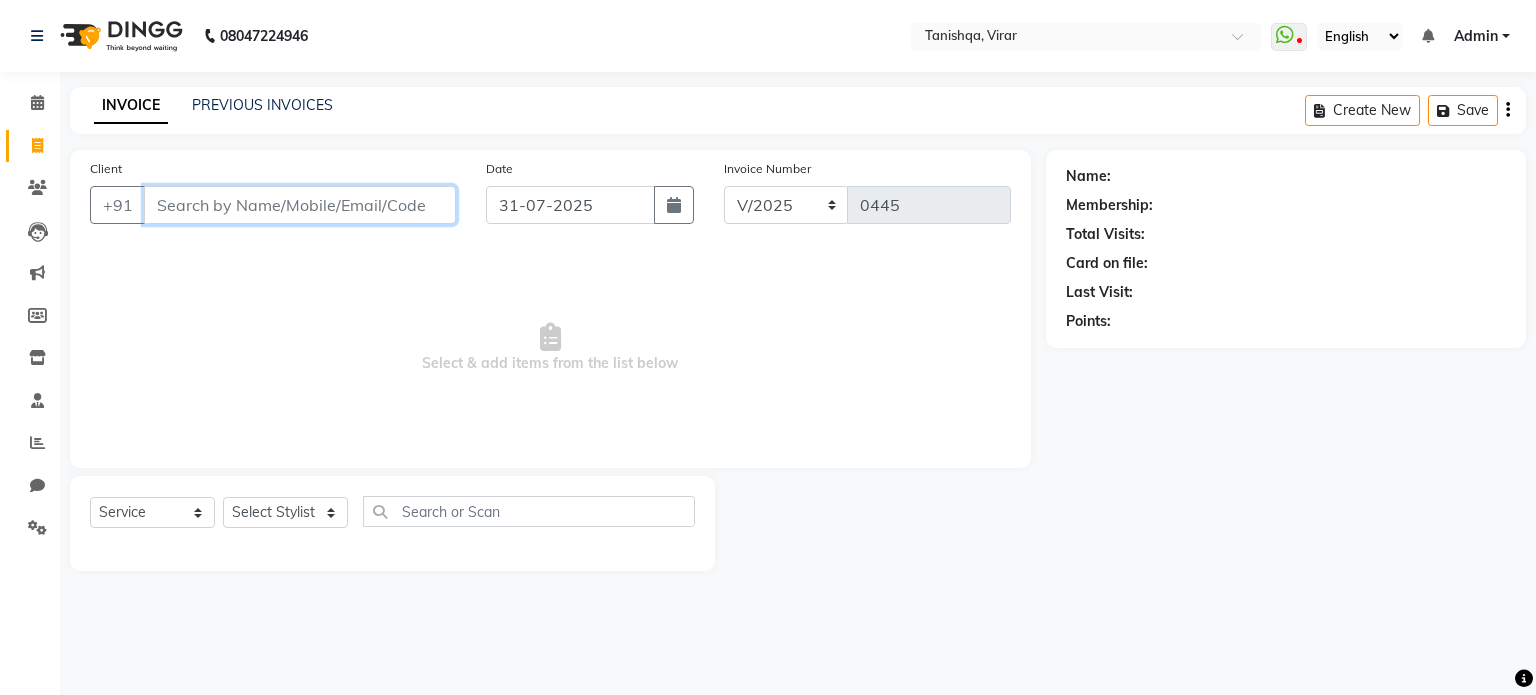click on "Client" at bounding box center [300, 205] 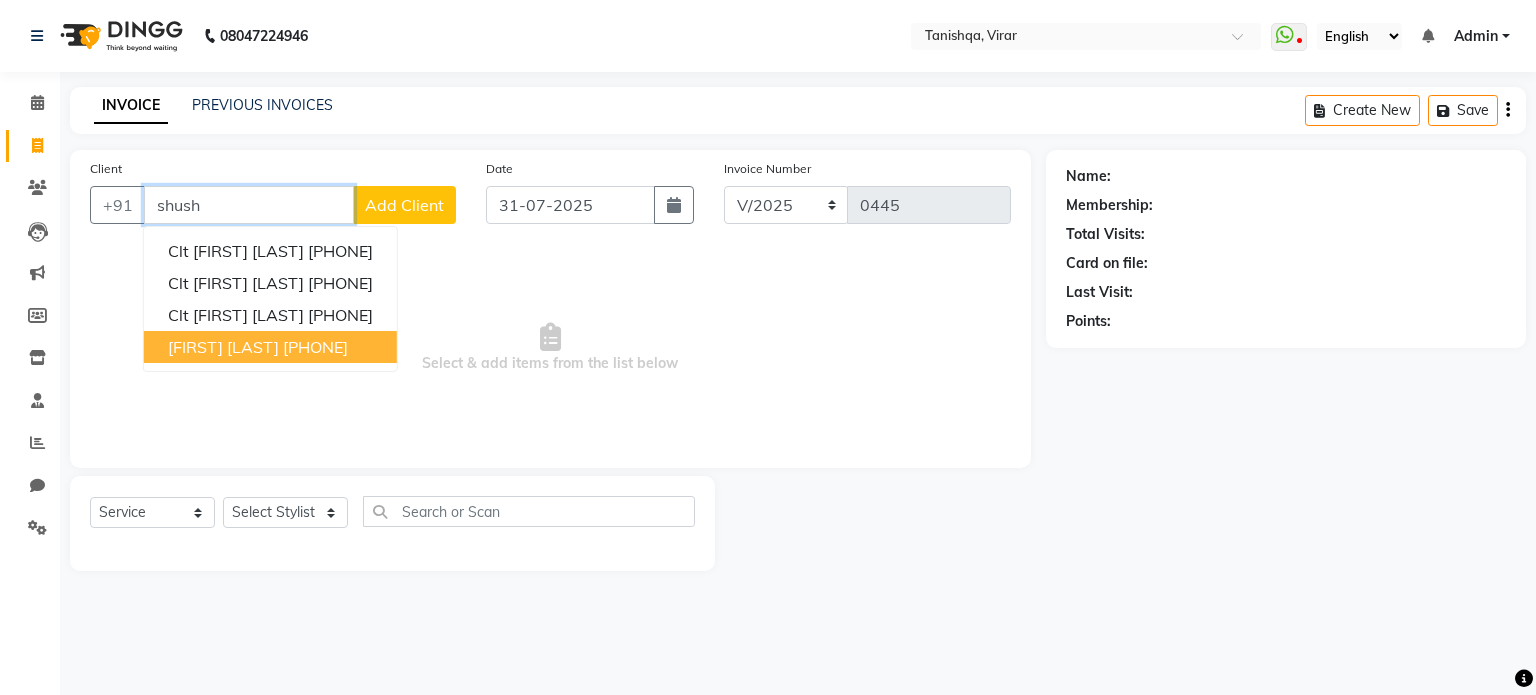 click on "[FIRST] [LAST]" at bounding box center [223, 347] 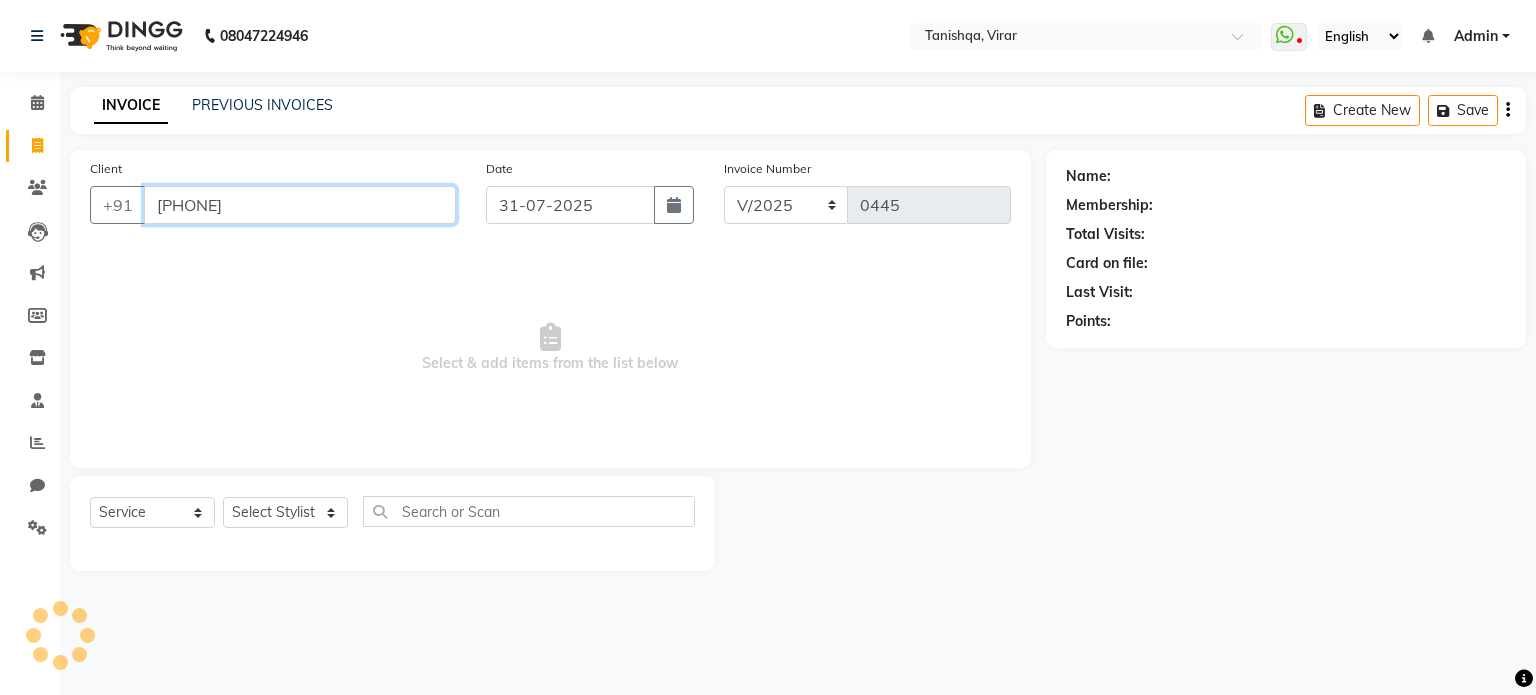 type on "[PHONE]" 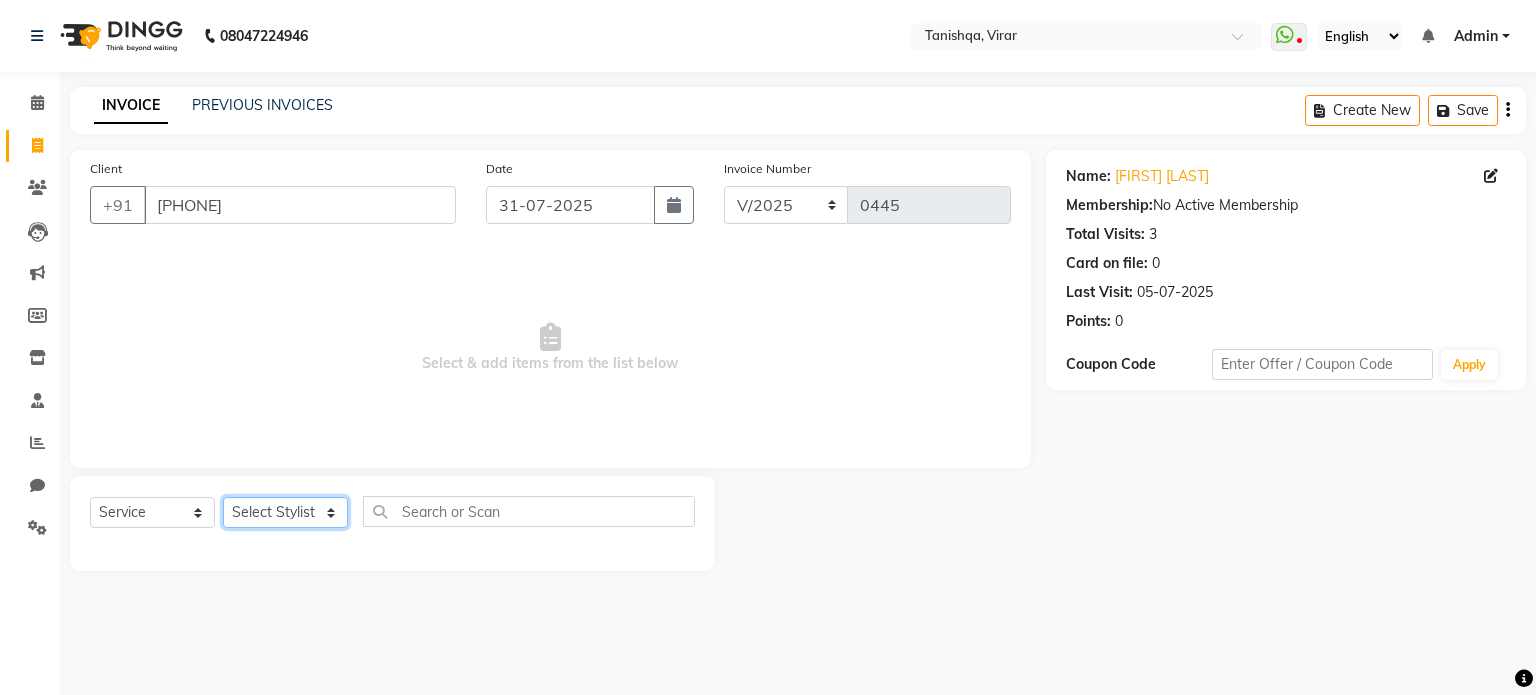 click on "Select Stylist [FIRST] [LAST] [FIRST] [FIRST] [FIRST] [LAST]  [FIRST] [LAST]  [FIRST] [LAST]" 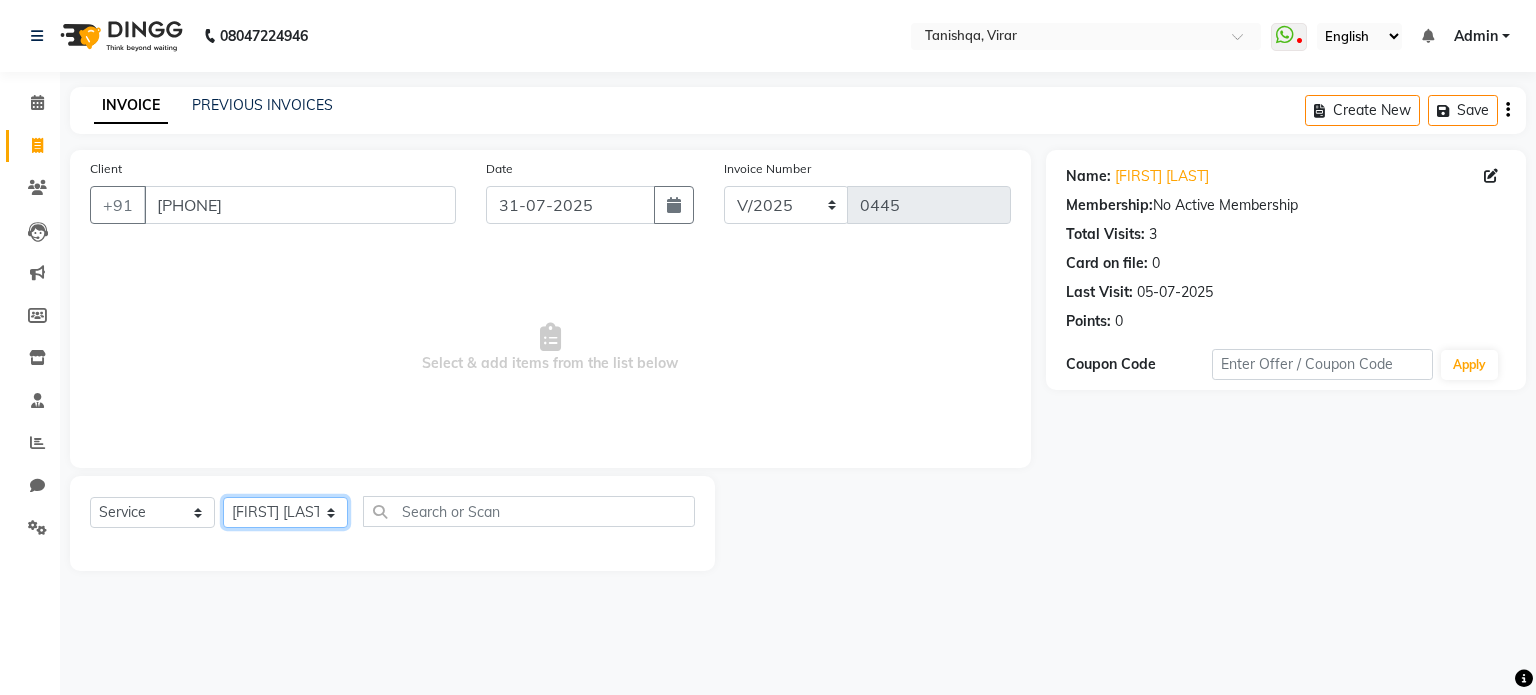 click on "Select Stylist [FIRST] [LAST] [FIRST] [FIRST] [FIRST] [LAST]  [FIRST] [LAST]  [FIRST] [LAST]" 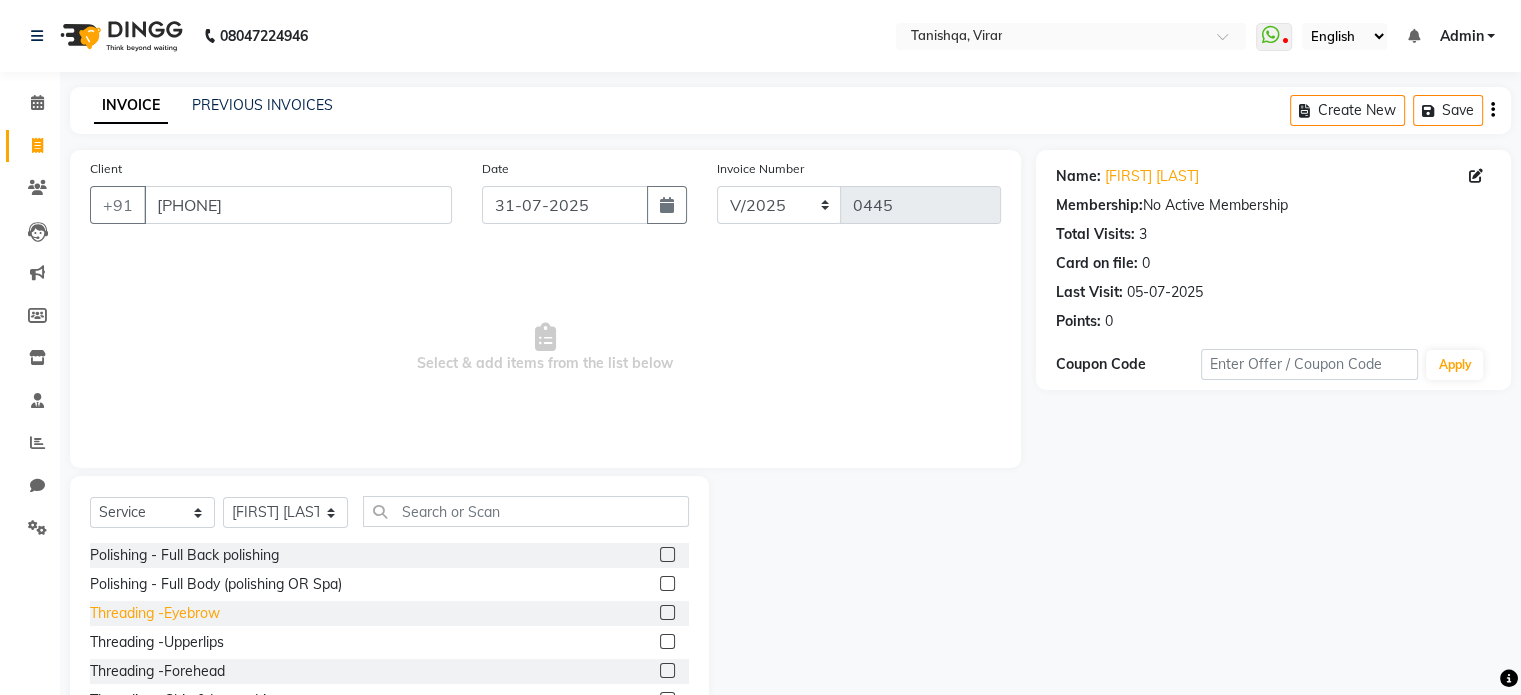 click on "Threading -Eyebrow" 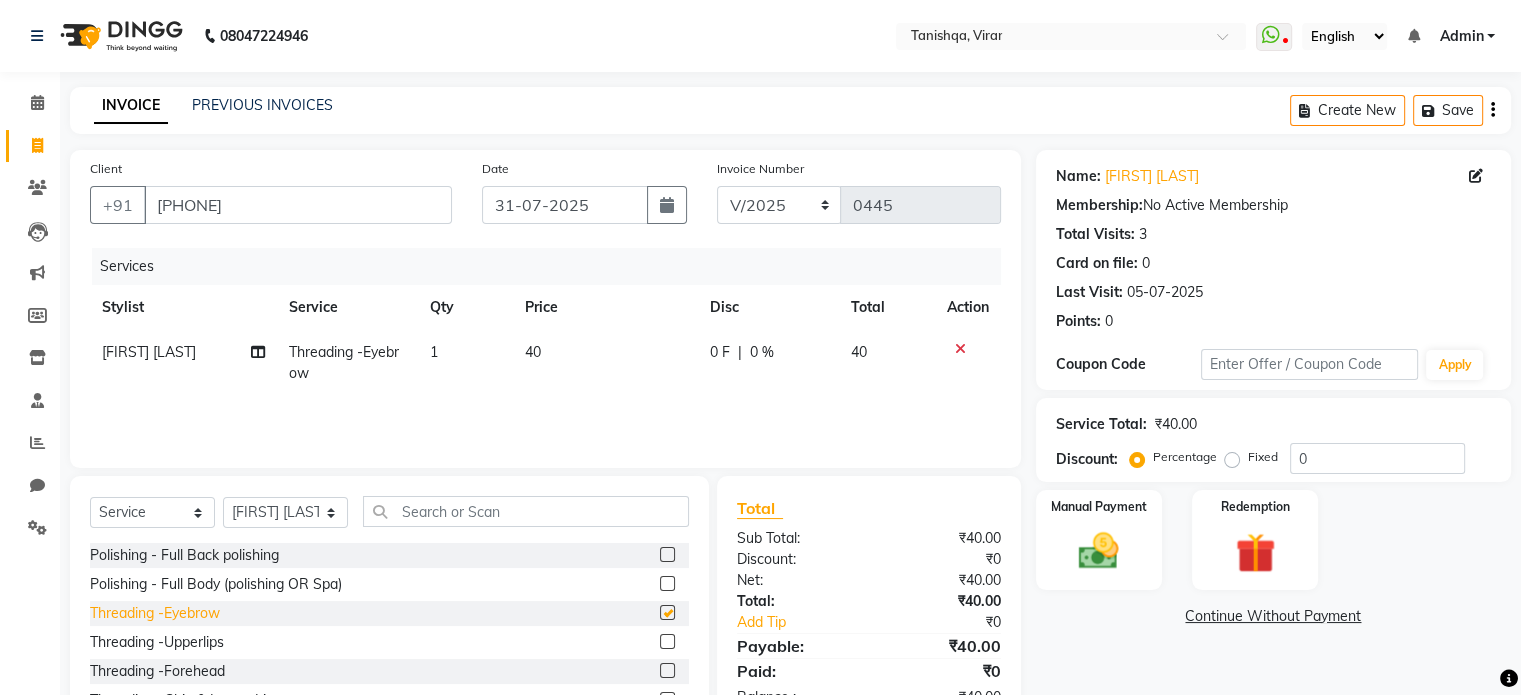 checkbox on "false" 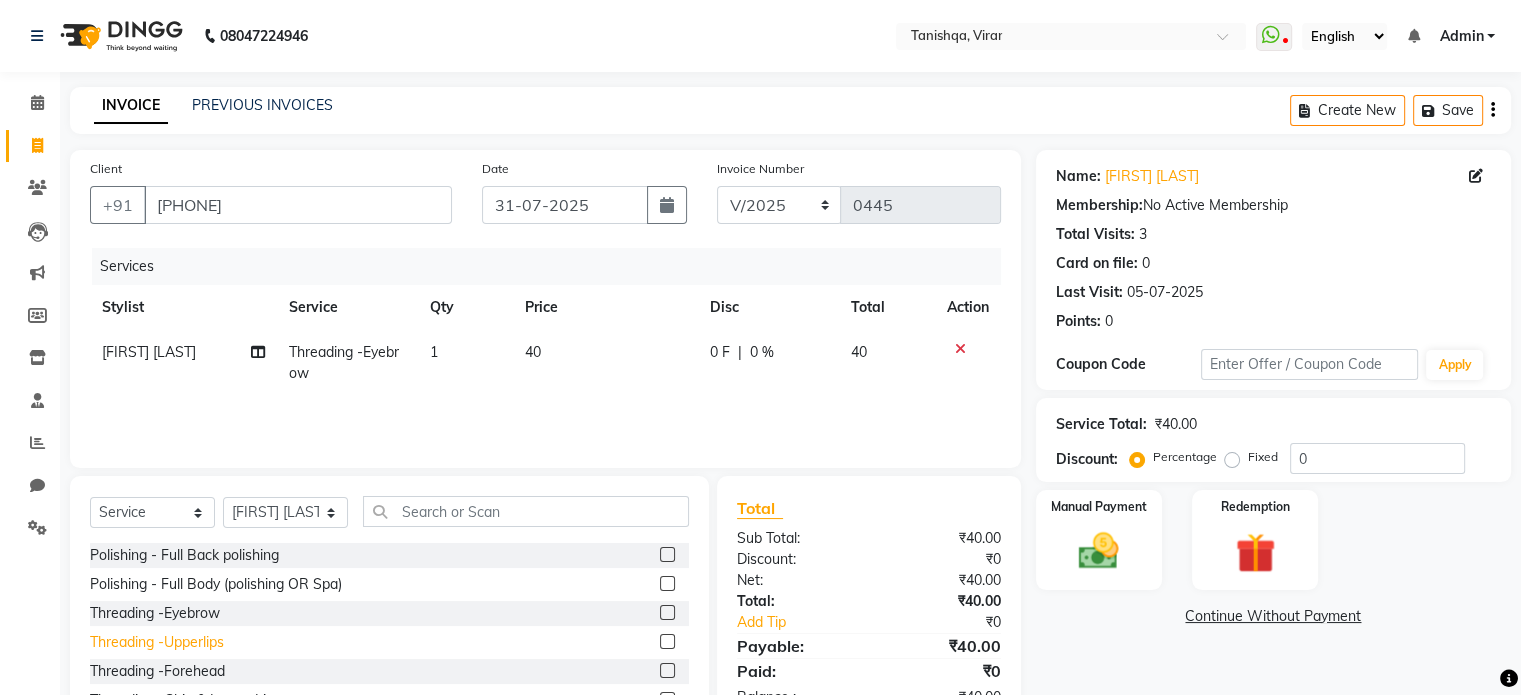 click on "Threading -Upperlips" 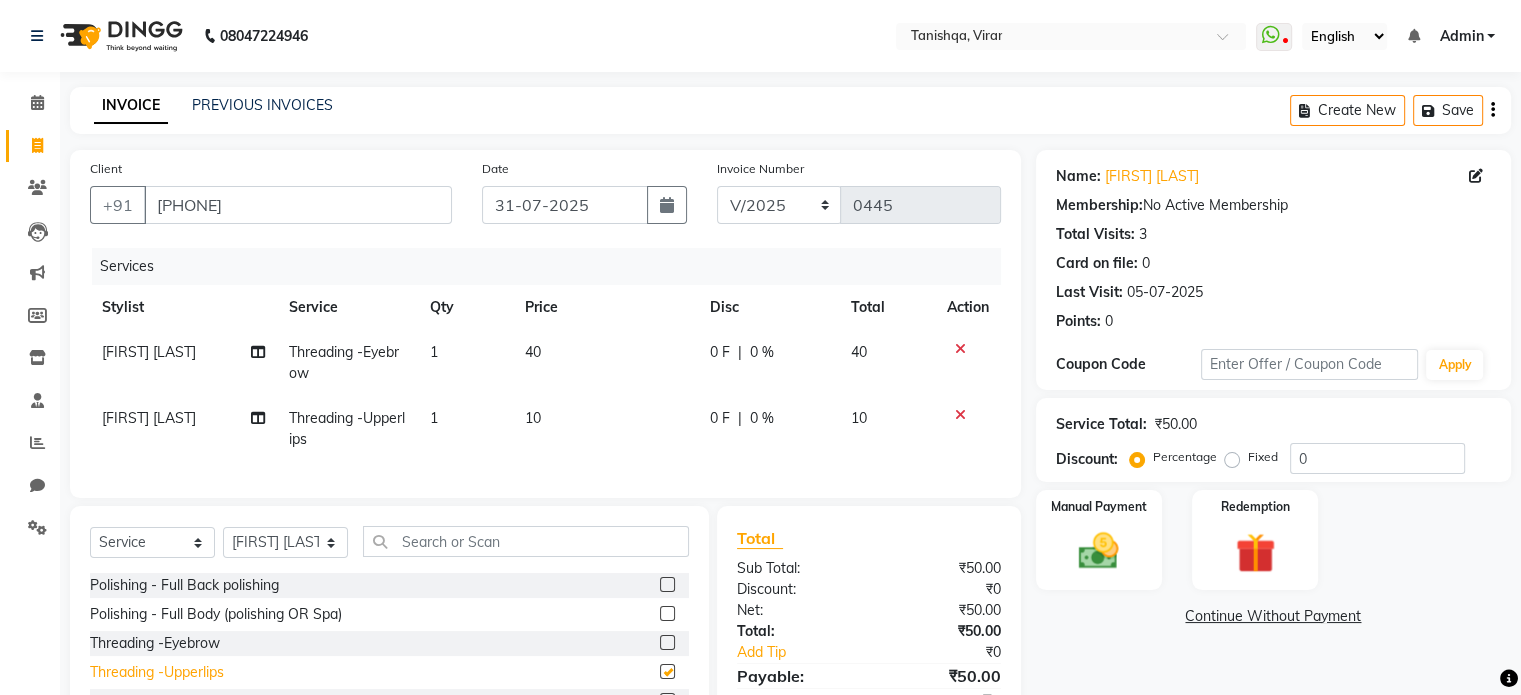 checkbox on "false" 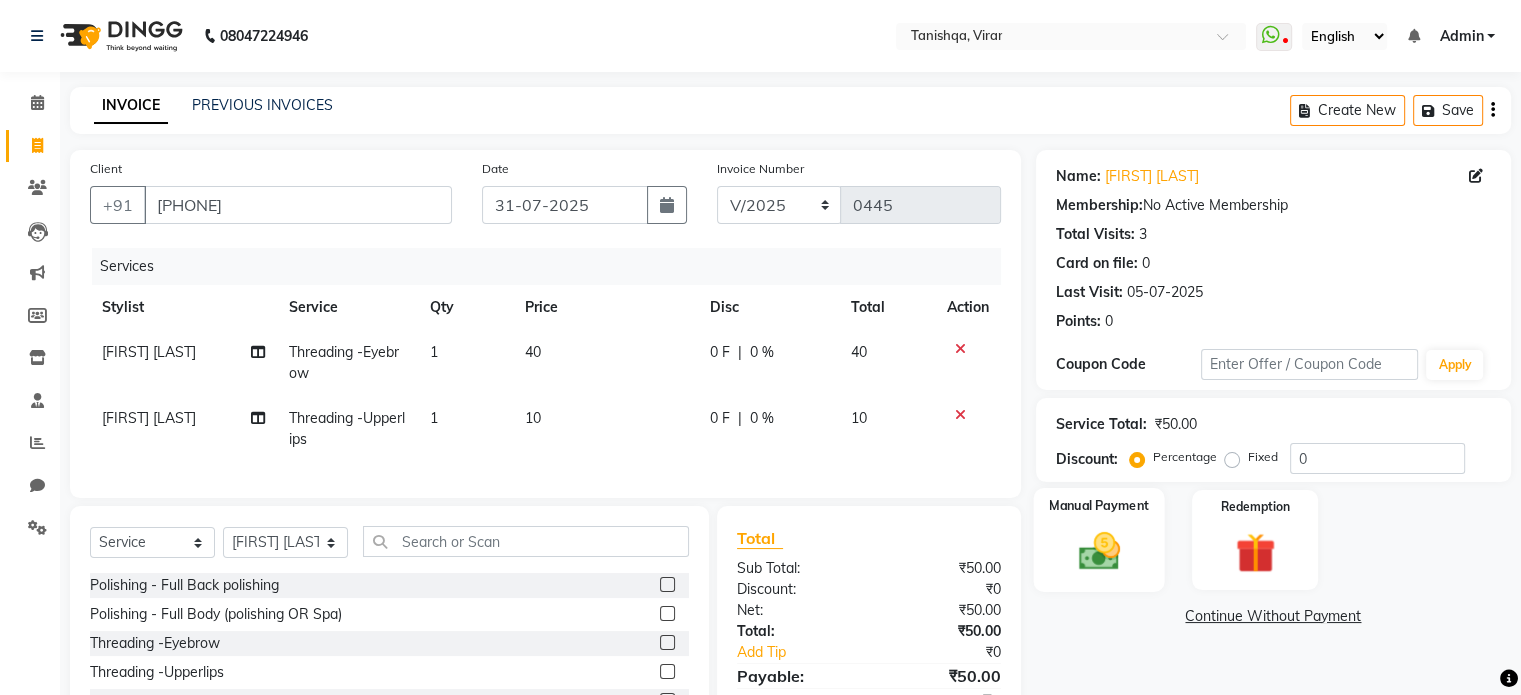 click 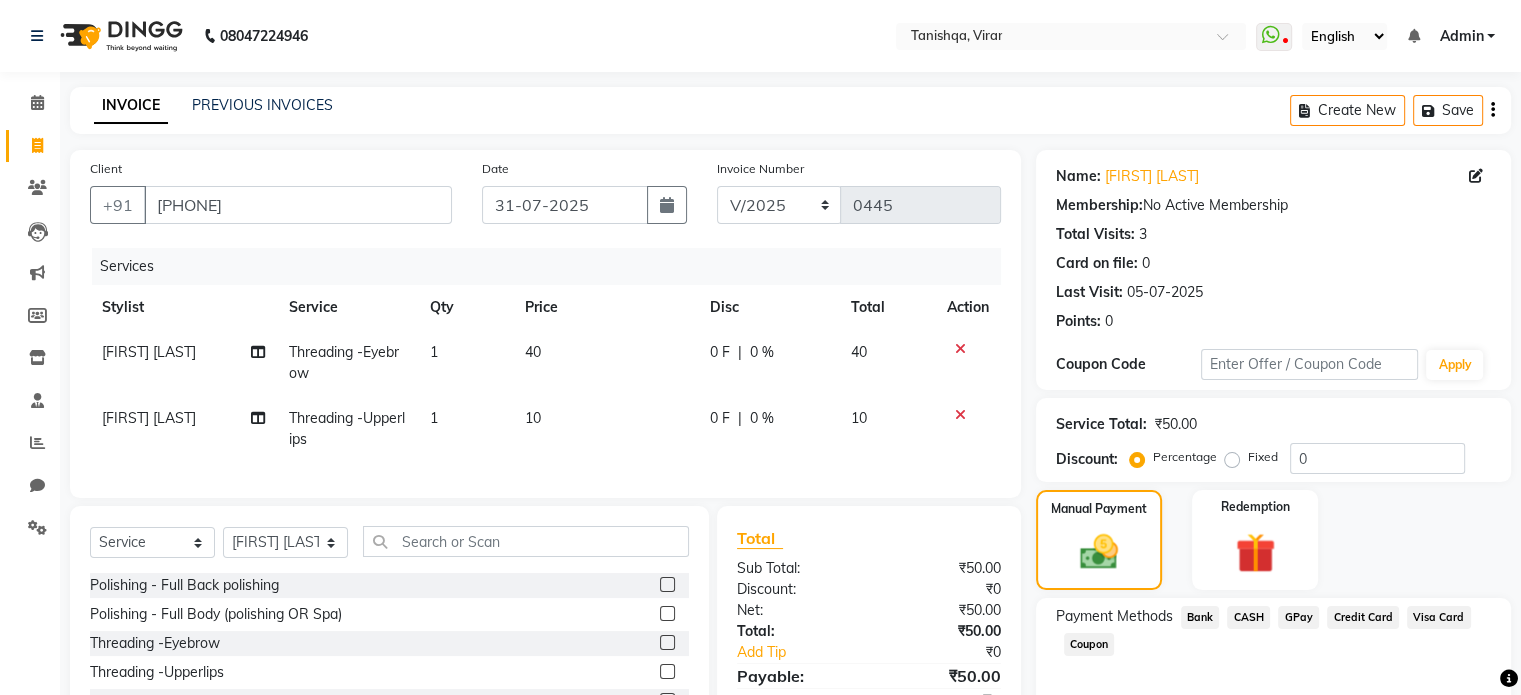 click on "GPay" 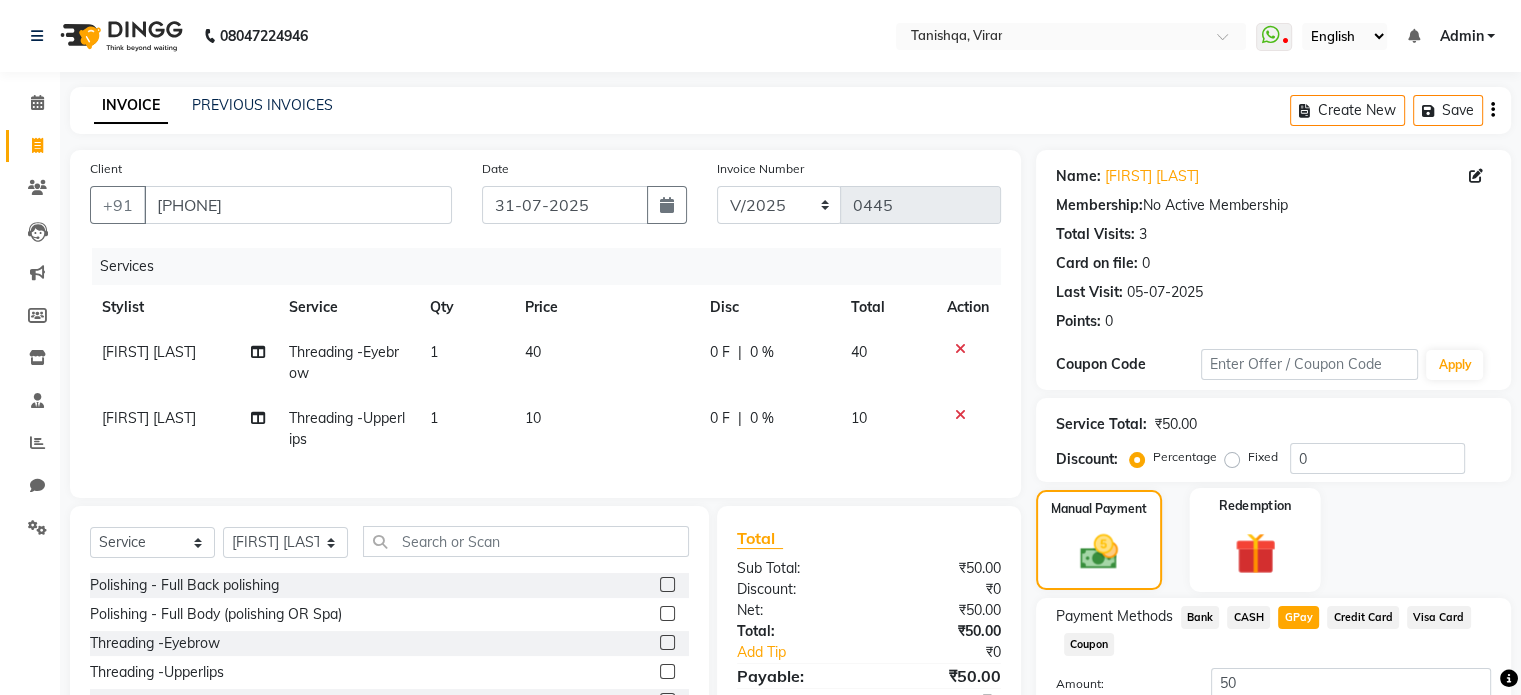 scroll, scrollTop: 152, scrollLeft: 0, axis: vertical 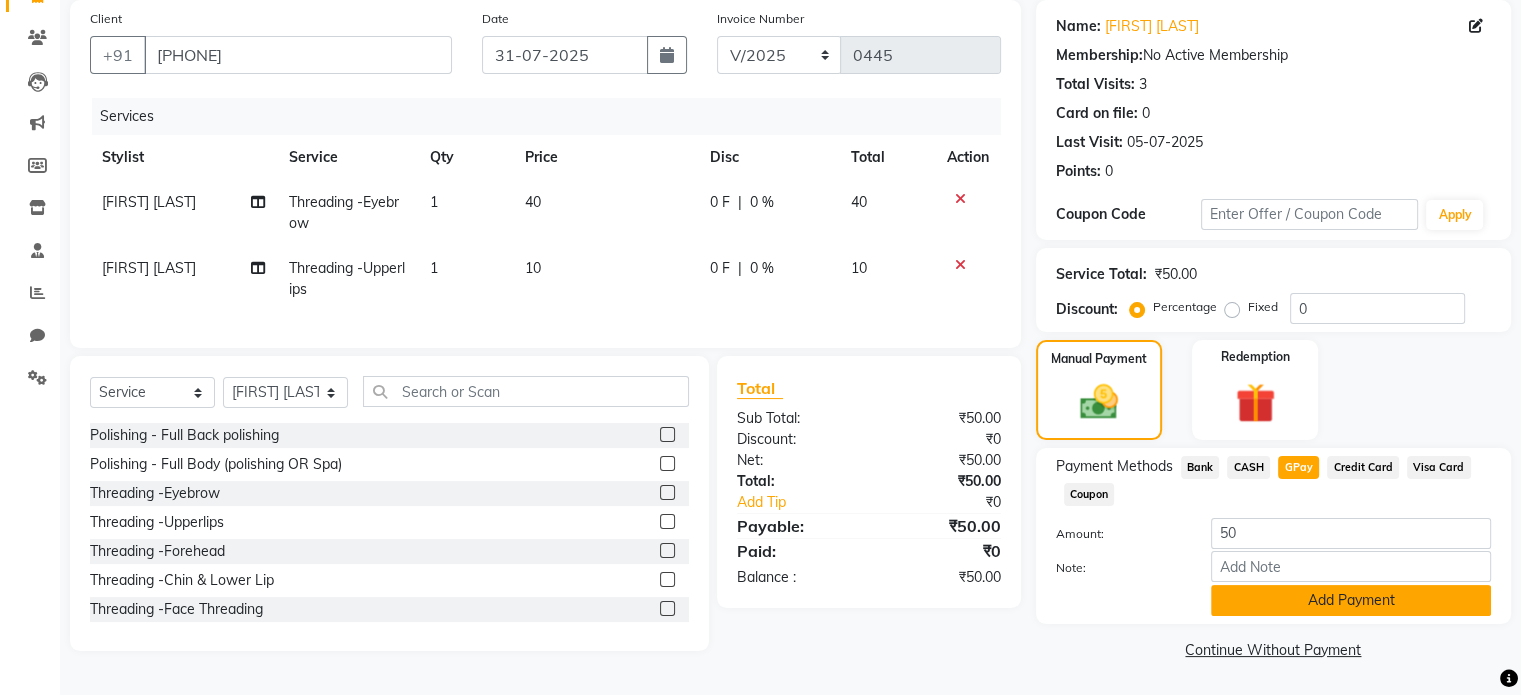 click on "Add Payment" 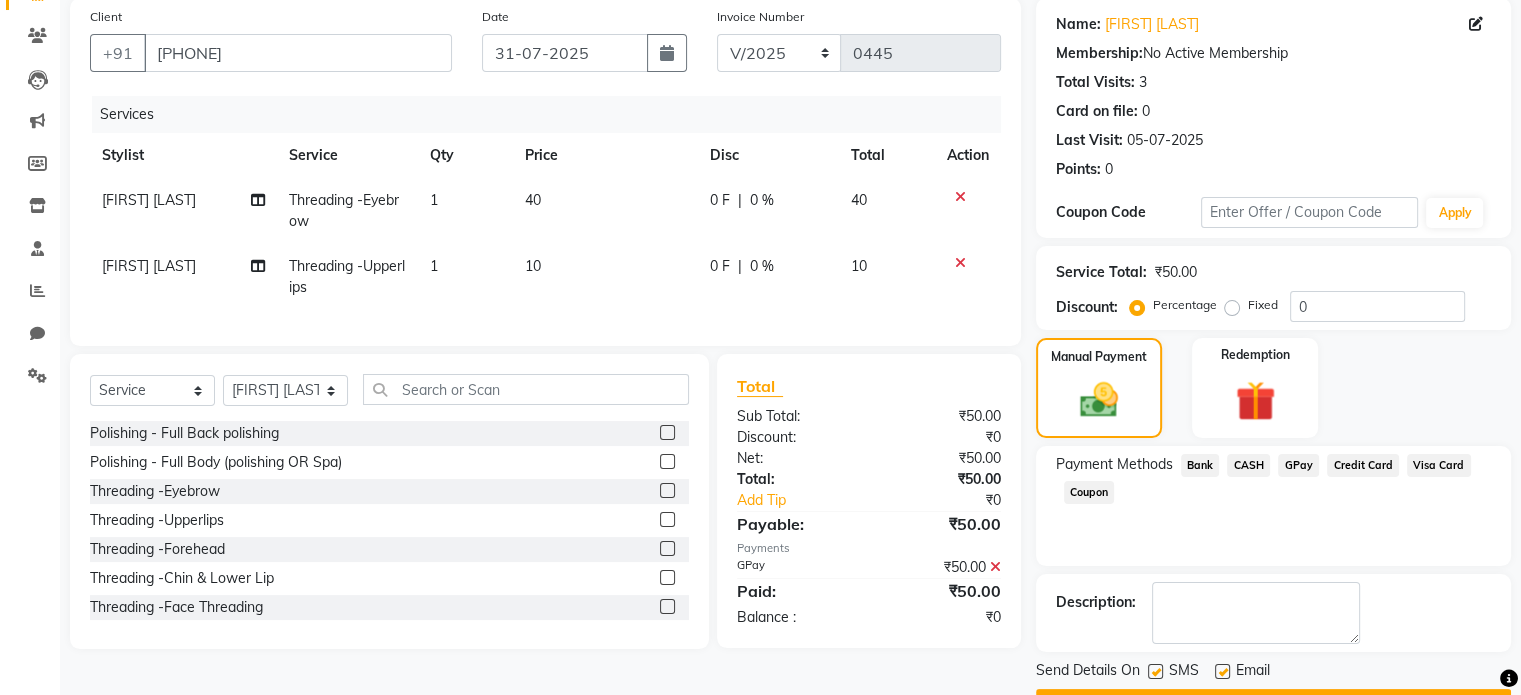 scroll, scrollTop: 205, scrollLeft: 0, axis: vertical 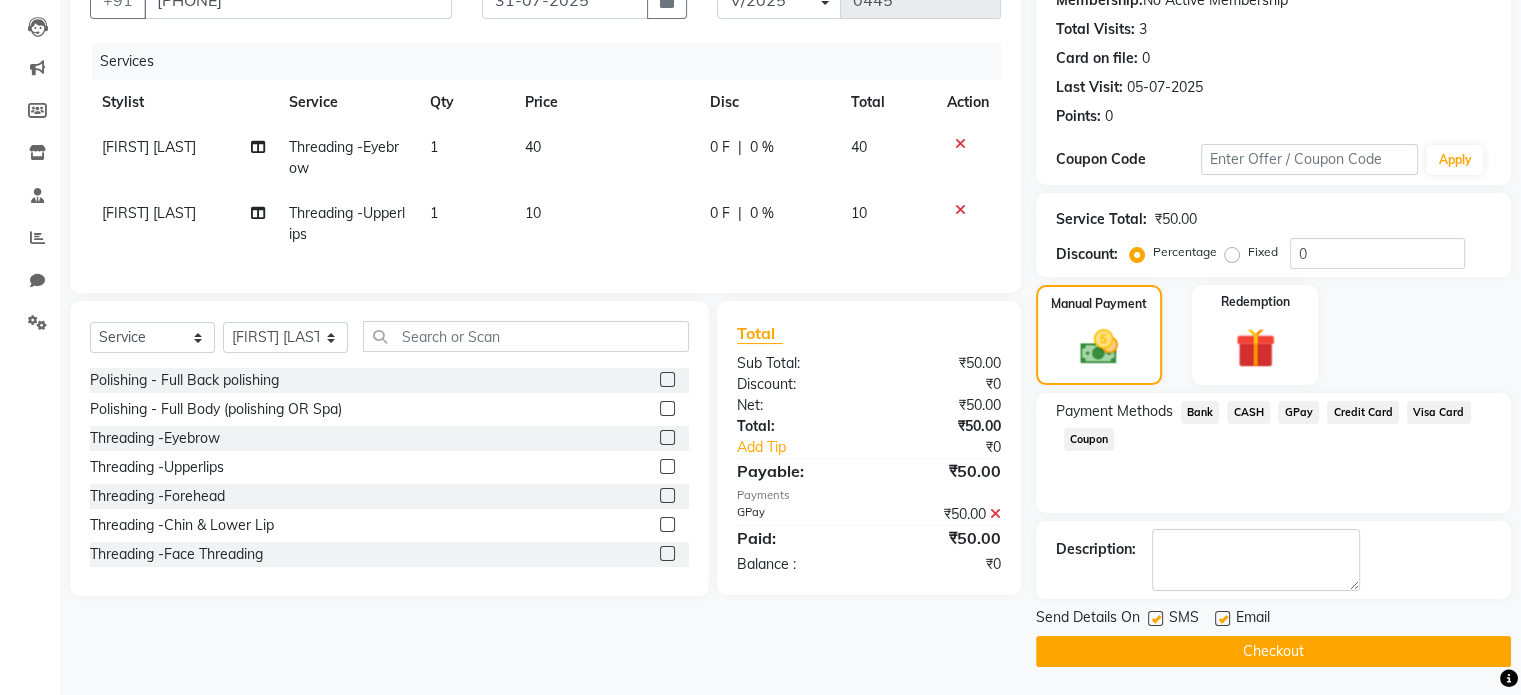 click on "Checkout" 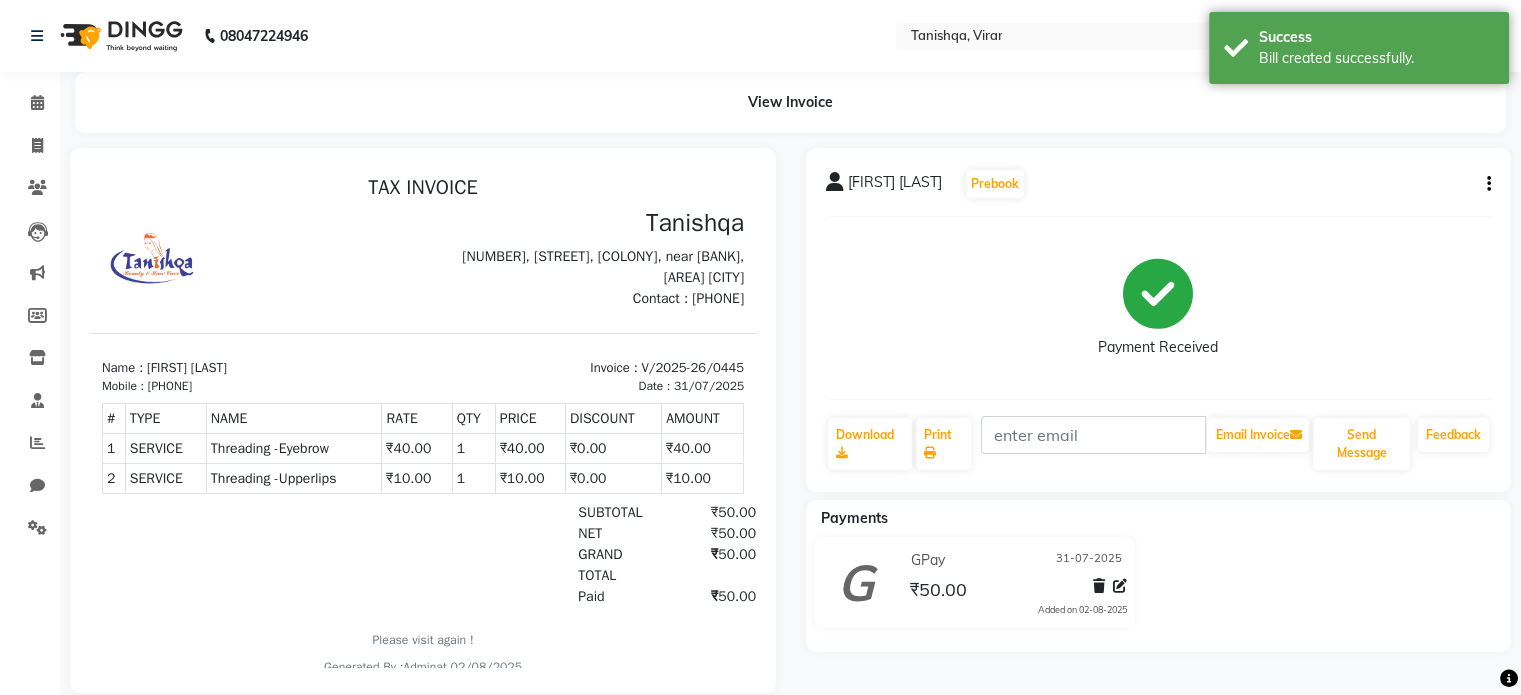 scroll, scrollTop: 0, scrollLeft: 0, axis: both 